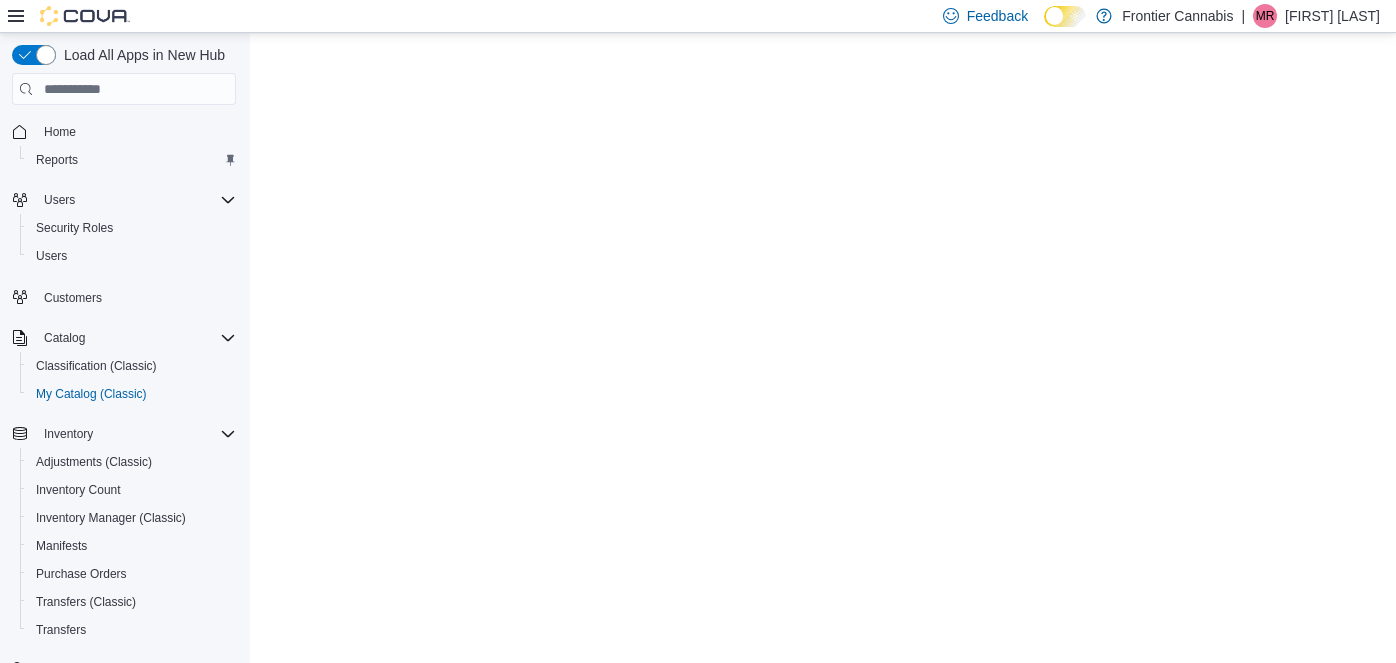 scroll, scrollTop: 0, scrollLeft: 0, axis: both 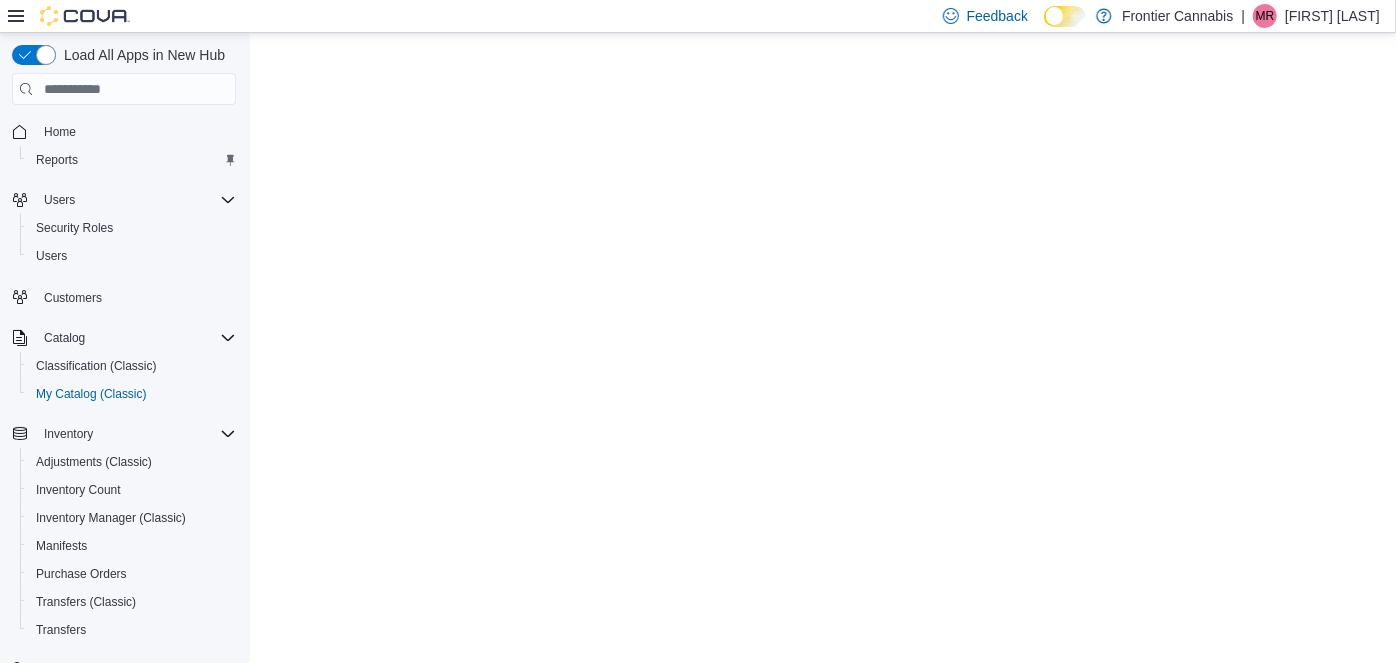 select on "**********" 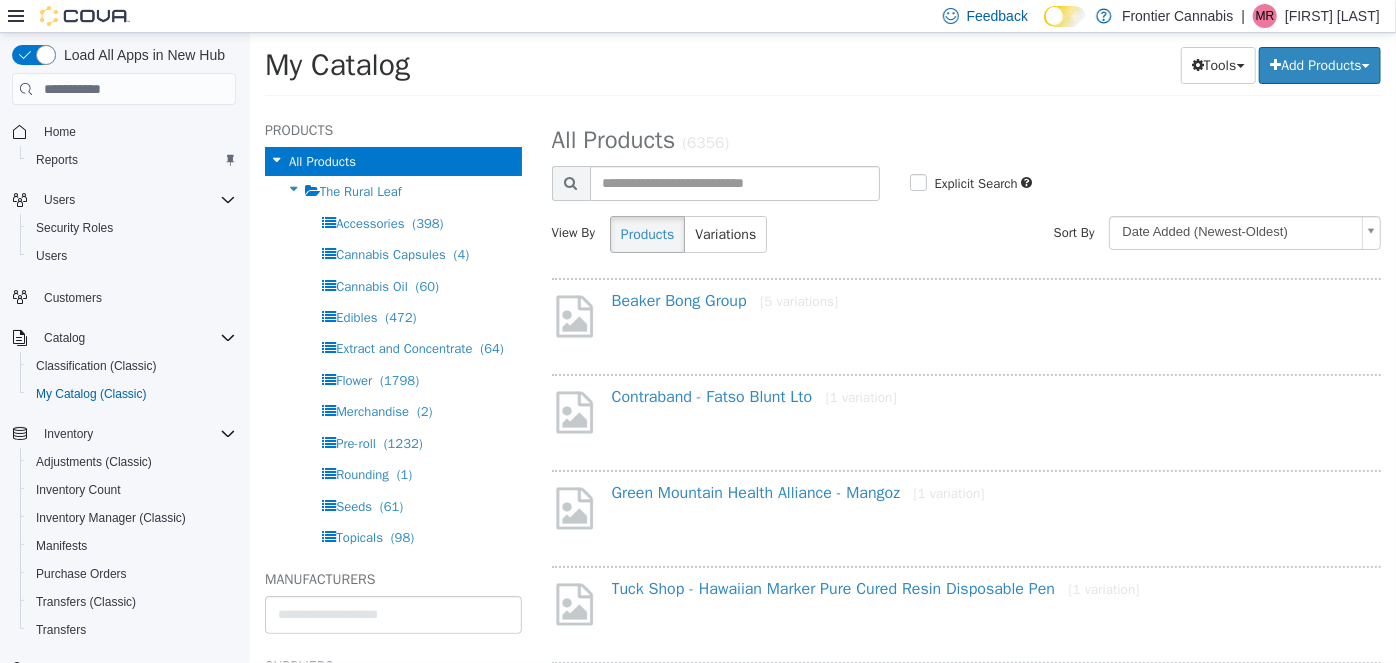 scroll, scrollTop: 0, scrollLeft: 0, axis: both 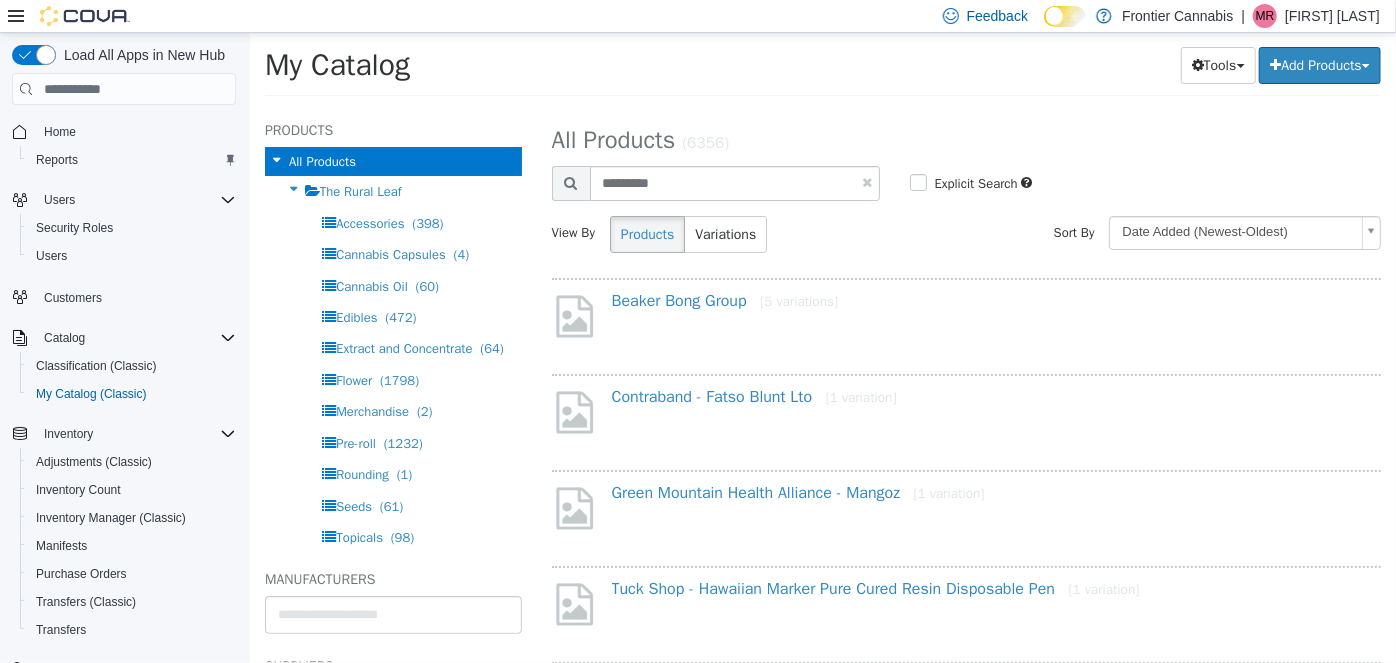 type on "********" 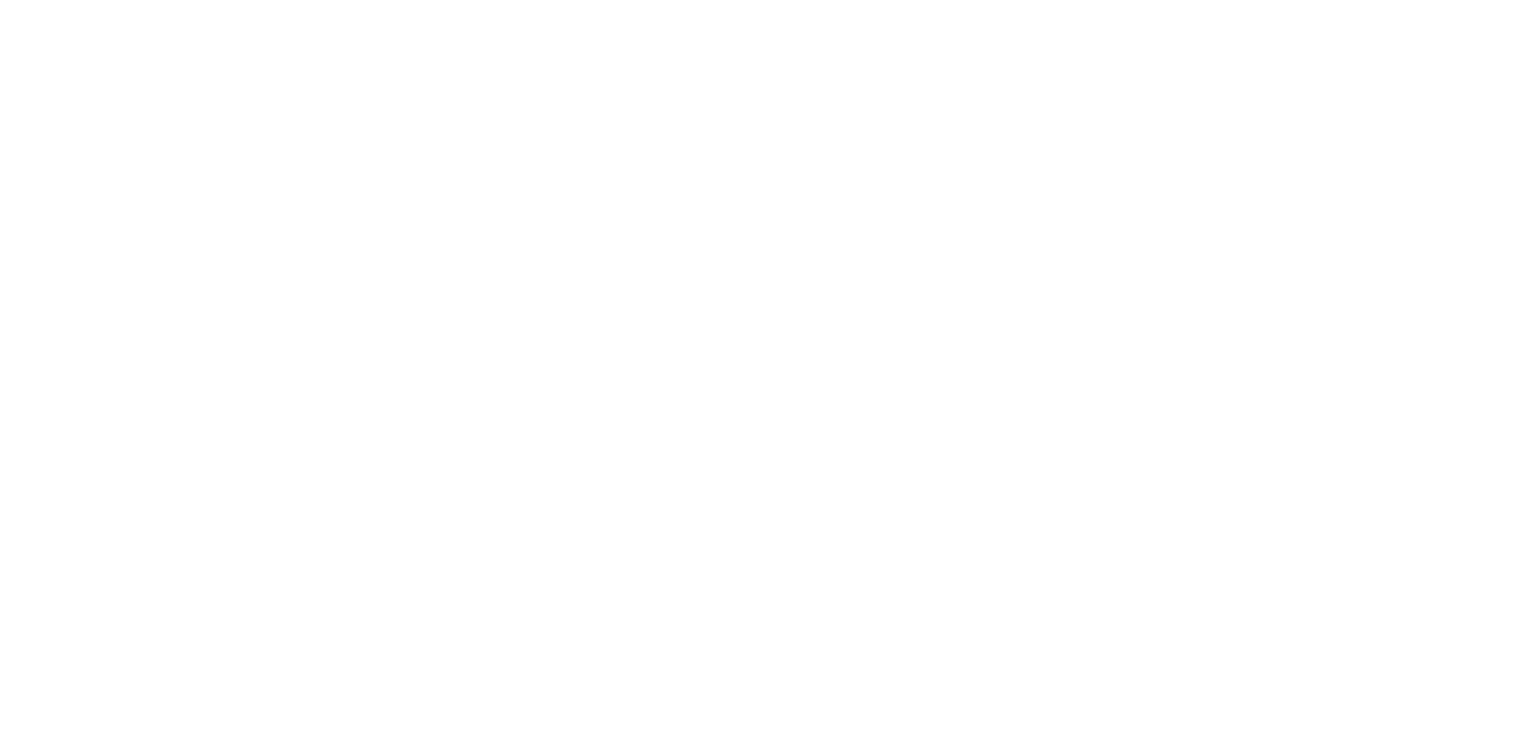 scroll, scrollTop: 0, scrollLeft: 0, axis: both 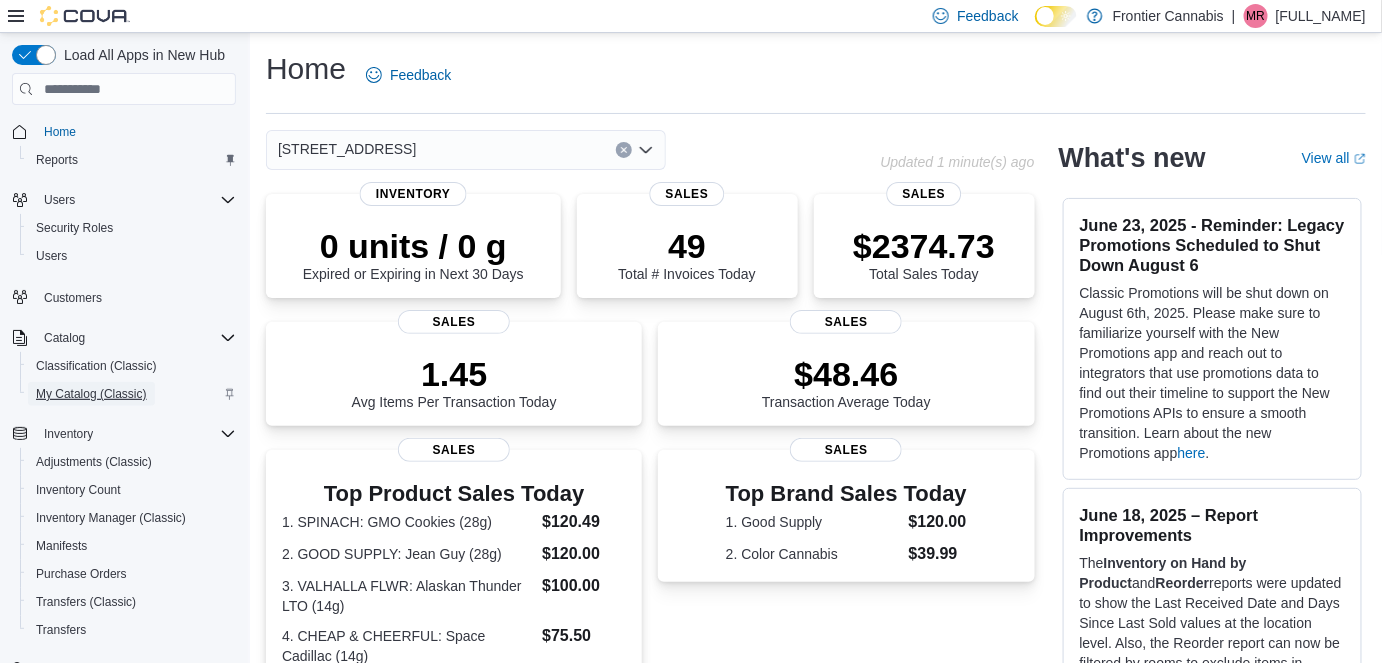 click on "My Catalog (Classic)" at bounding box center [91, 394] 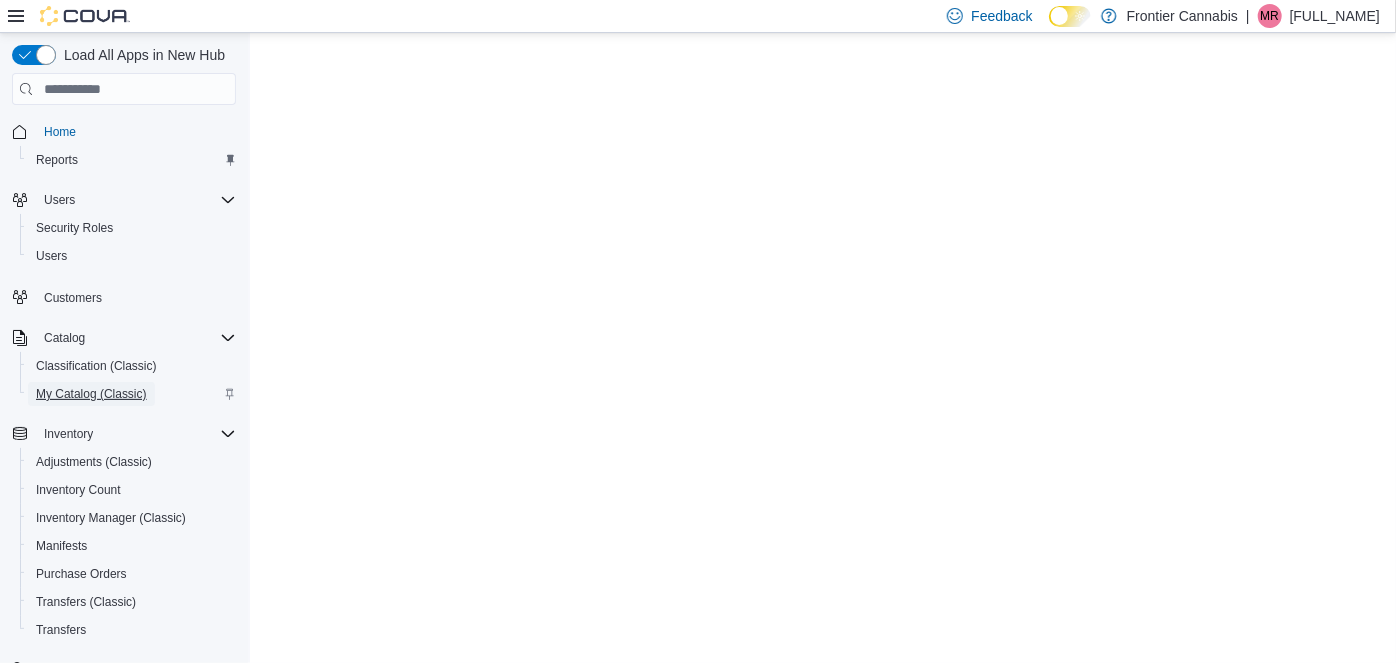 scroll, scrollTop: 0, scrollLeft: 0, axis: both 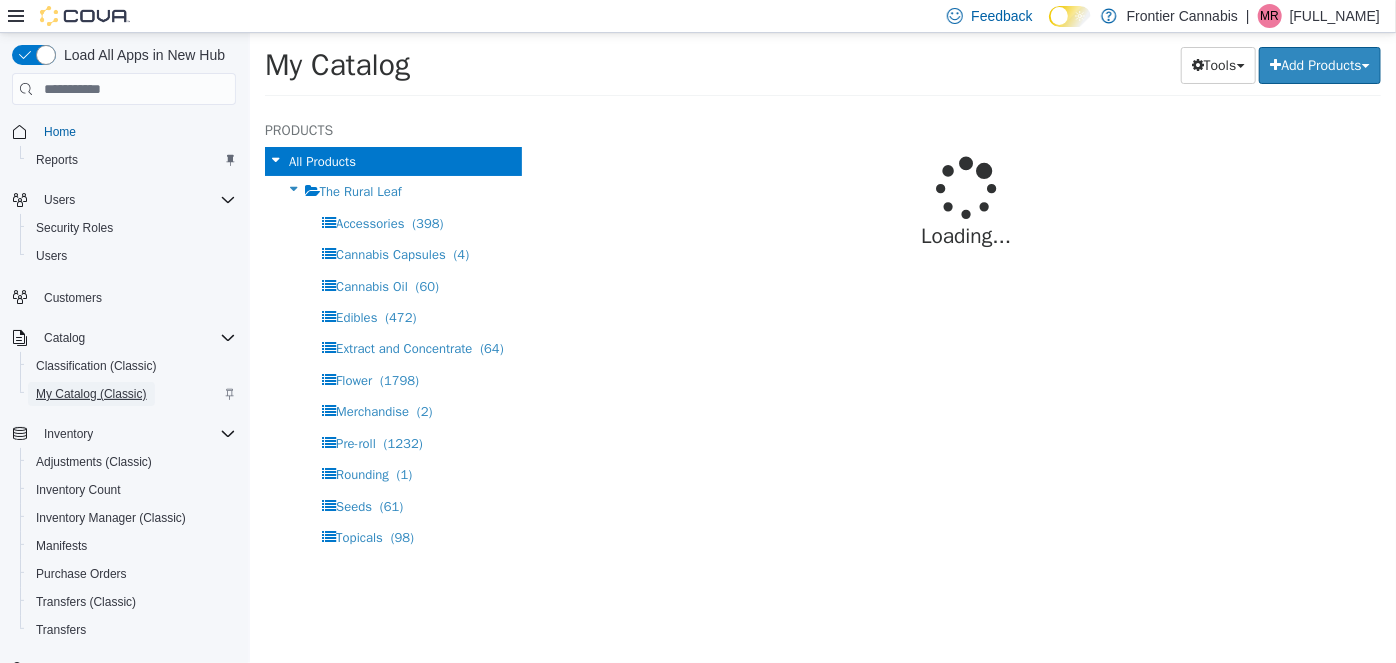 select on "**********" 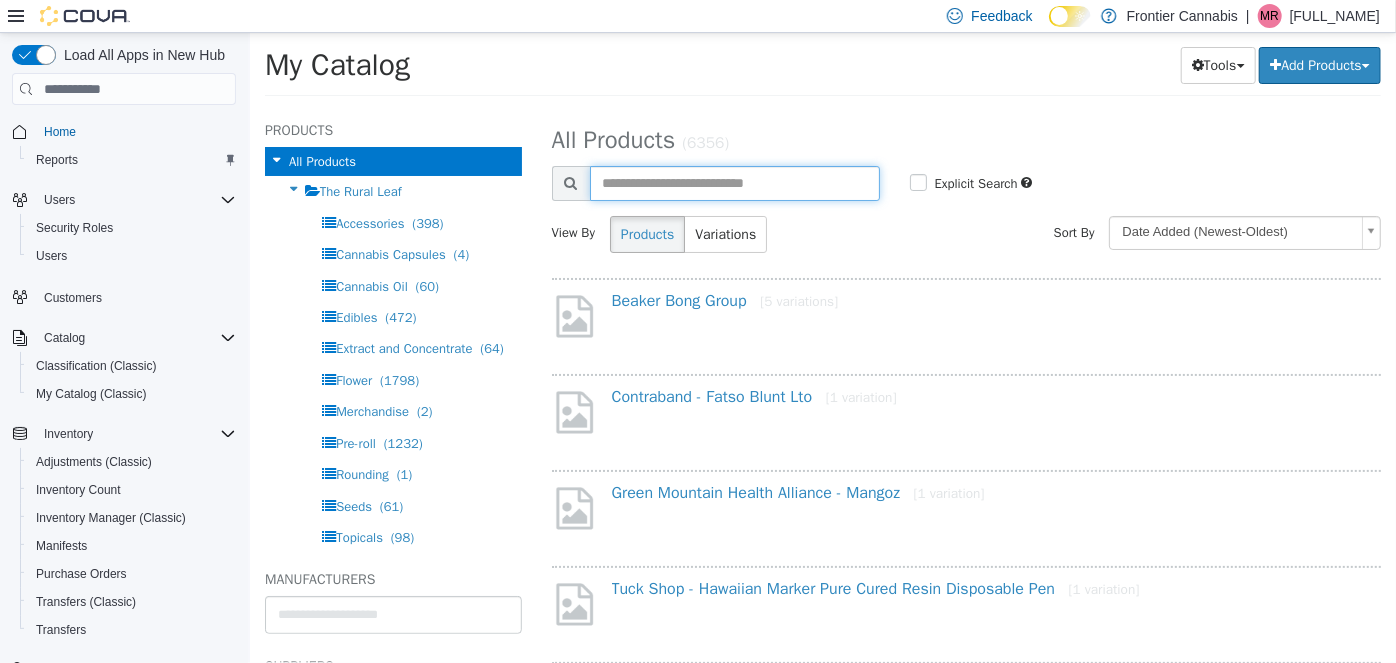 click at bounding box center (734, 183) 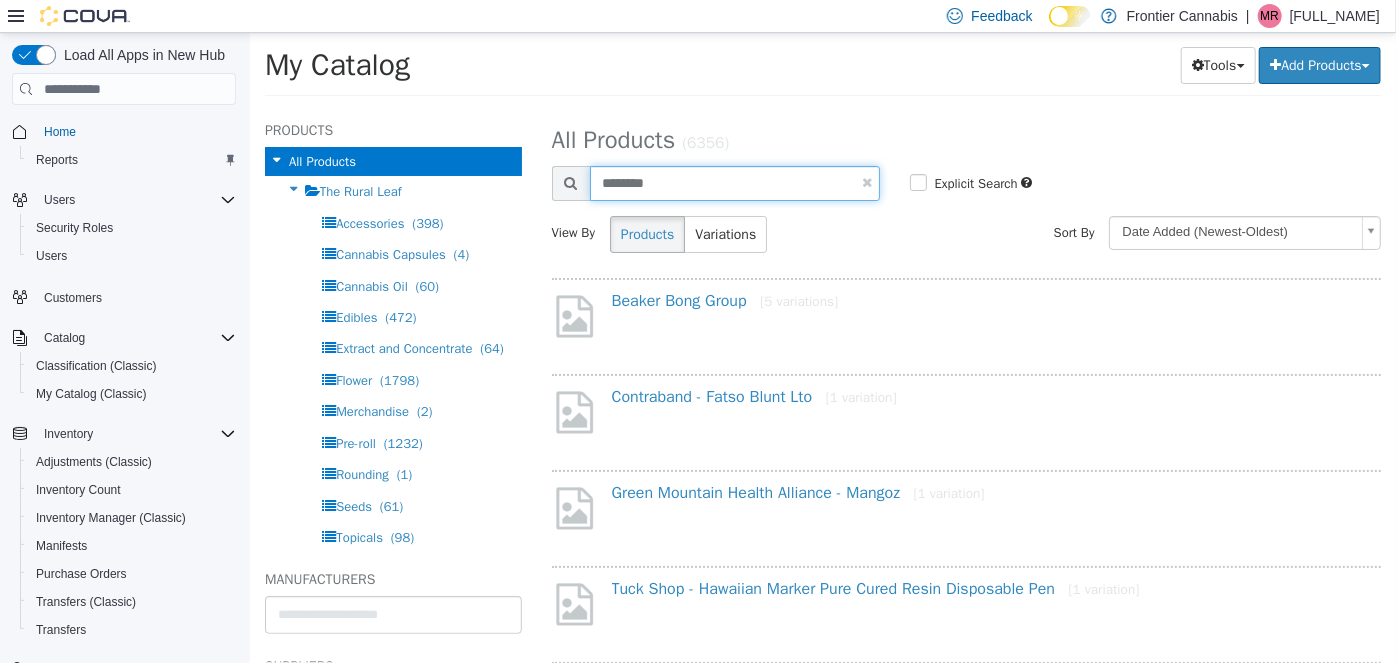type on "********" 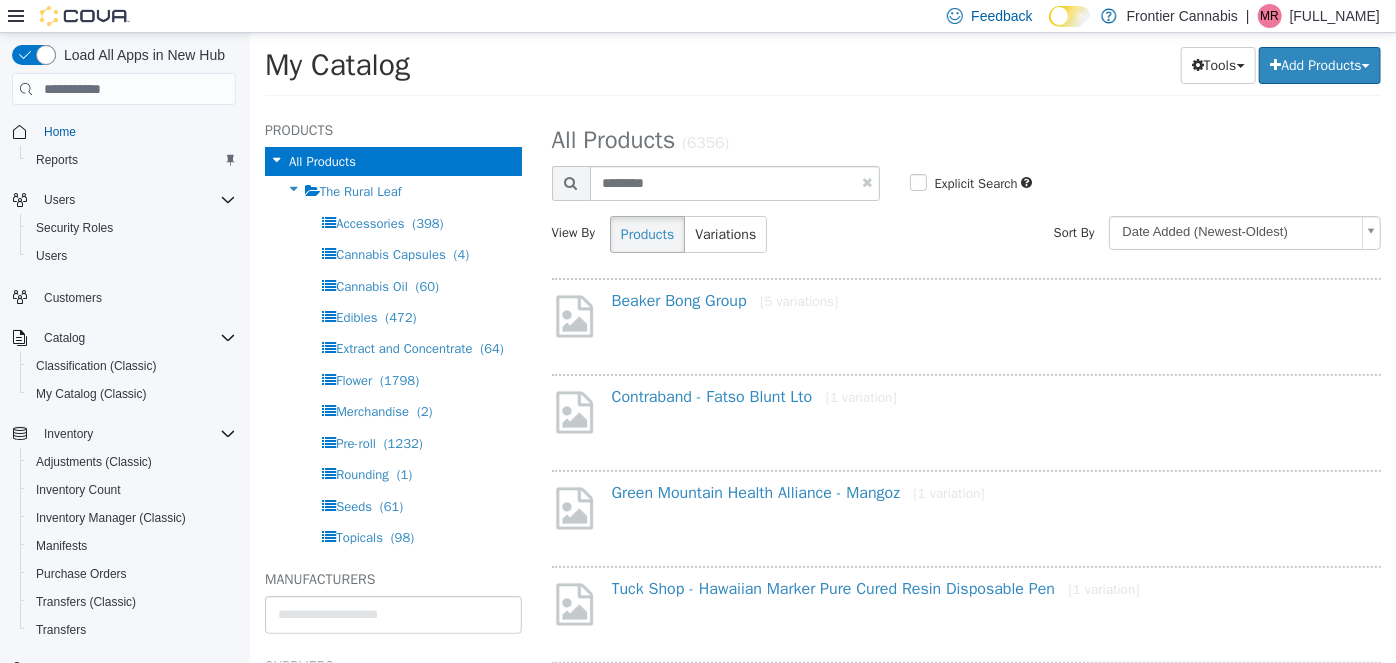 select on "**********" 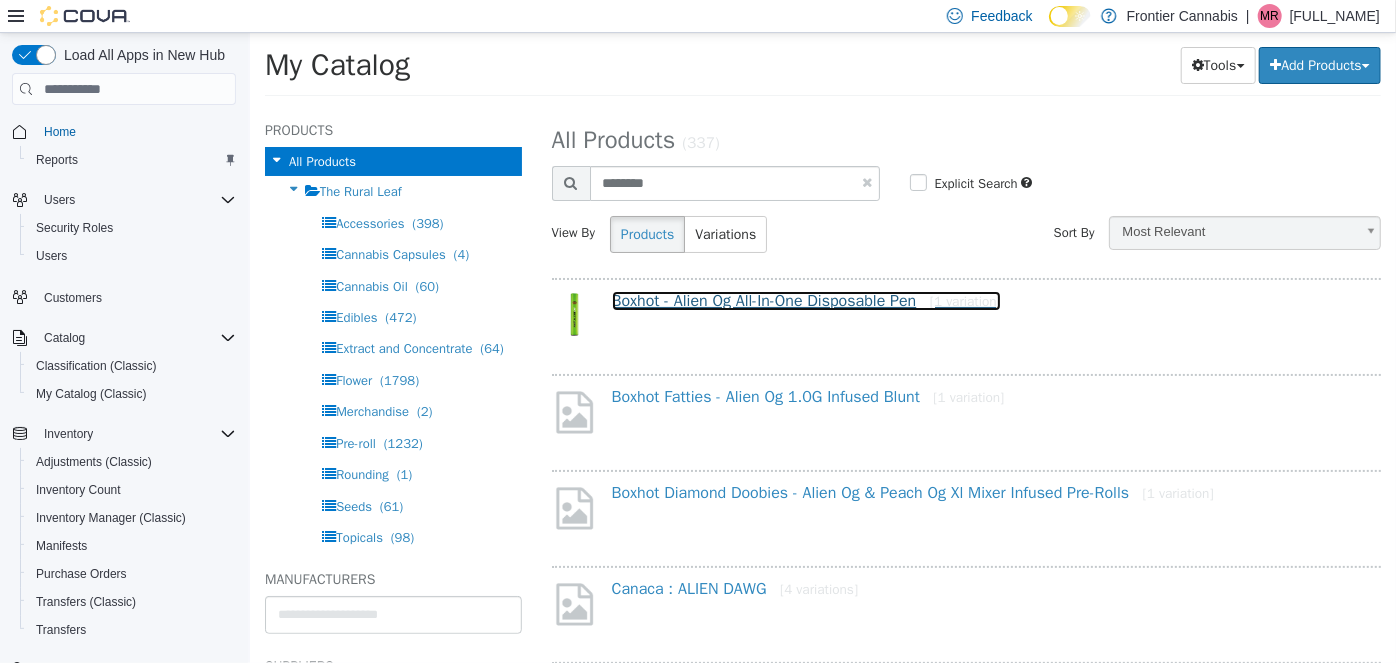 click on "Boxhot - Alien Og All-In-One Disposable Pen
[1 variation]" at bounding box center (805, 301) 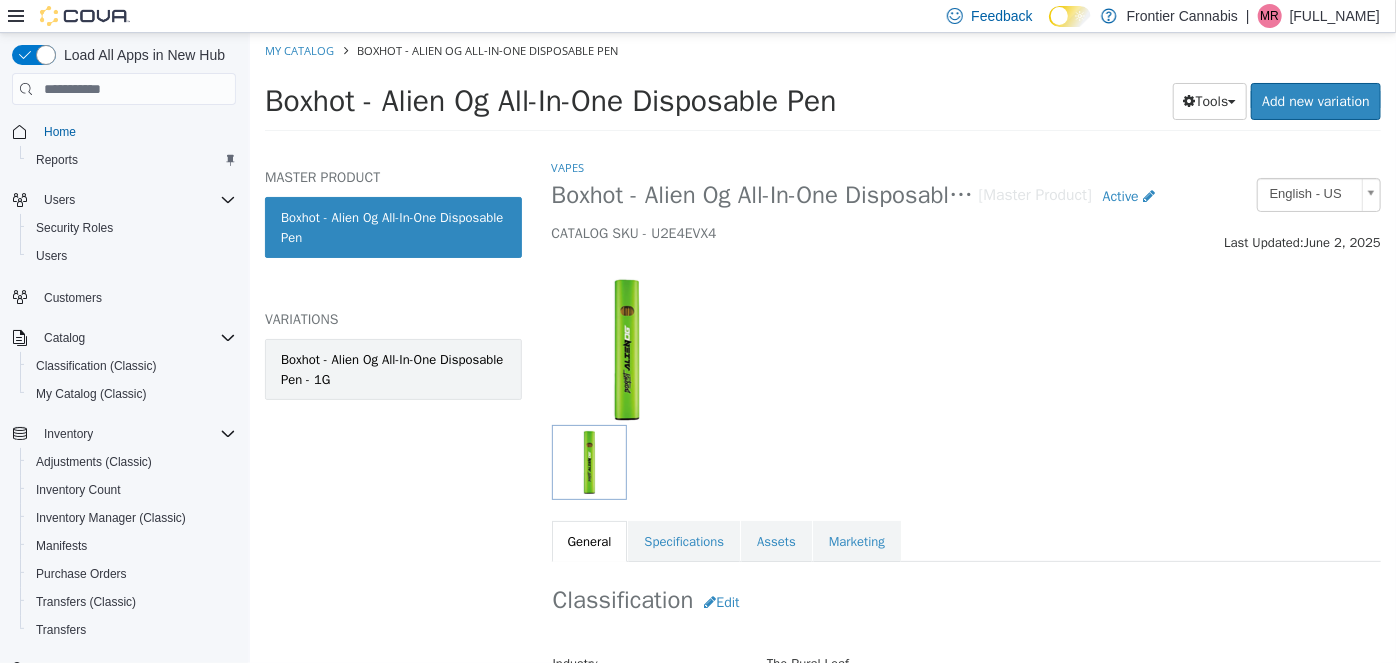 click on "Boxhot - Alien Og All-In-One Disposable Pen - 1G" at bounding box center (392, 369) 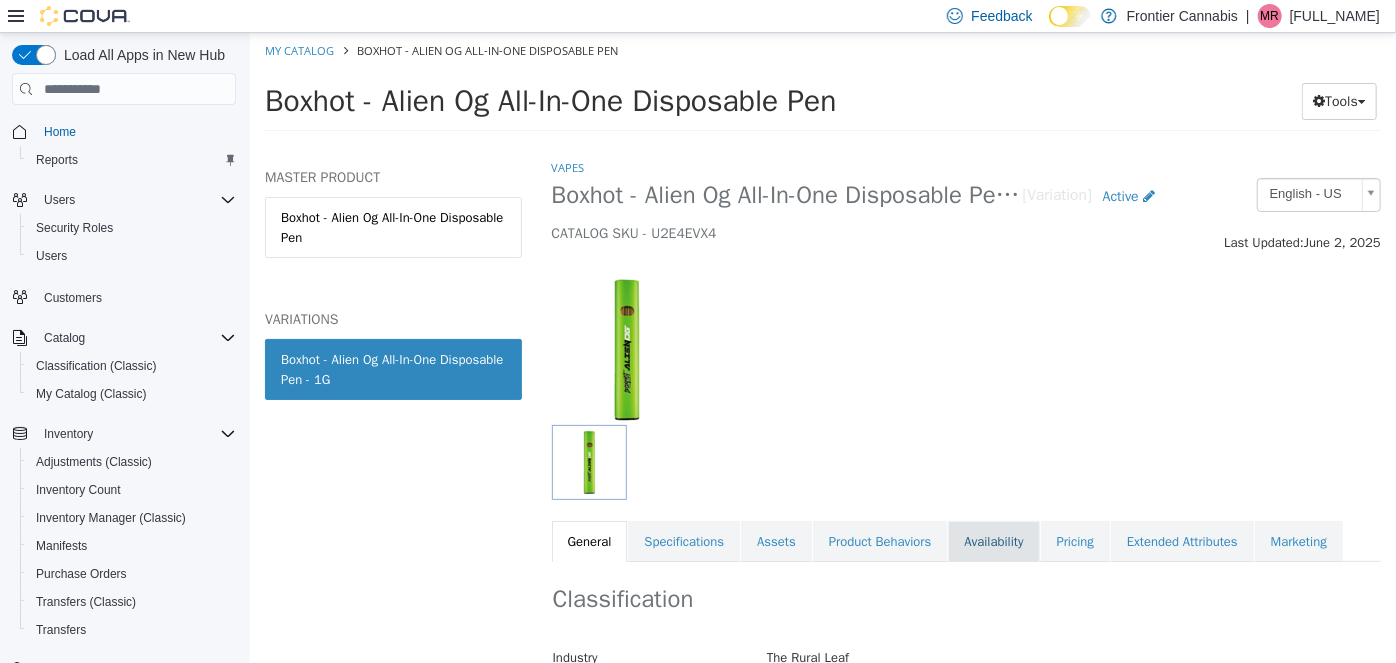 click on "Availability" at bounding box center [992, 542] 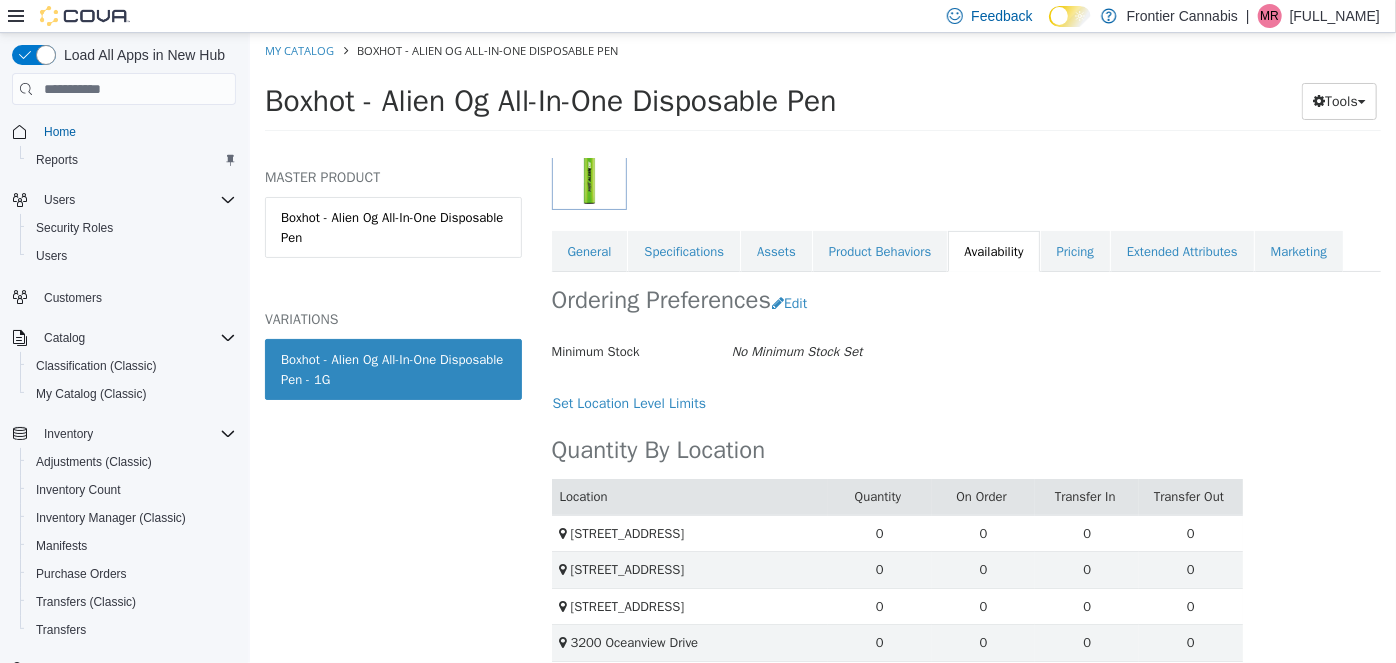 scroll, scrollTop: 339, scrollLeft: 0, axis: vertical 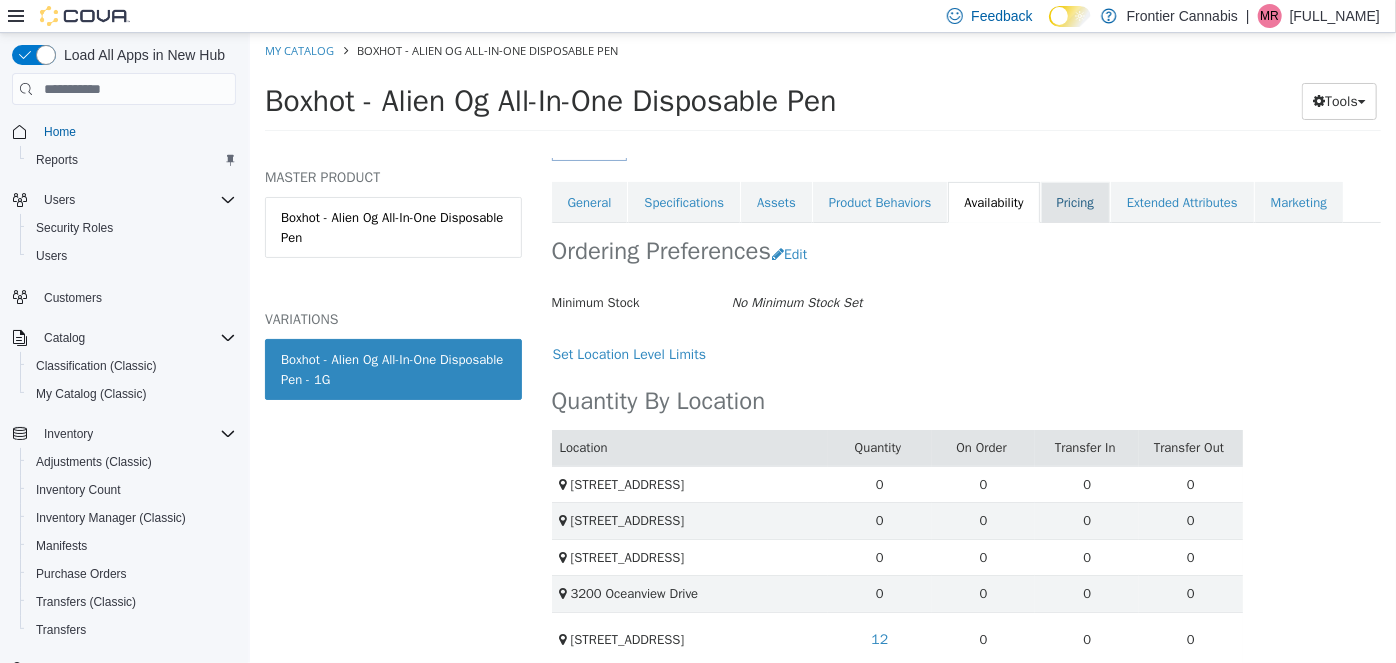 click on "Pricing" at bounding box center [1074, 203] 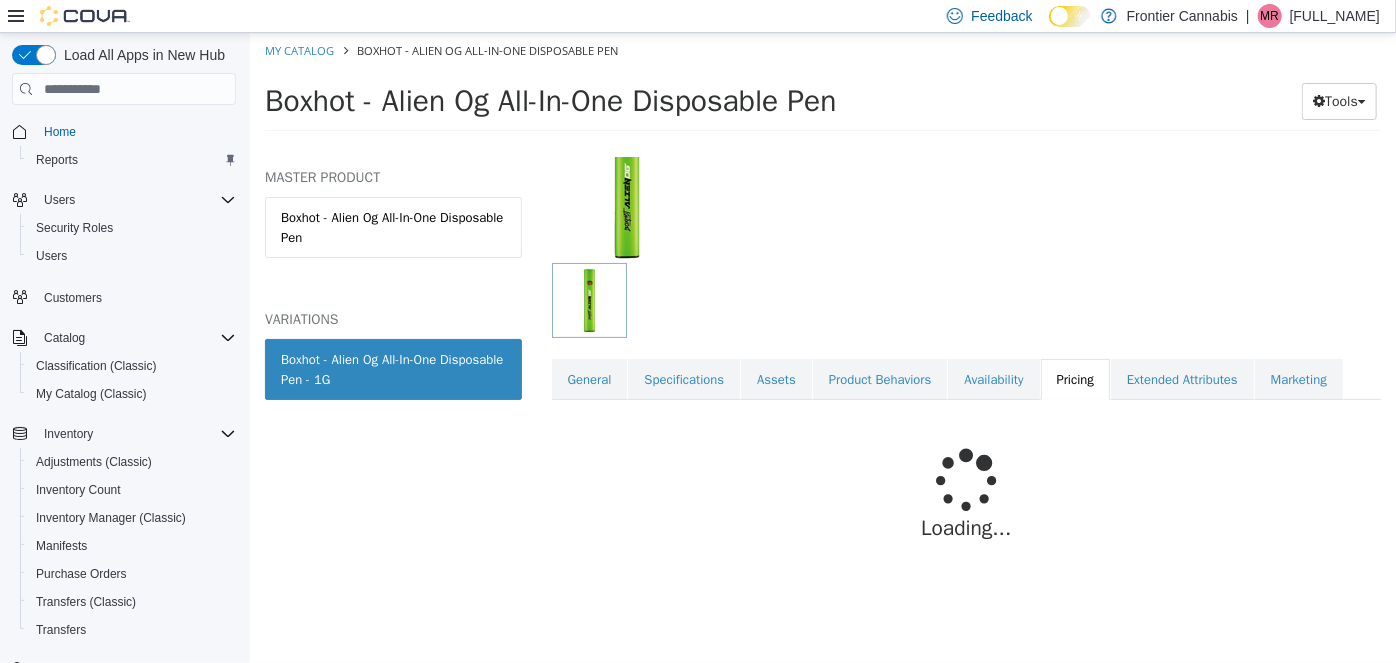 scroll, scrollTop: 210, scrollLeft: 0, axis: vertical 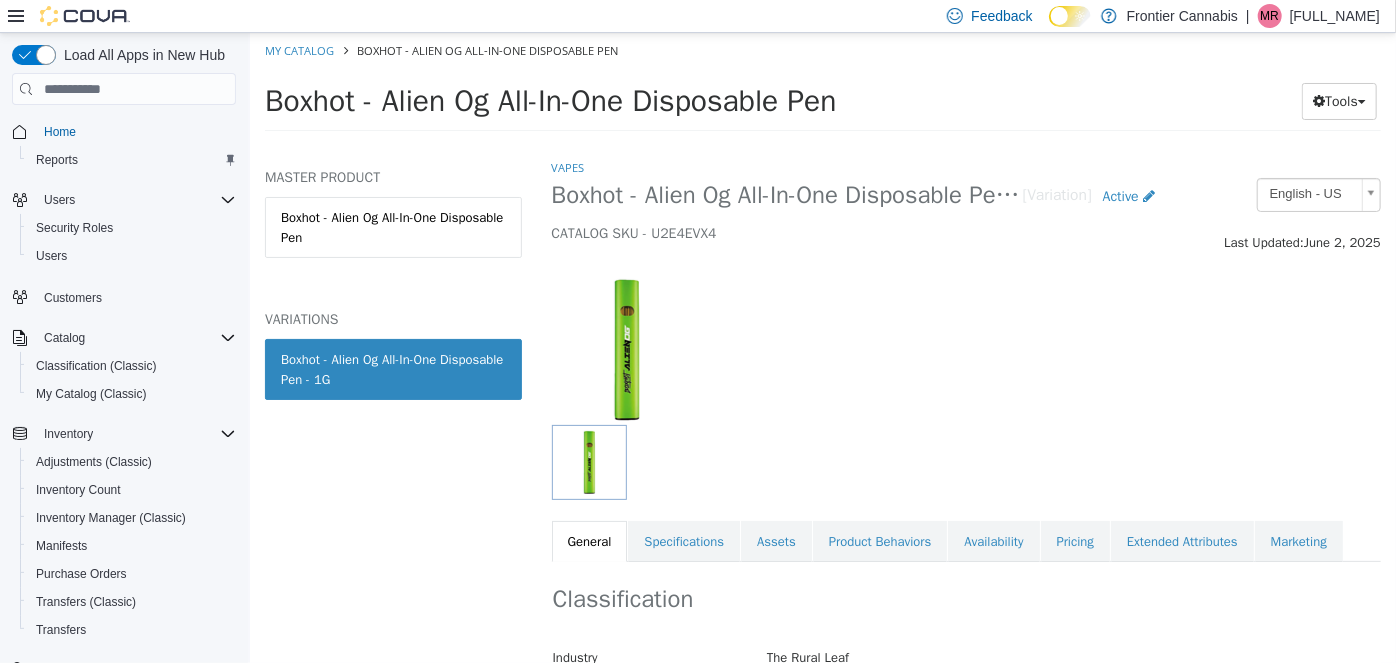 select on "**********" 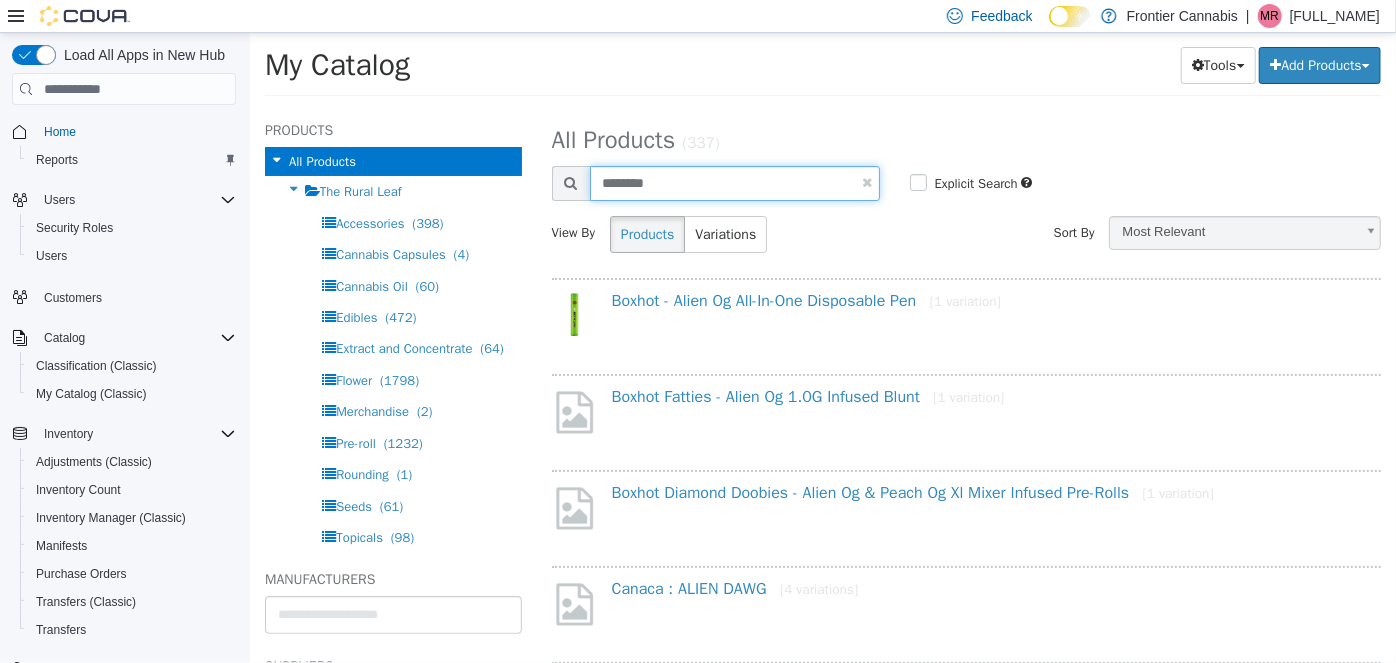 click on "********" at bounding box center [734, 183] 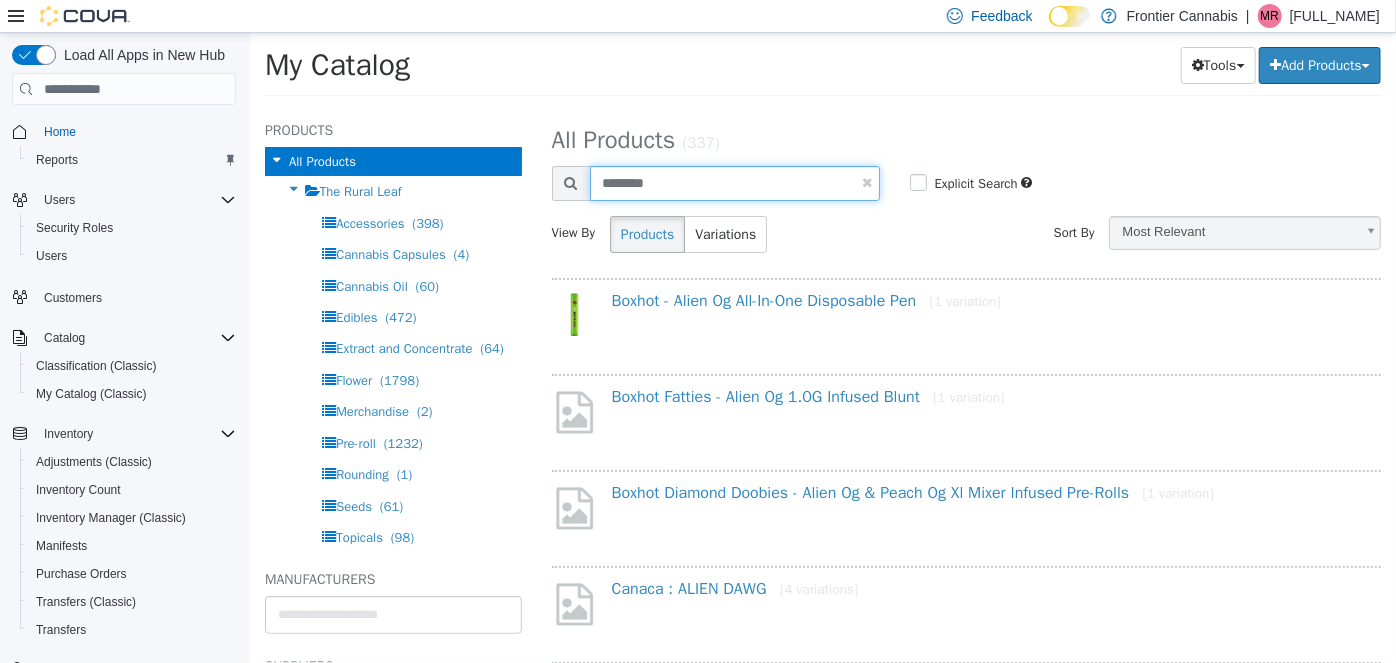 click on "********" at bounding box center (734, 183) 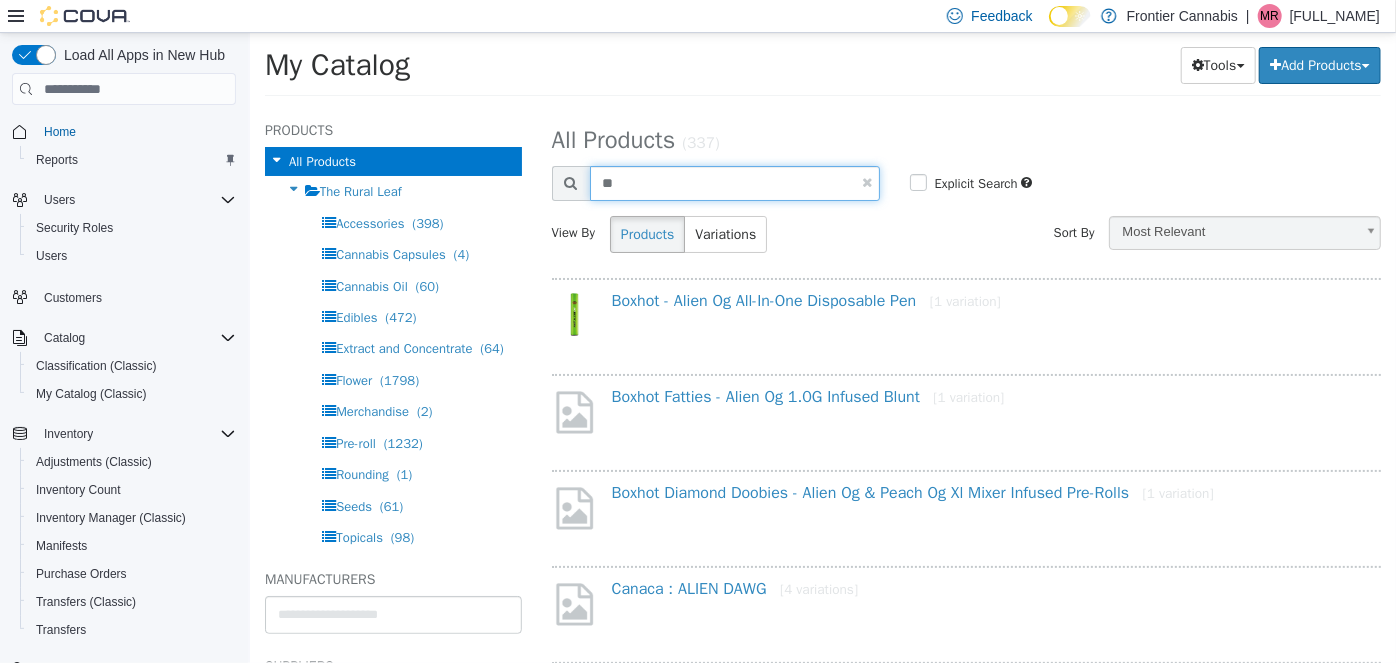 type on "*" 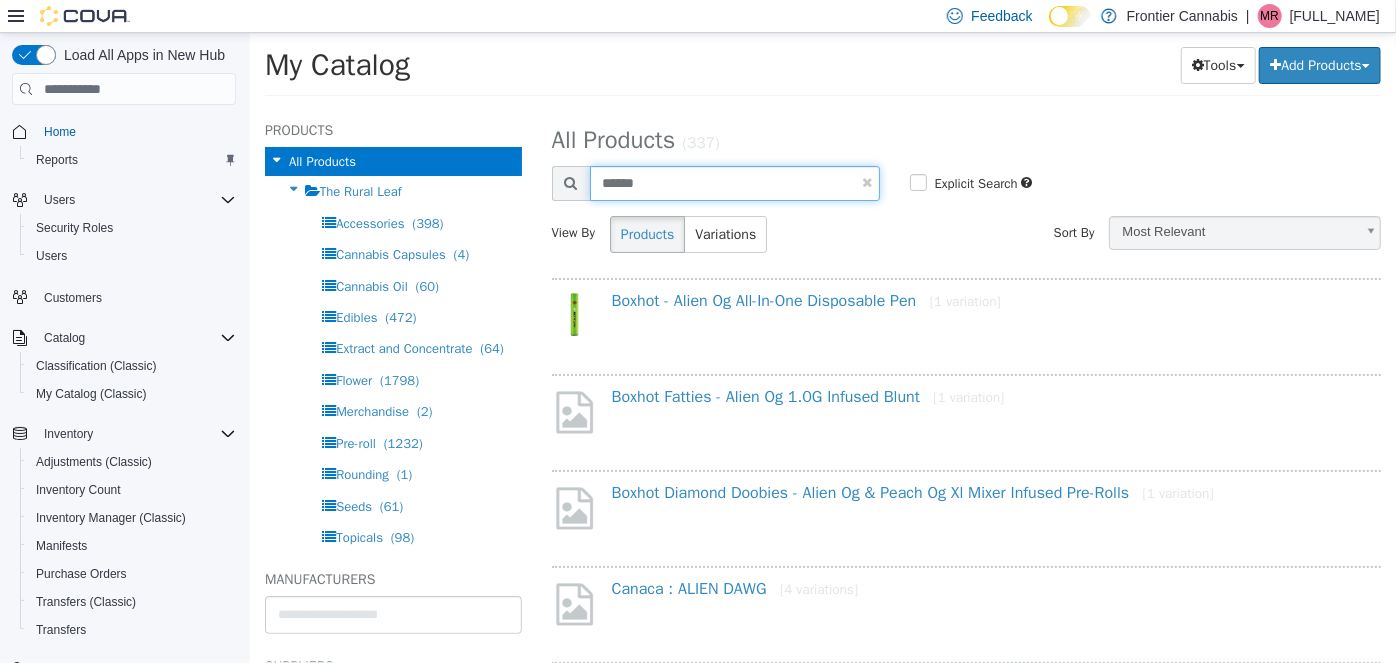 type on "******" 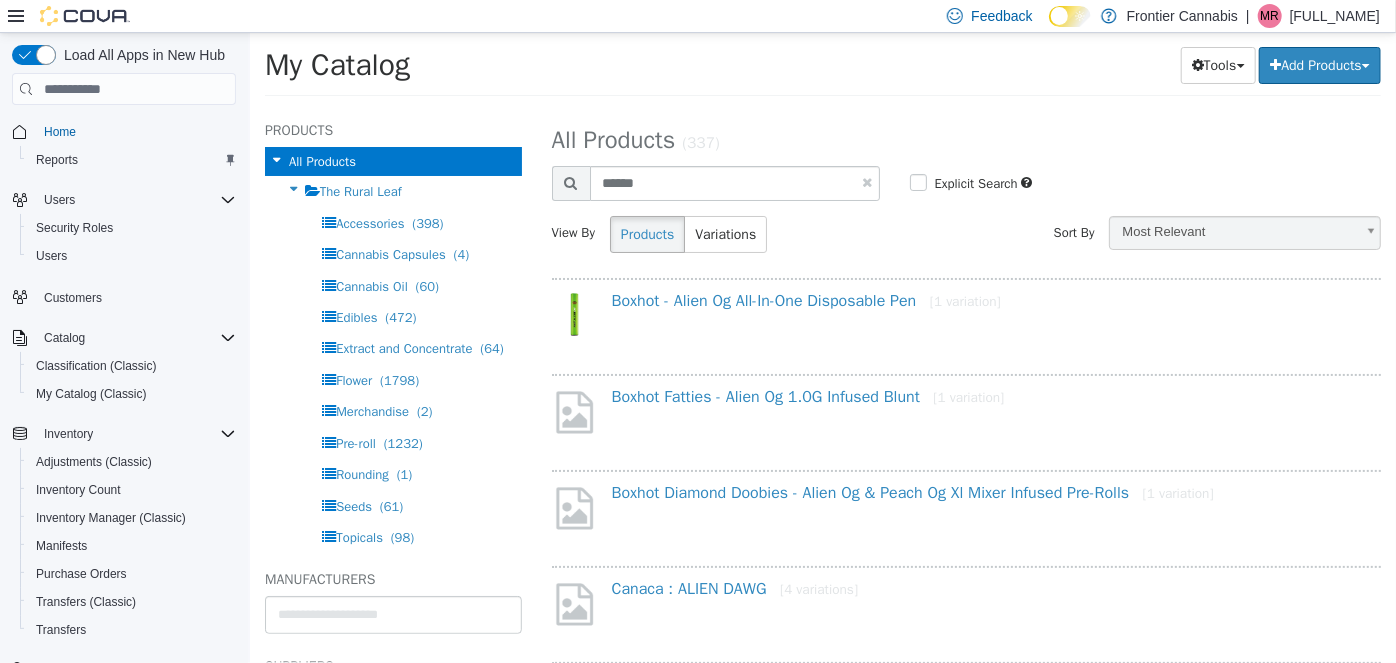 select on "**********" 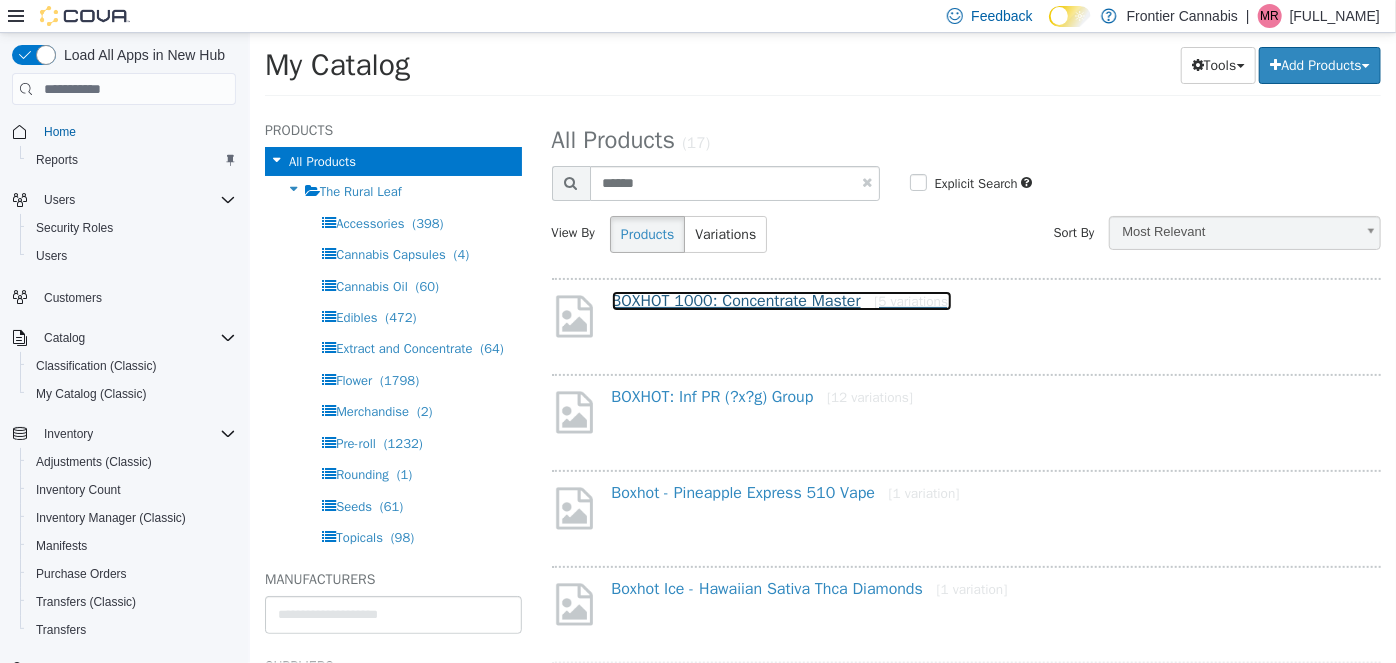 click on "BOXHOT 1000: Concentrate Master
[5 variations]" at bounding box center (781, 301) 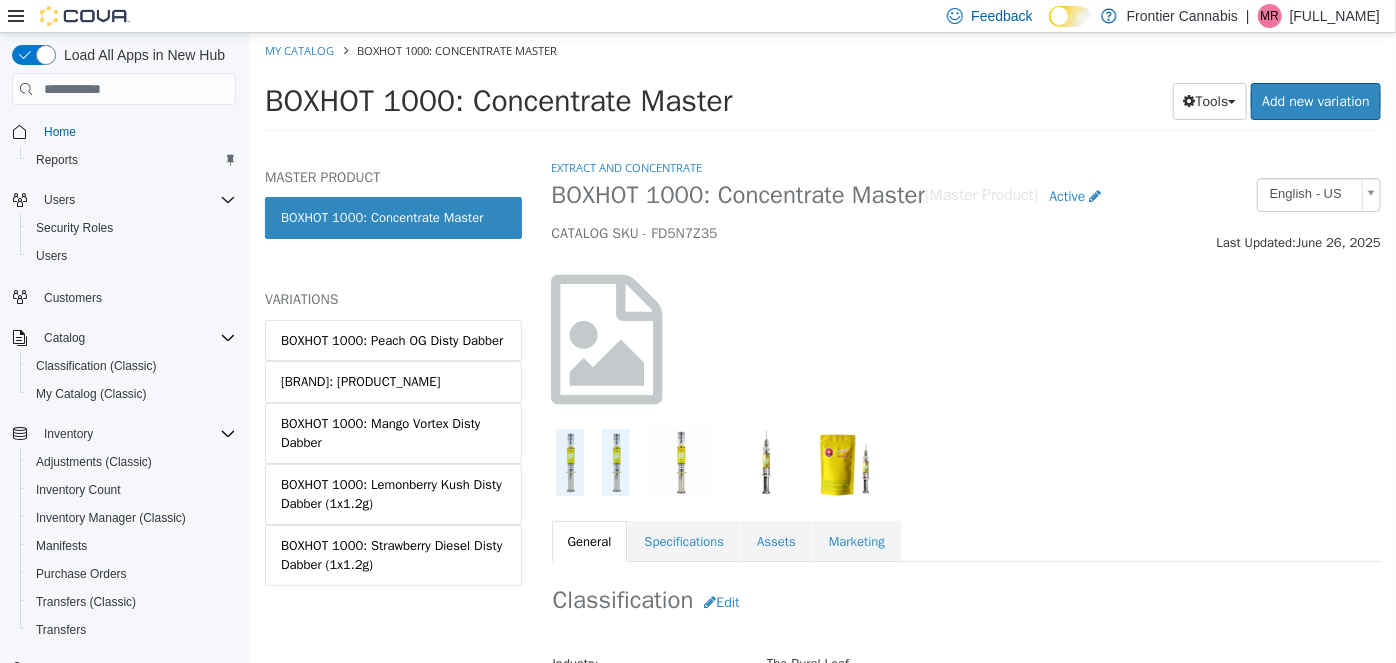 select on "**********" 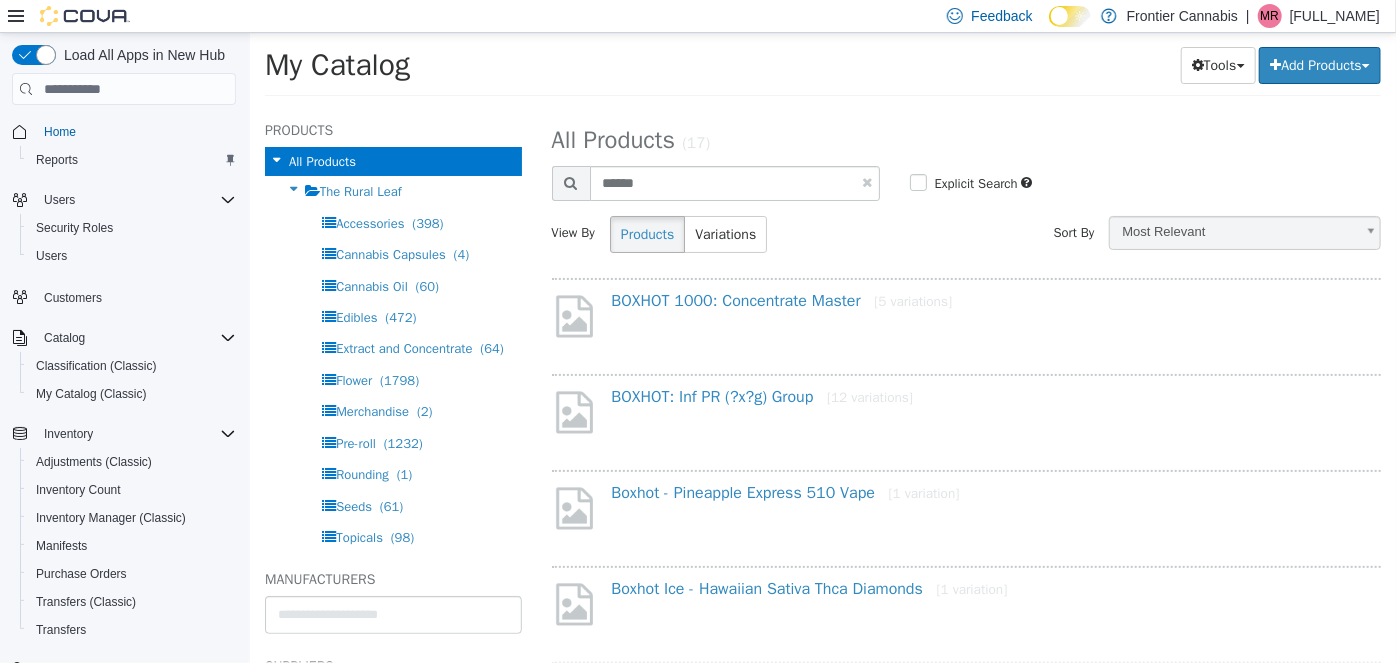 select on "**********" 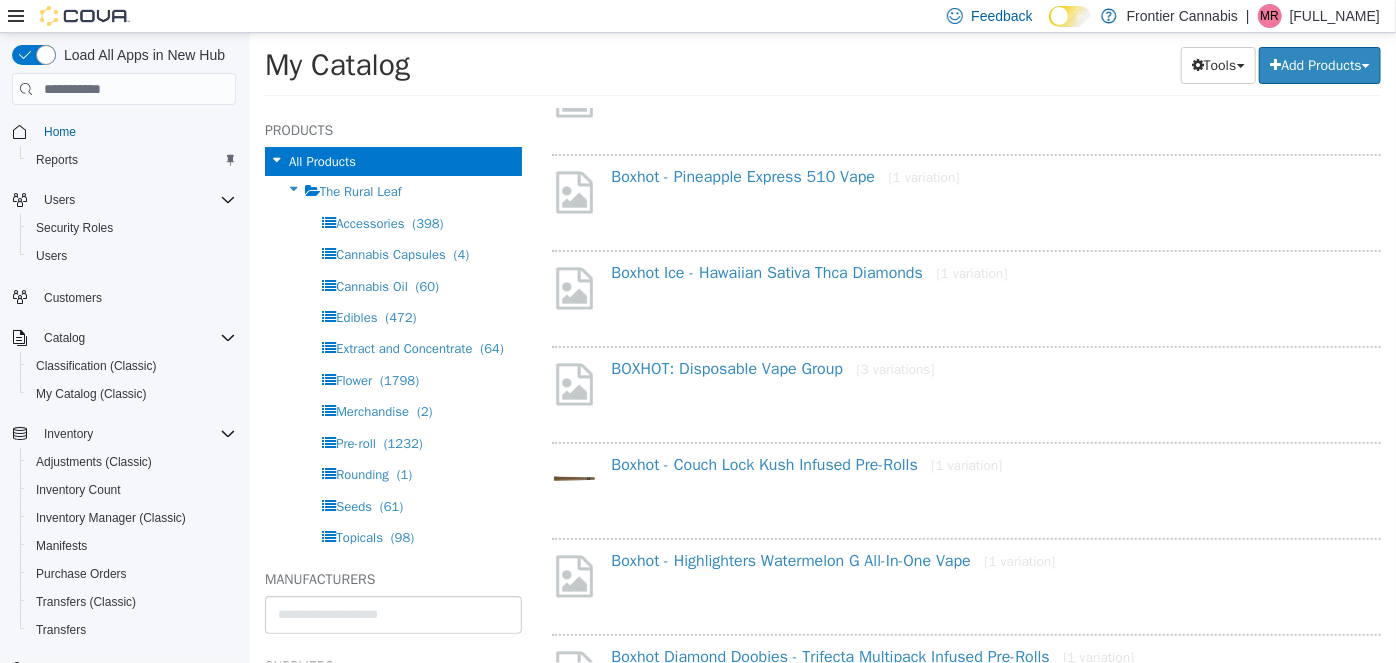 scroll, scrollTop: 327, scrollLeft: 0, axis: vertical 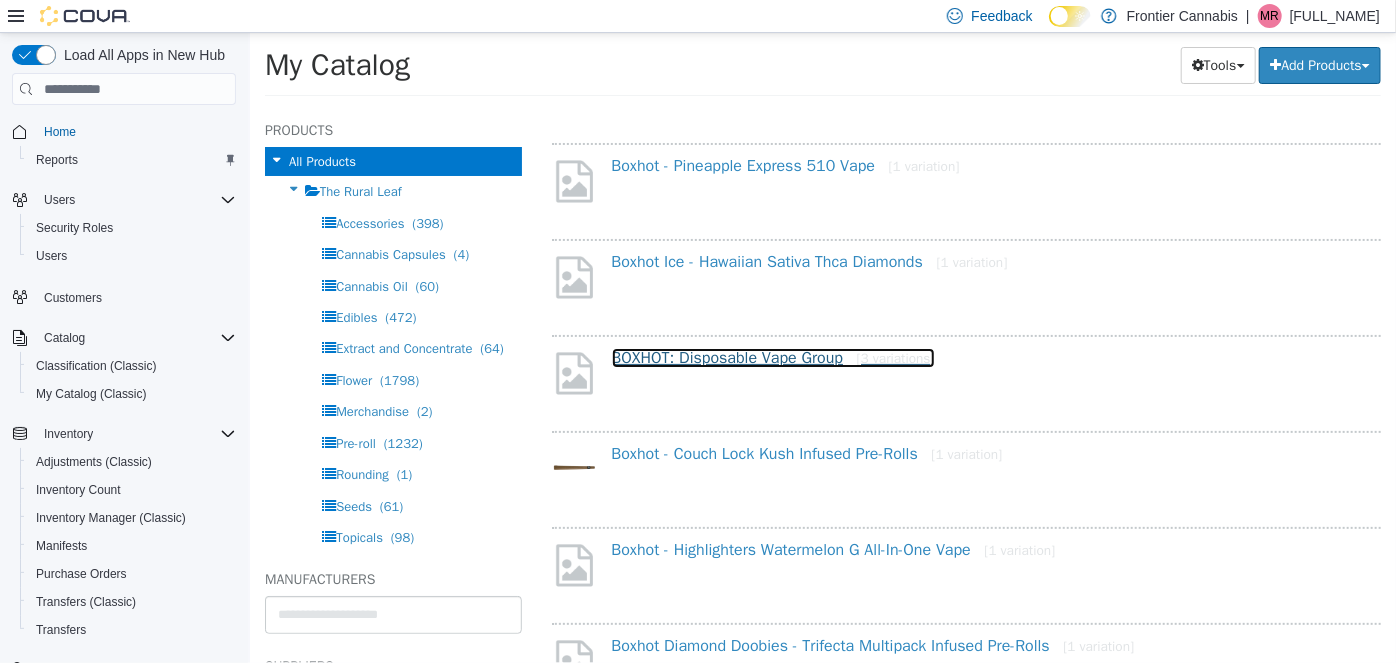 click on "BOXHOT: Disposable Vape Group
[3 variations]" at bounding box center [772, 358] 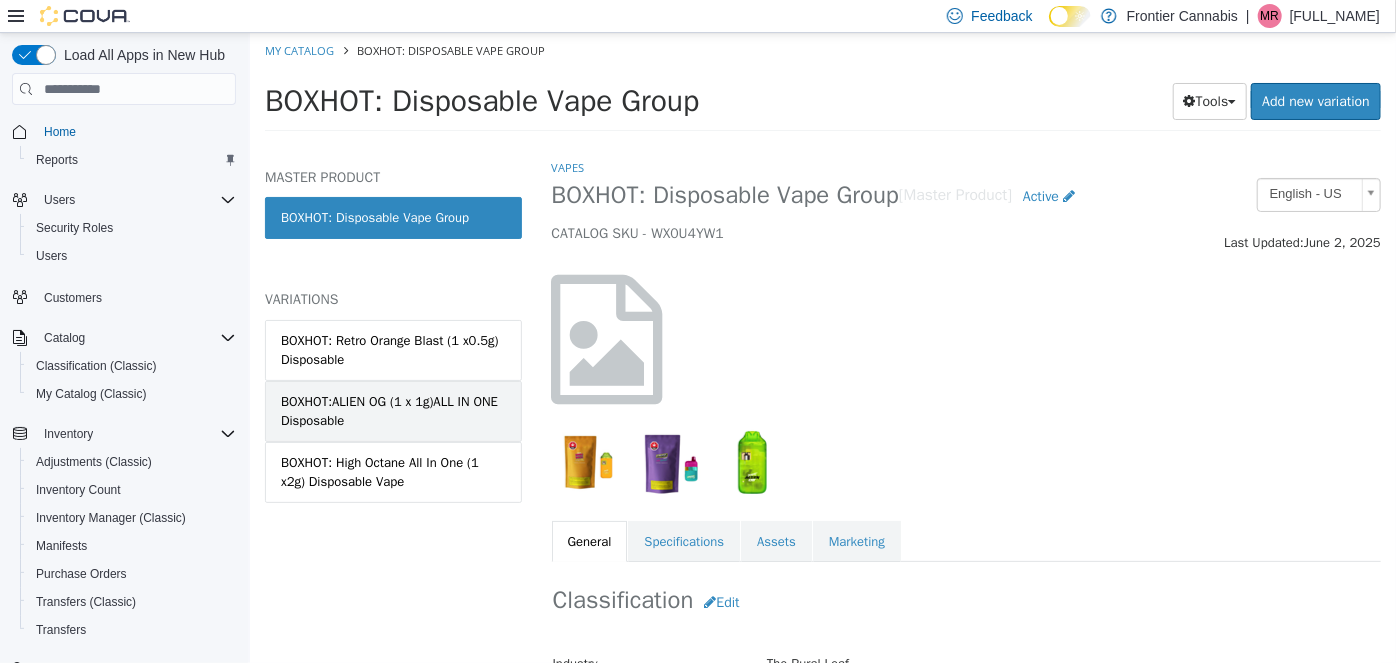 click on "BOXHOT:ALIEN OG (1 x 1g)ALL IN ONE Disposable" at bounding box center (392, 411) 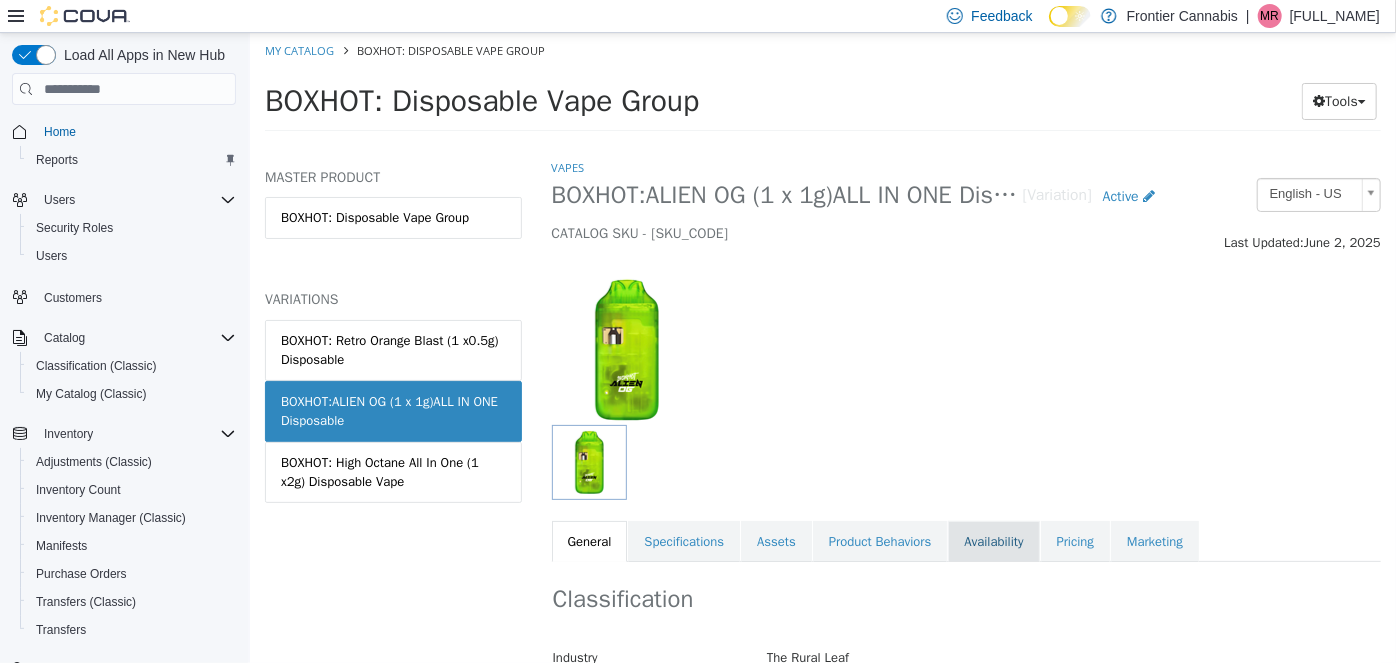 click on "Availability" at bounding box center (992, 542) 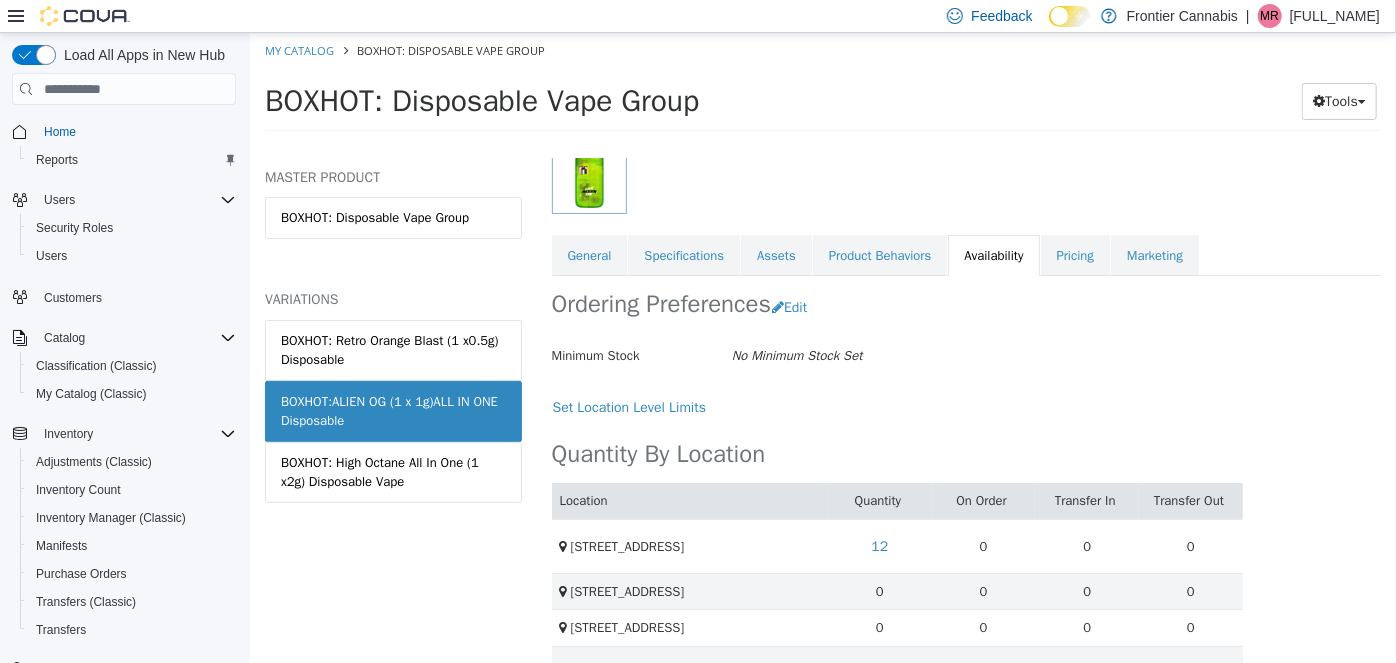 scroll, scrollTop: 285, scrollLeft: 0, axis: vertical 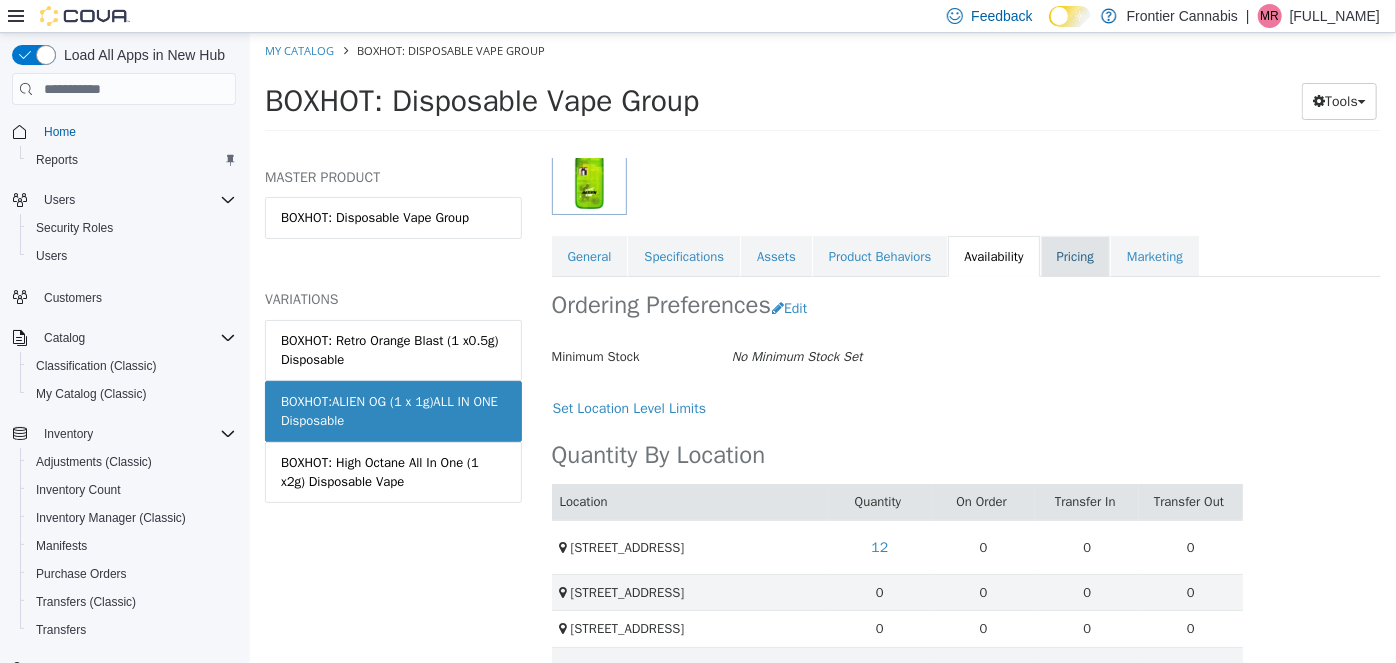 click on "Pricing" at bounding box center (1074, 257) 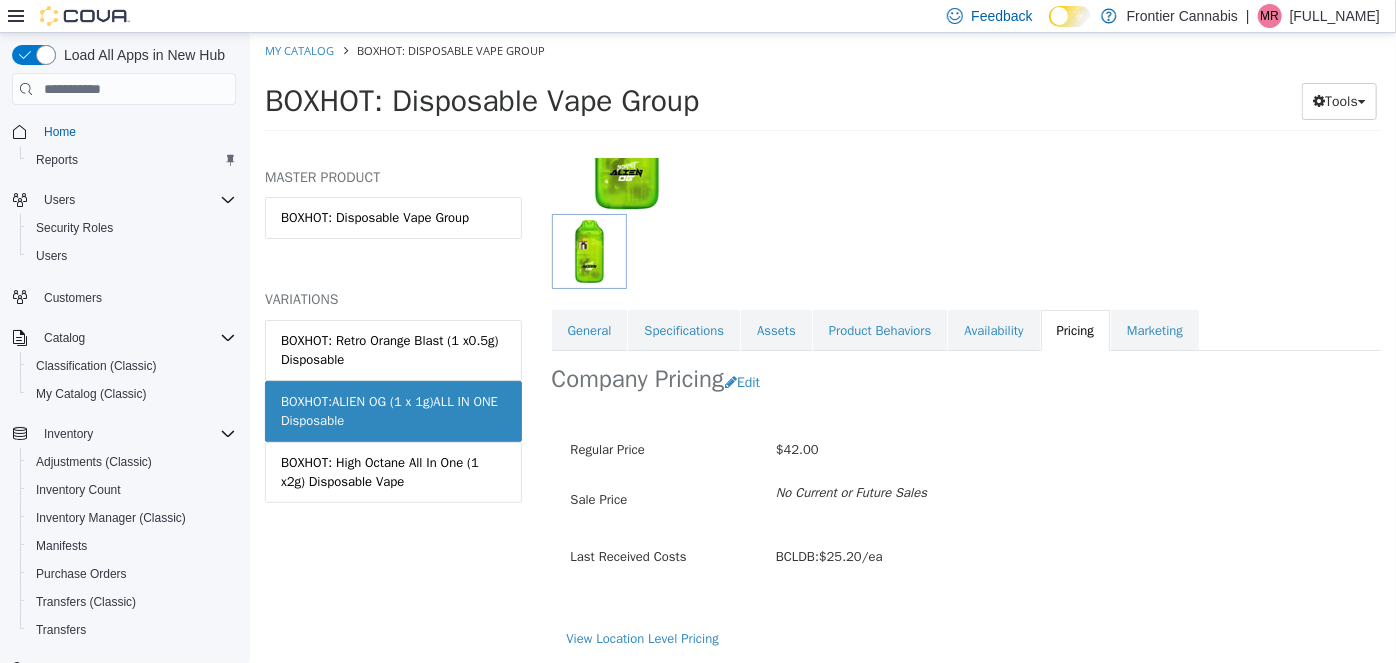 scroll, scrollTop: 210, scrollLeft: 0, axis: vertical 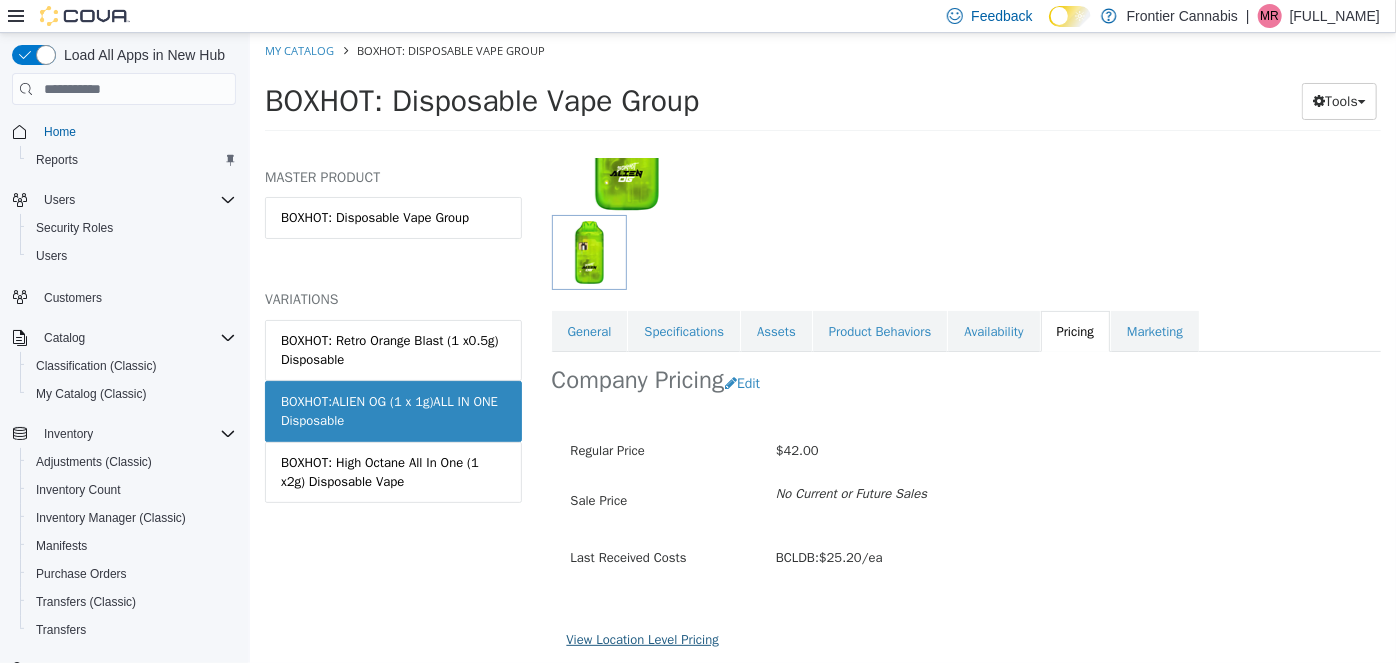 click on "View Location Level Pricing" at bounding box center [642, 639] 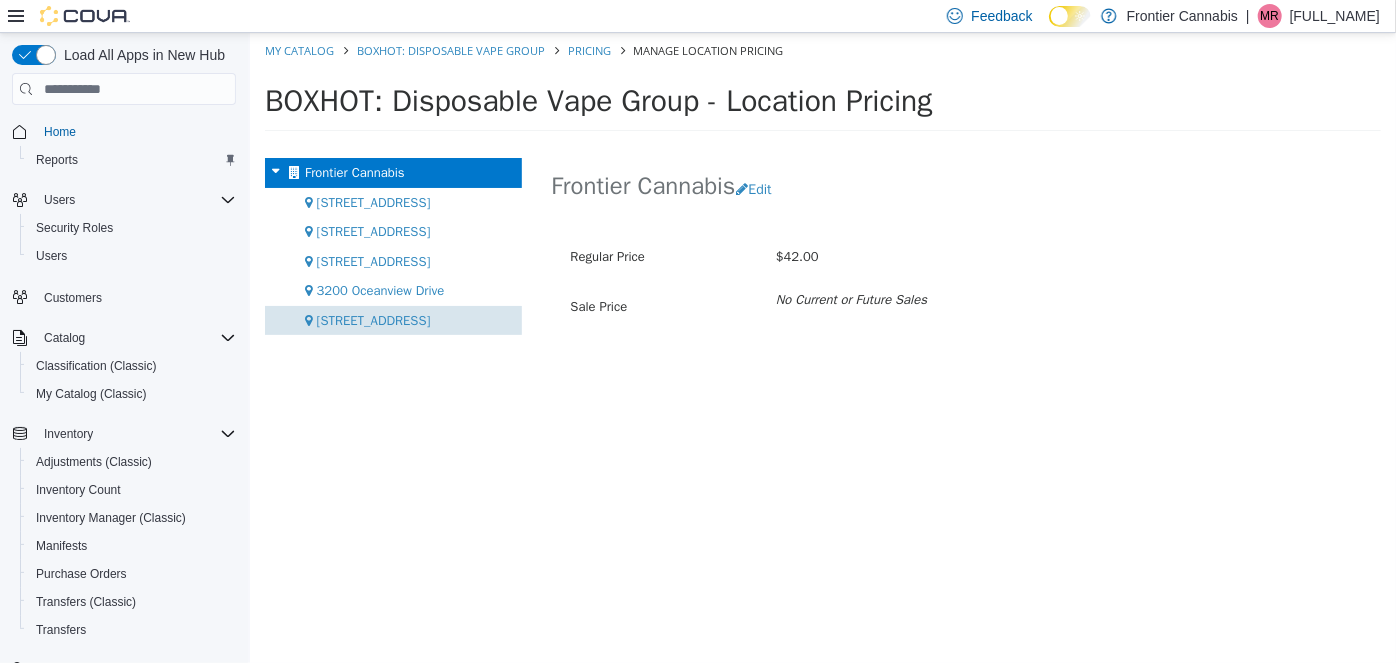 click on "[STREET_ADDRESS]" at bounding box center (373, 320) 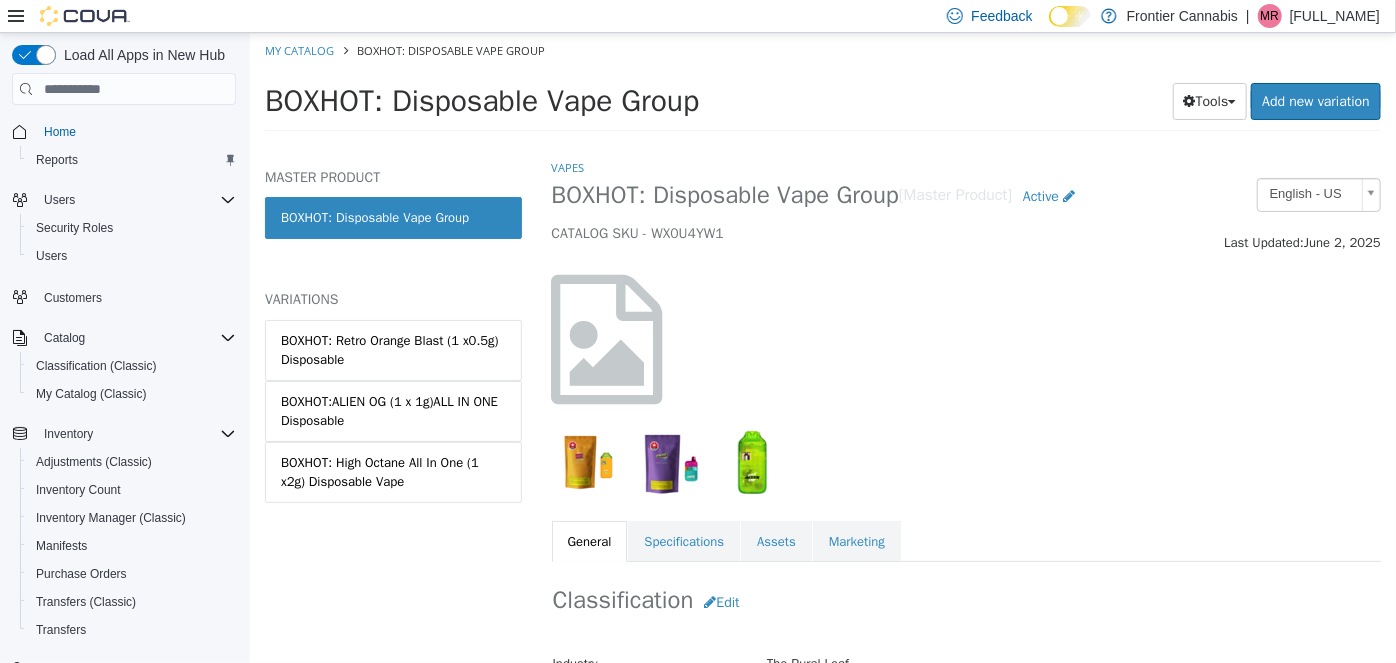 select on "**********" 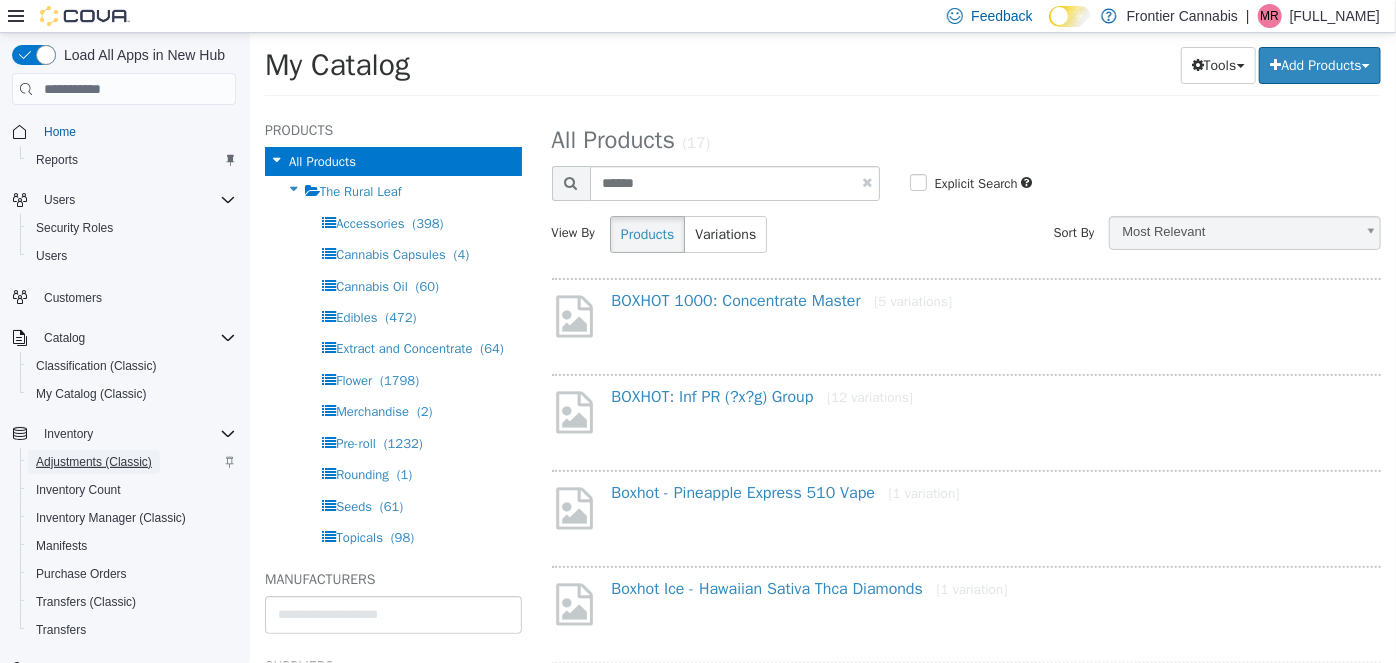 click on "Adjustments (Classic)" at bounding box center [94, 462] 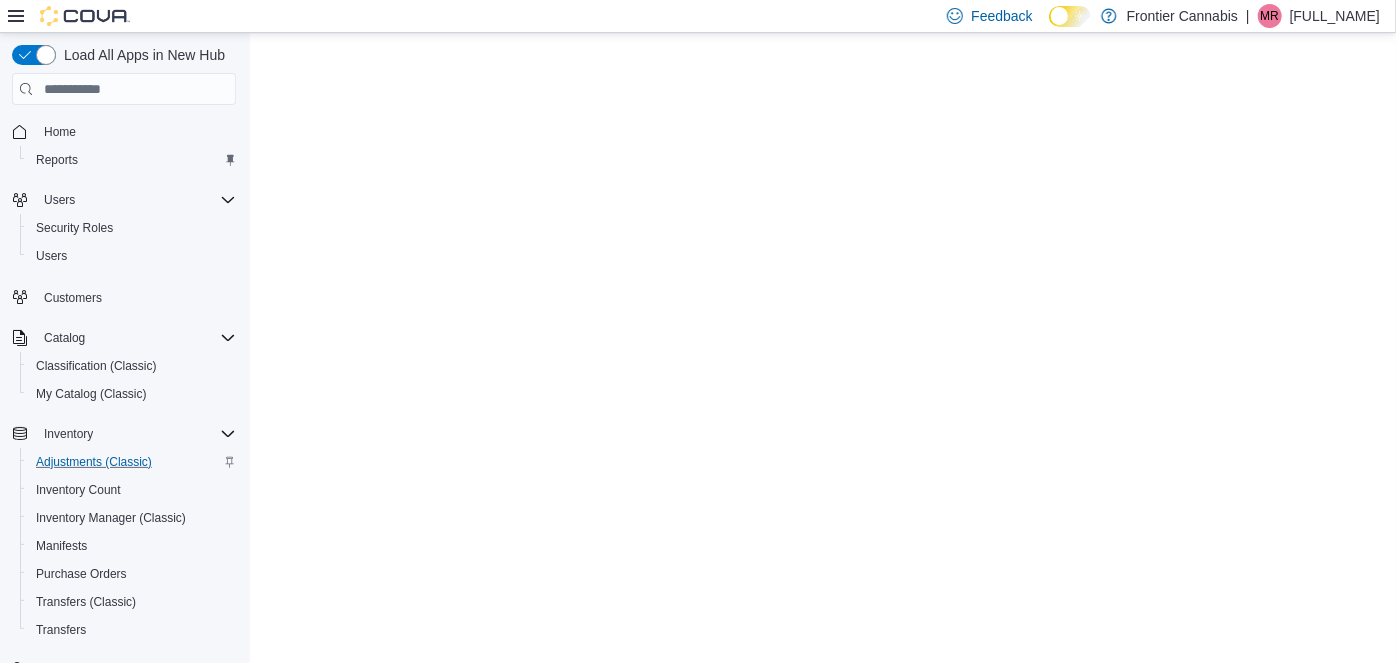 scroll, scrollTop: 0, scrollLeft: 0, axis: both 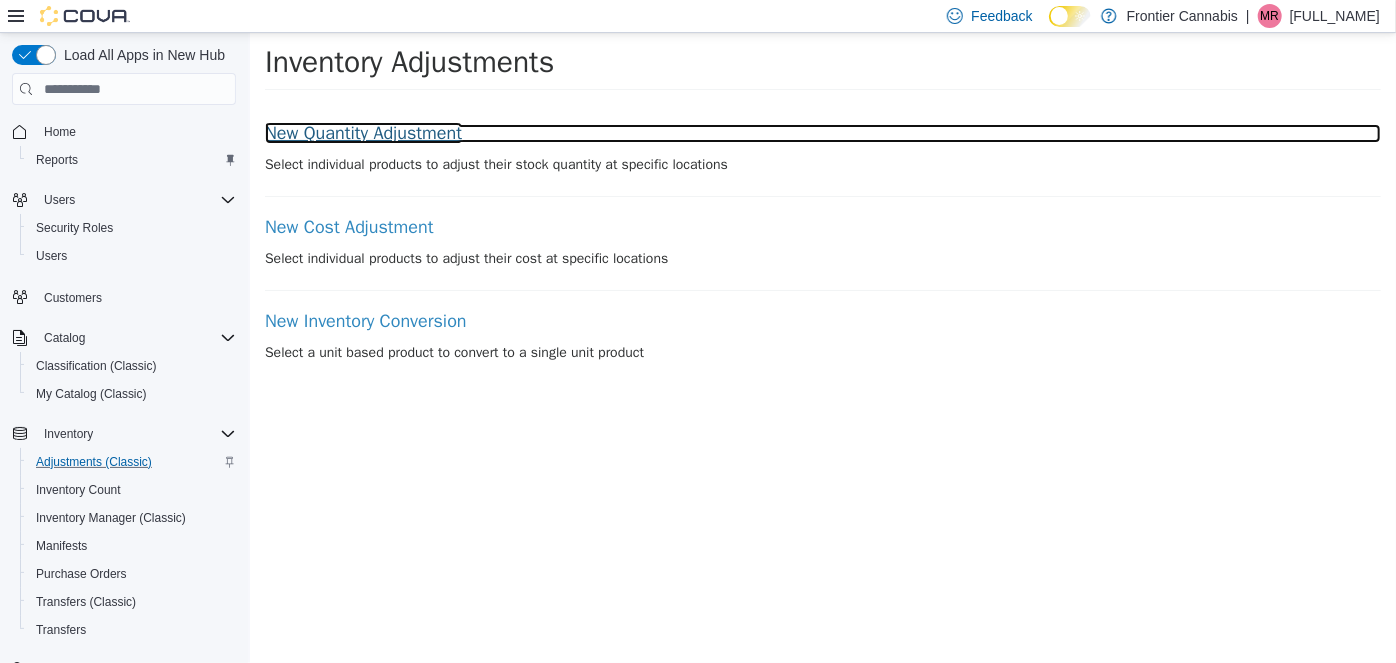 click on "New Quantity Adjustment" at bounding box center (822, 134) 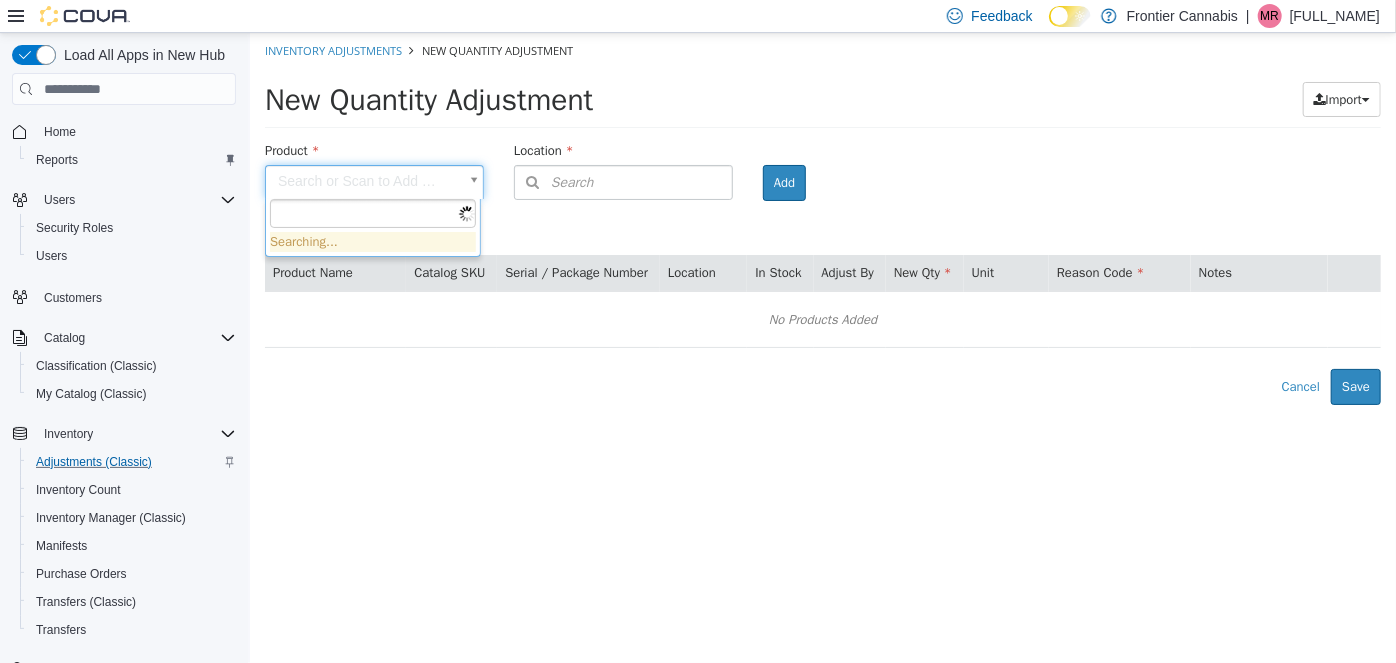 click on "Search or Scan to Add Product     Location Search Type 3 or more characters or browse      Frontier Cannabis     (5)         [STREET_ADDRESS]             [STREET_ADDRESS]             [STREET_ADDRESS]             [STREET_ADDRESS]             [STREET_ADDRESS]         Room  Add Products ( 0 ) Product Name Catalog SKU Serial / Package Number Location In Stock Adjust By New Qty Unit Reason Code Notes No Products Added Error saving adjustment please resolve the errors above. Cancel Save                                          Searching..." at bounding box center [822, 219] 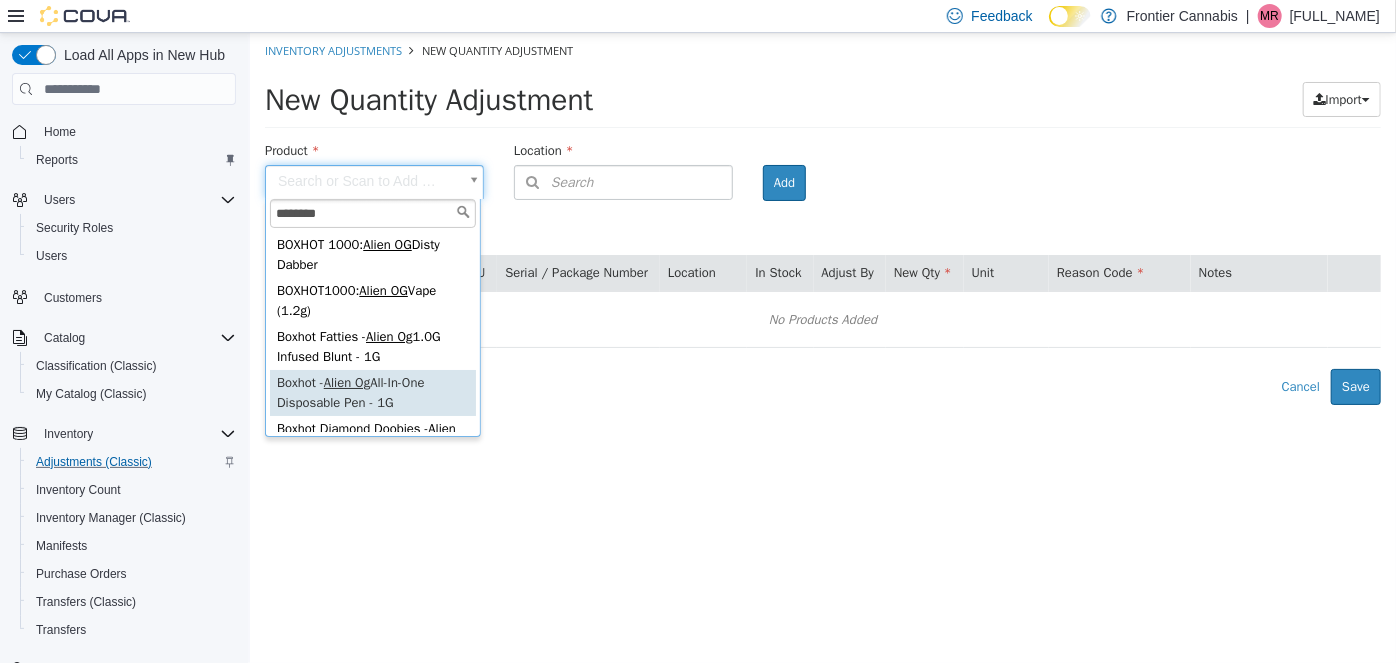 type on "********" 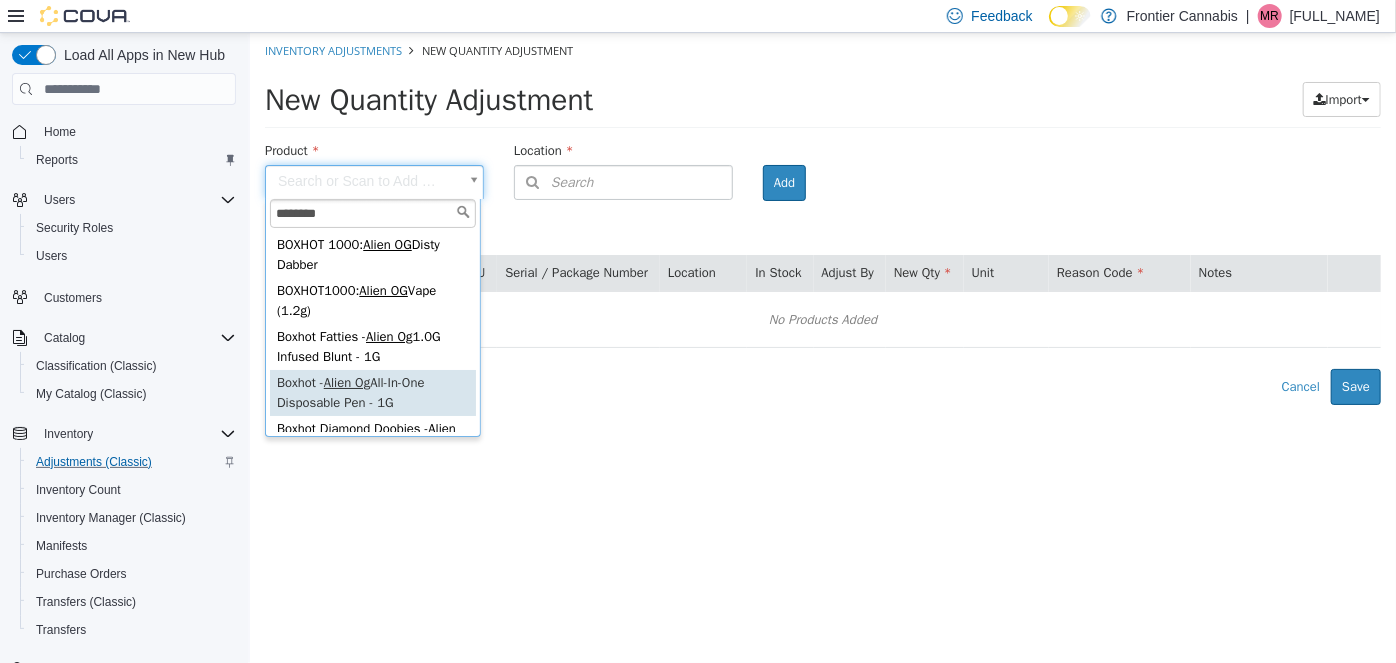 type on "**********" 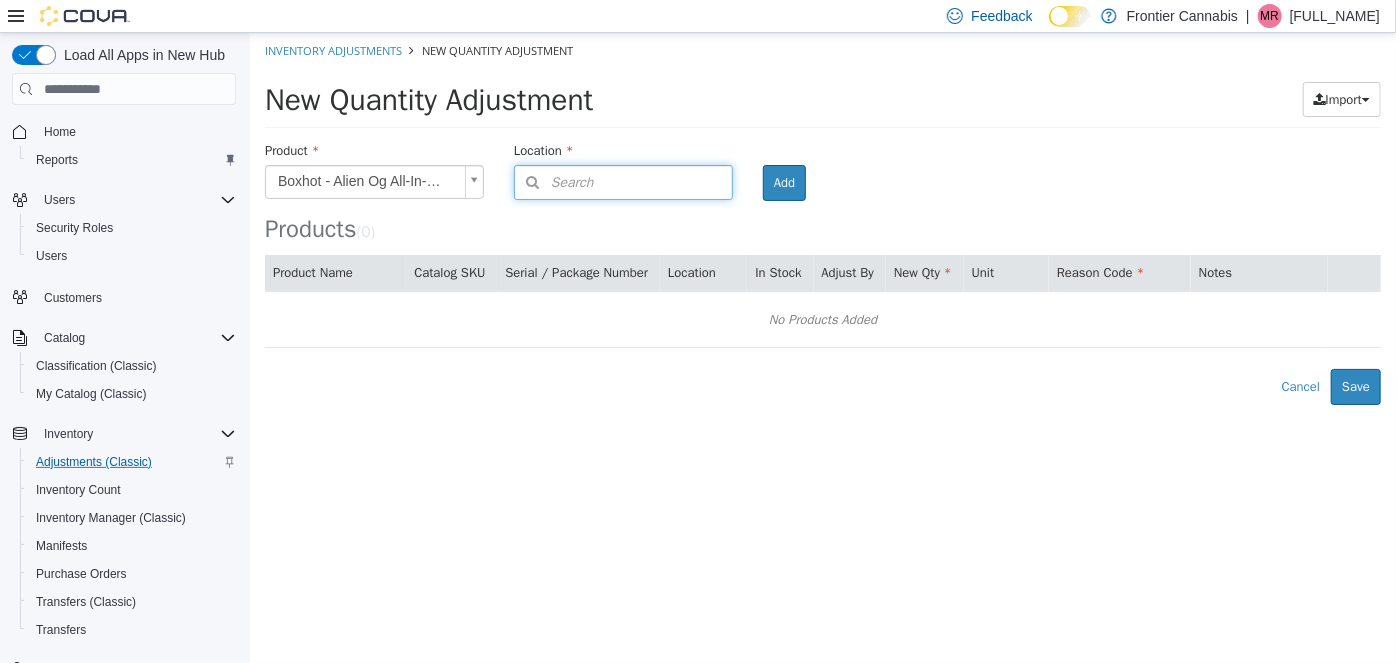 click on "Search" at bounding box center (622, 182) 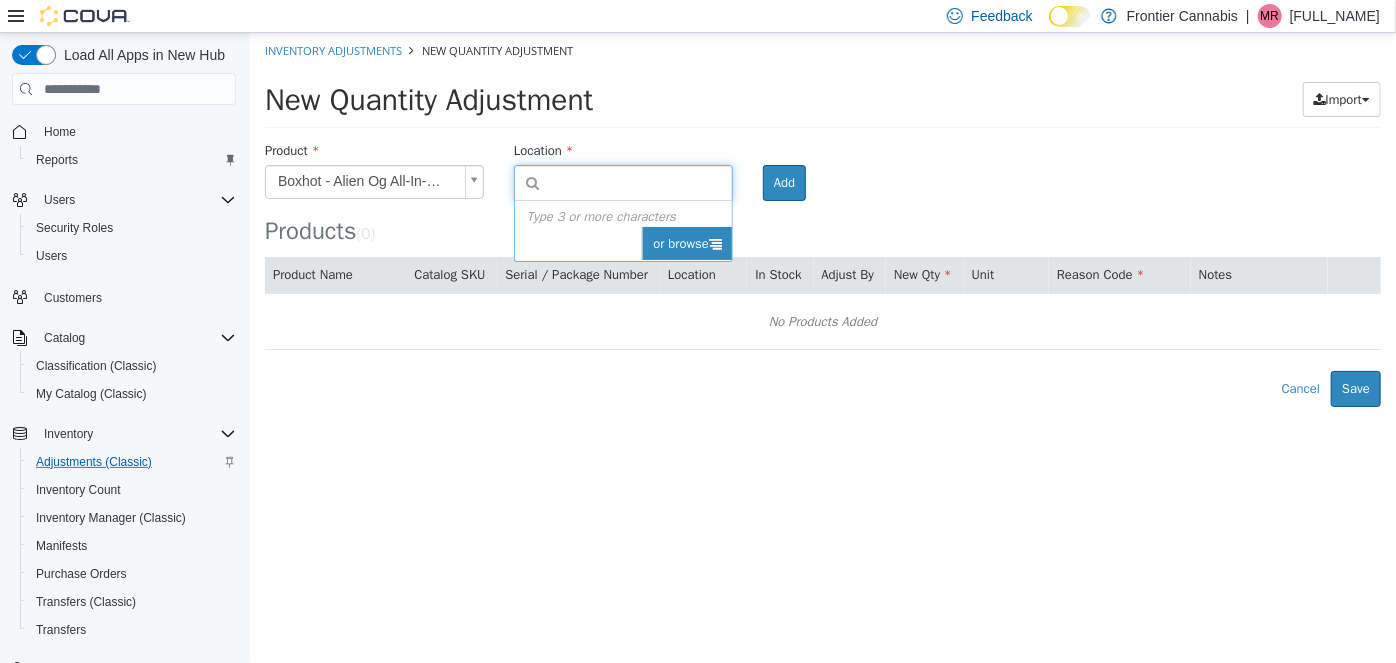 click on "or browse" at bounding box center [686, 244] 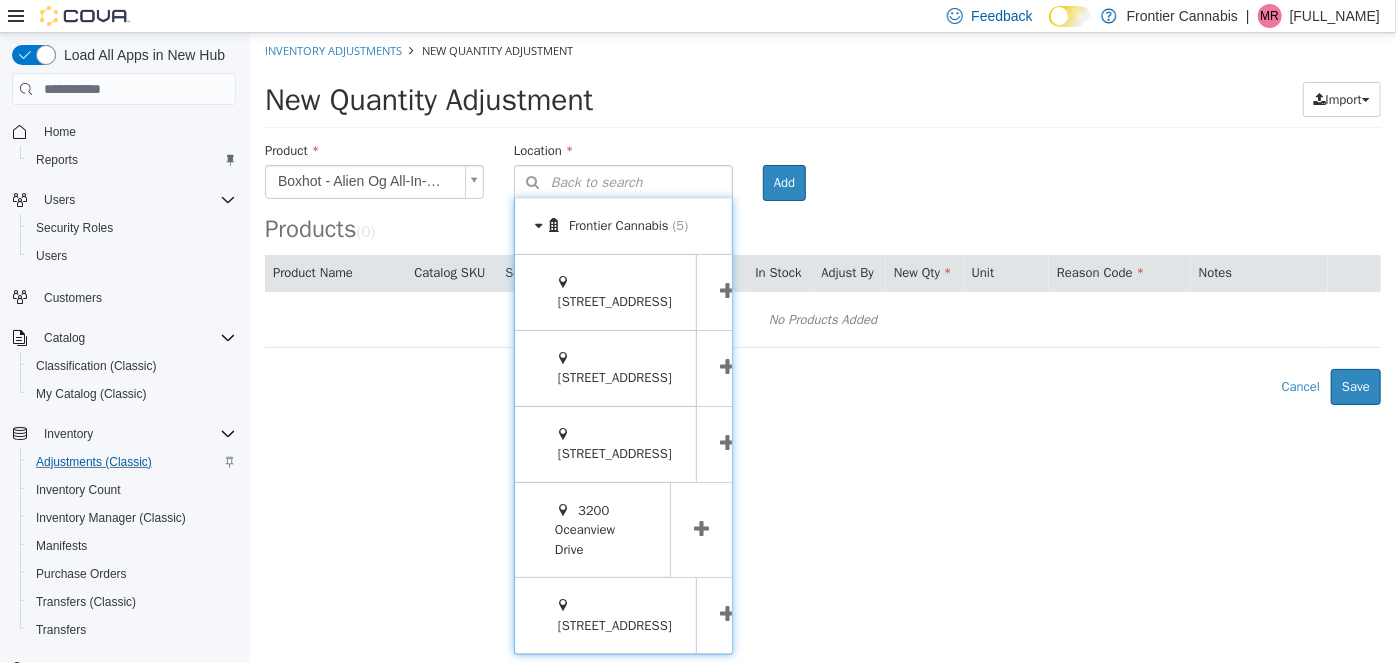 click at bounding box center [726, 615] 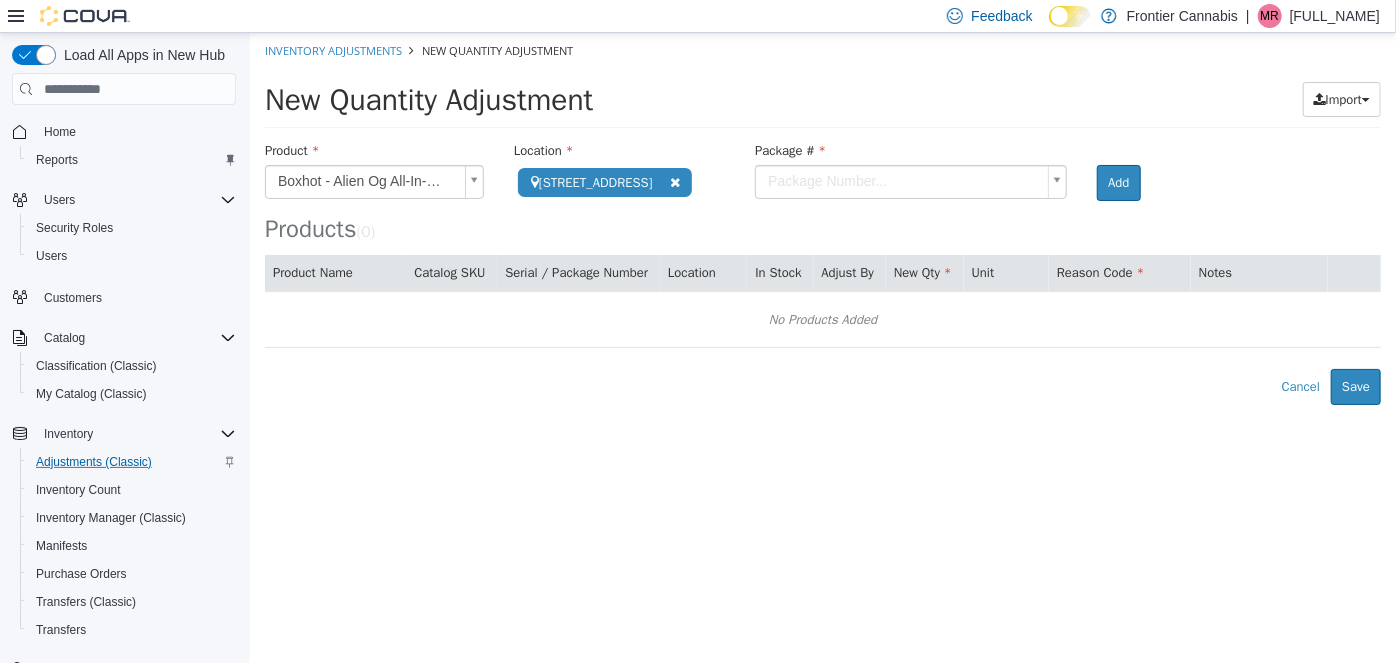 click on "Boxhot - Alien Og All-In-One Disposable Pen - 1G Active Cancel
Save" at bounding box center [822, 219] 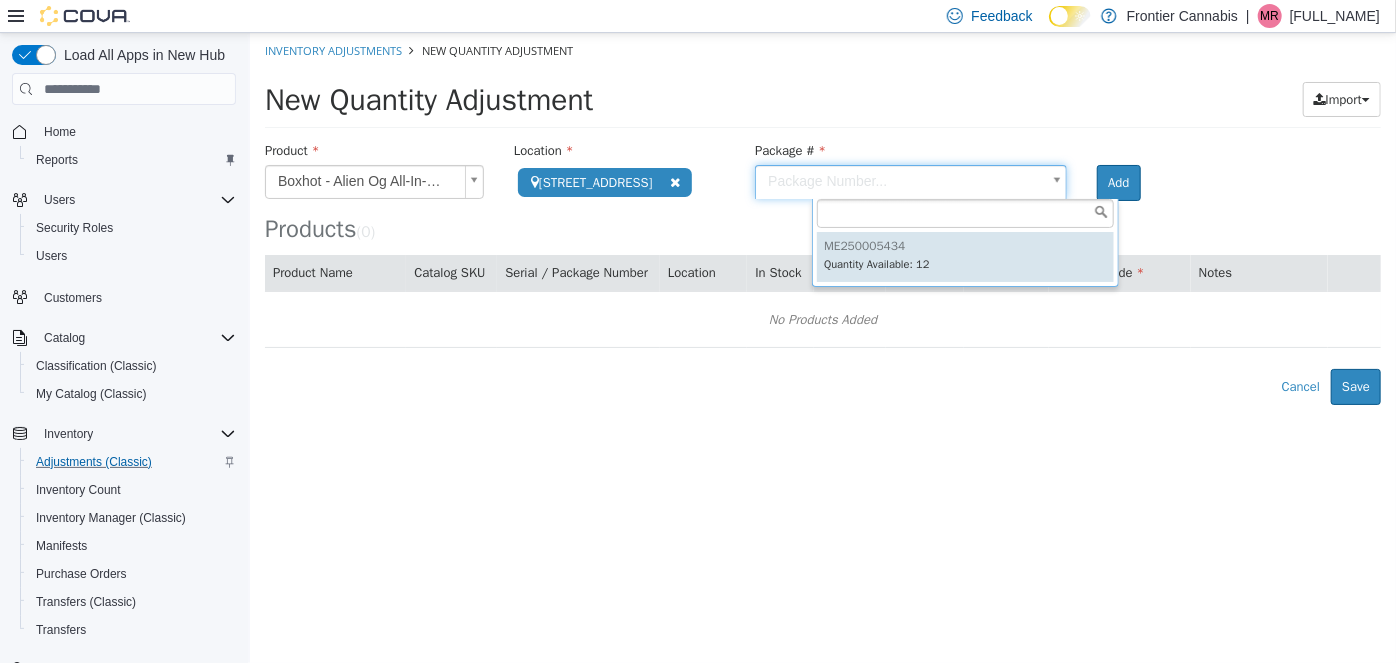 type on "**********" 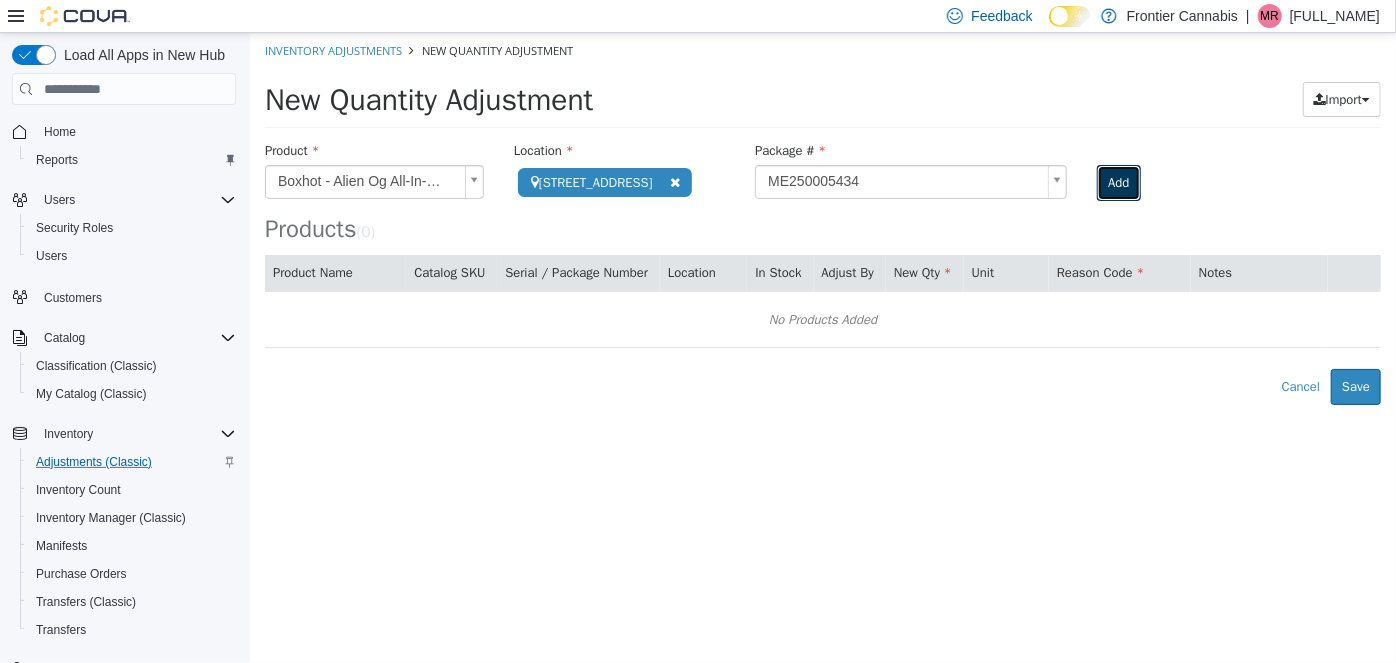click on "Add" at bounding box center [1117, 183] 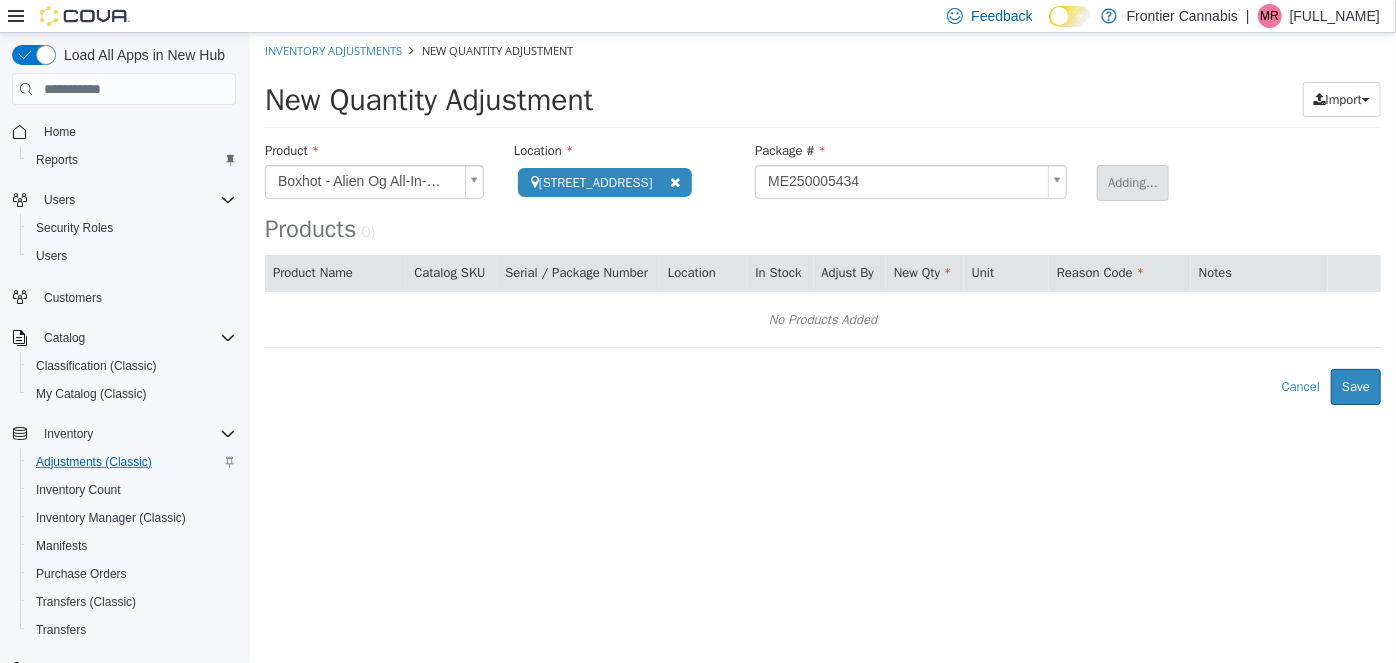 type 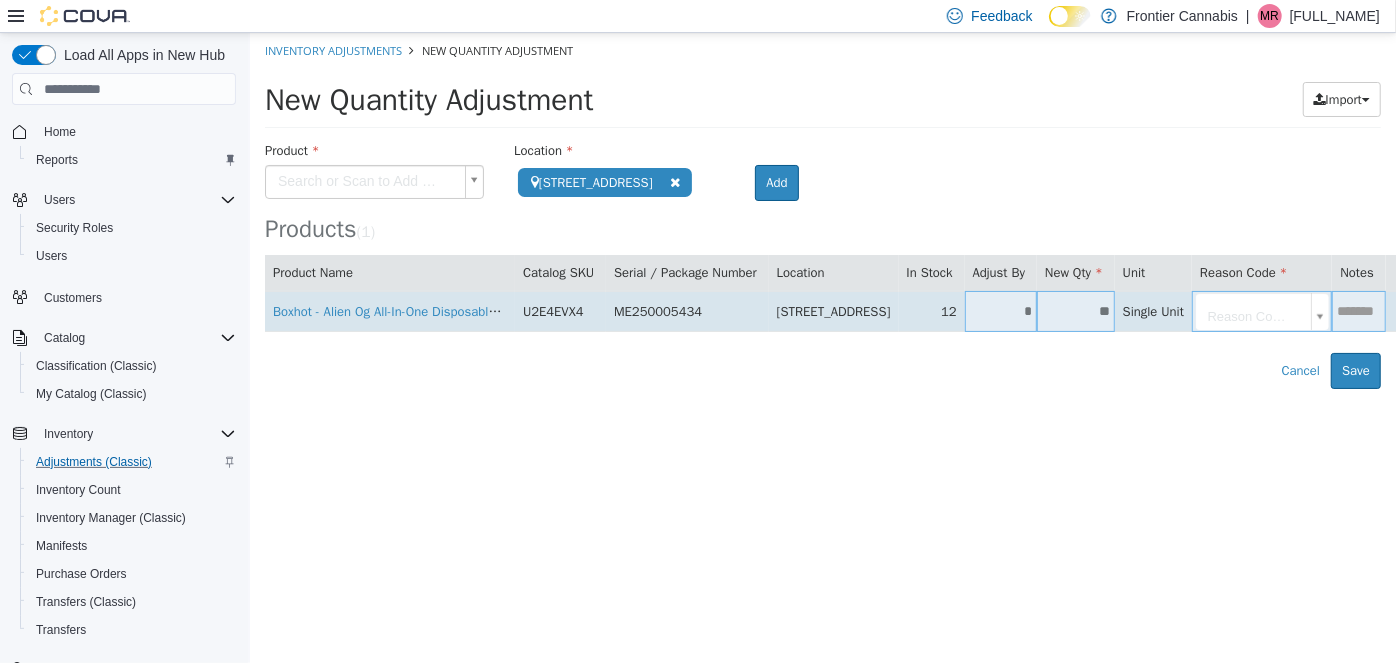 click on "*" at bounding box center [1000, 311] 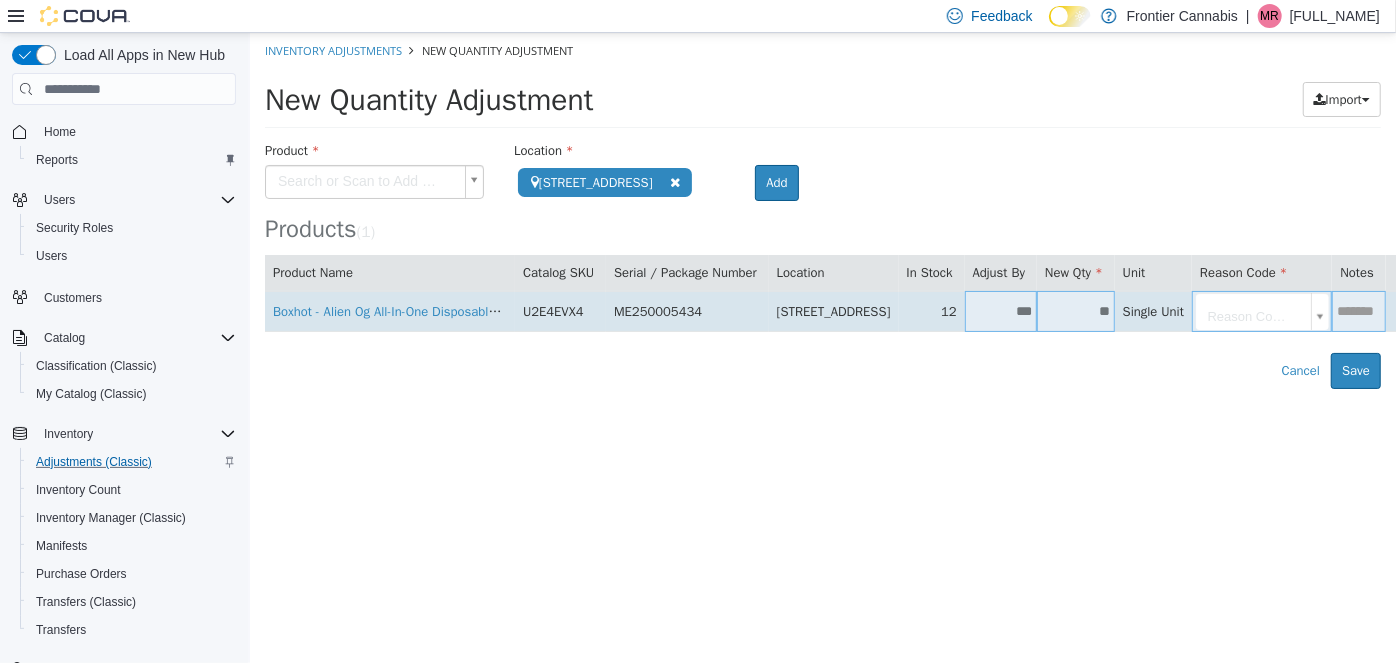 type on "***" 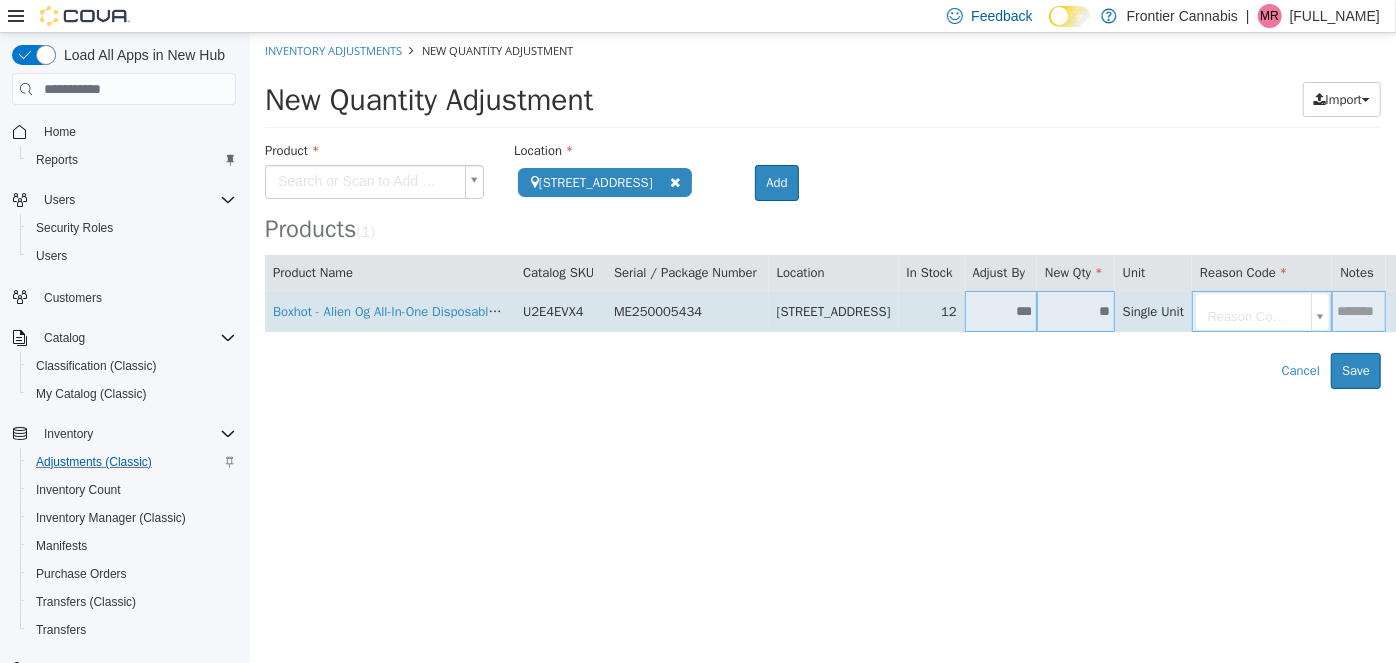 type on "*" 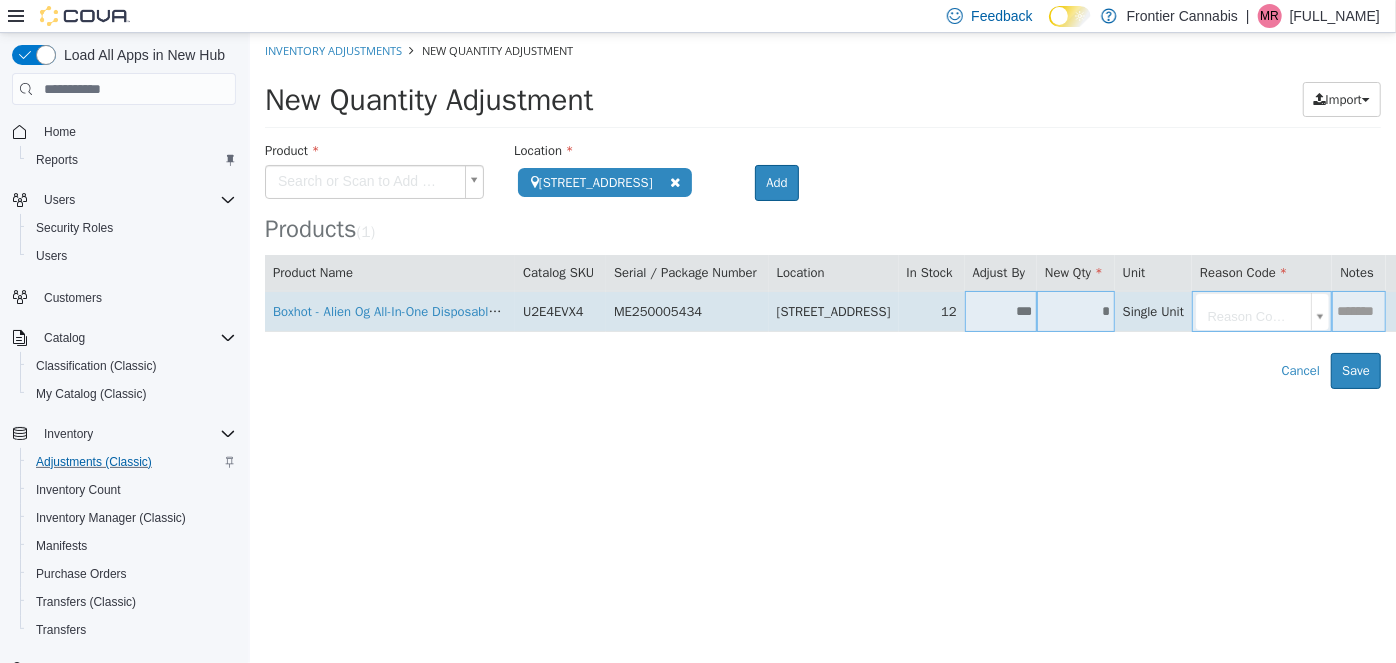 click on "*" at bounding box center (1075, 311) 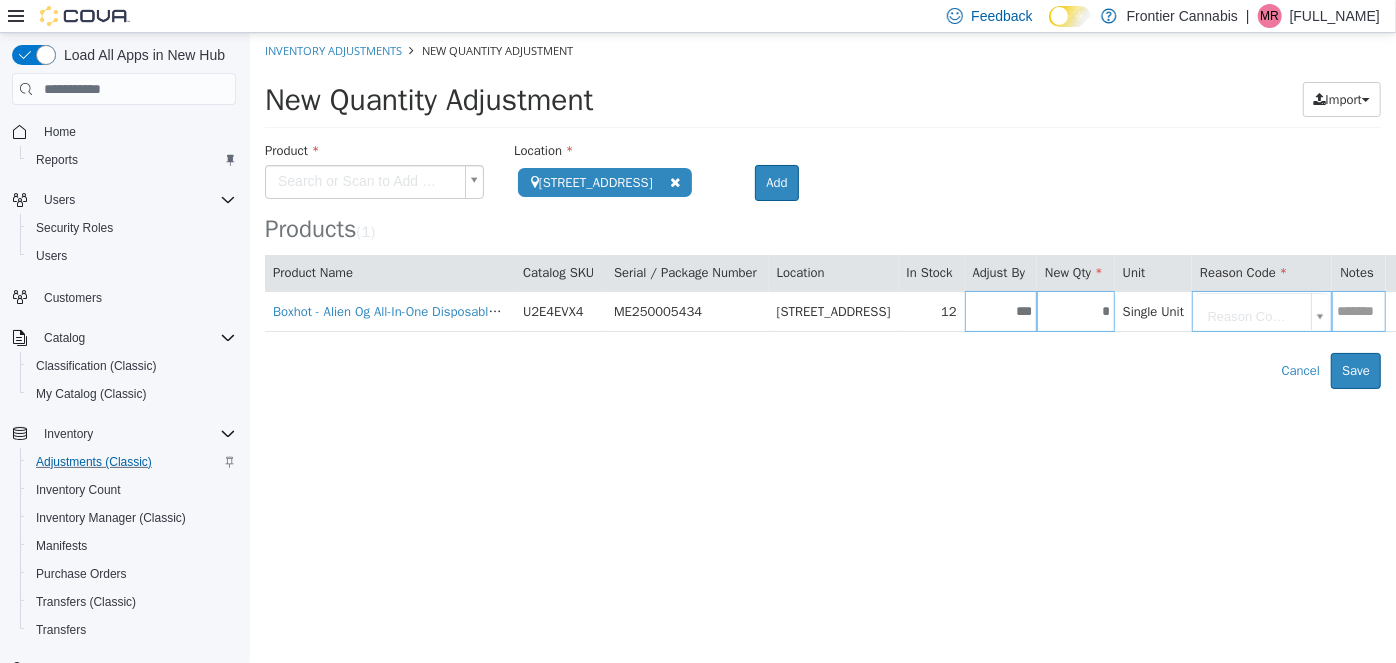 click on "Boxhot - Alien Og All-In-One Disposable Pen U2E4EVX4 ME250005434 [POSTAL_CODE] 12 *** * Single Unit     Reason Code...                             Error saving adjustment please resolve the errors above. Cancel Save" at bounding box center [822, 211] 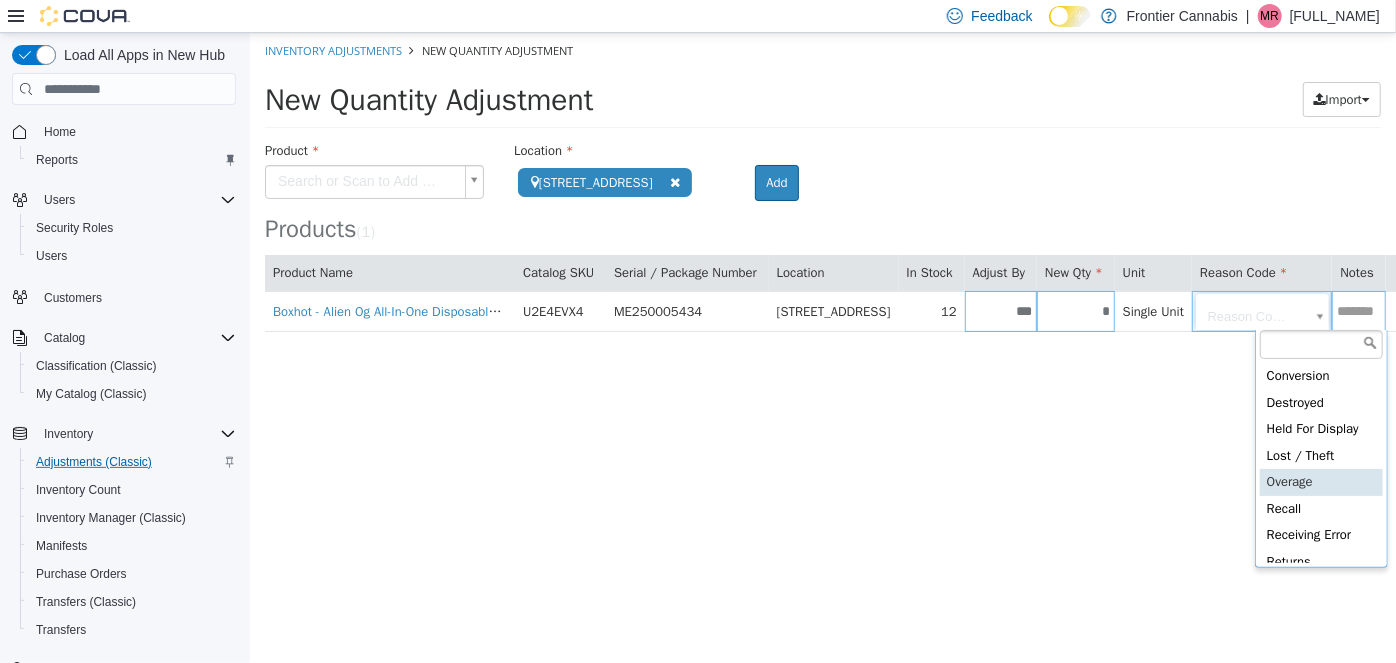 scroll, scrollTop: 4, scrollLeft: 0, axis: vertical 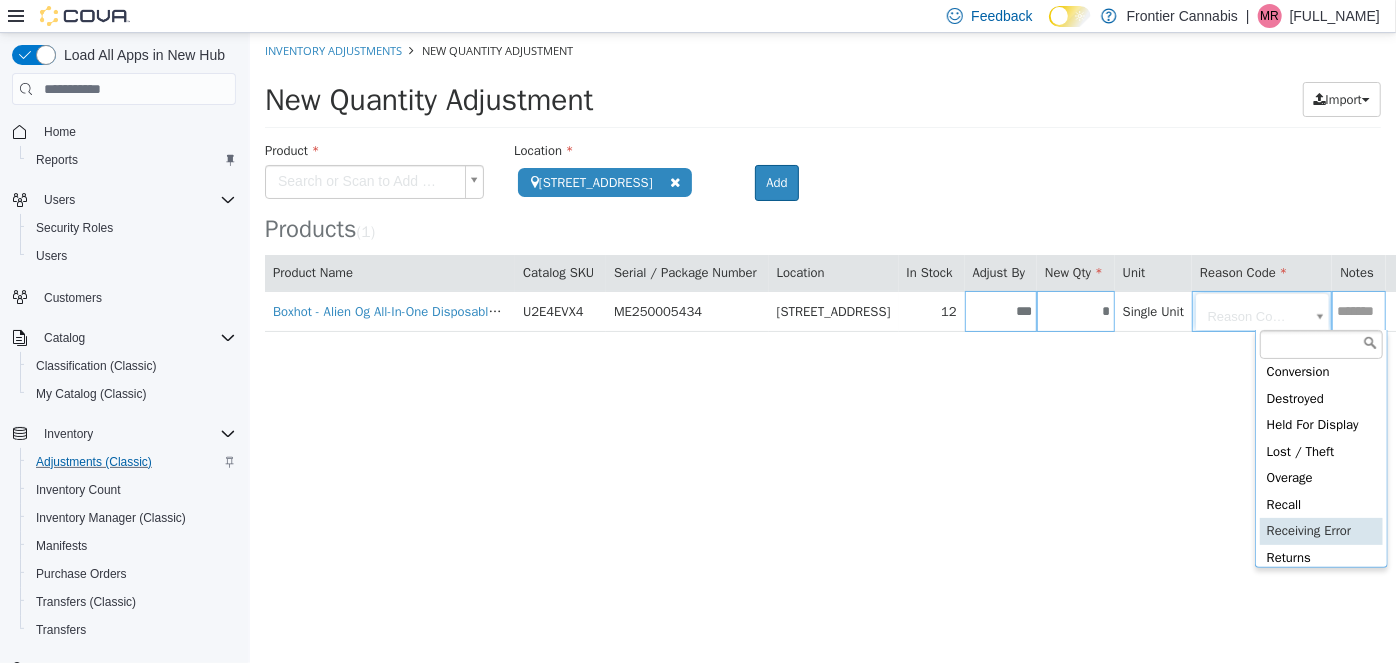 type on "**********" 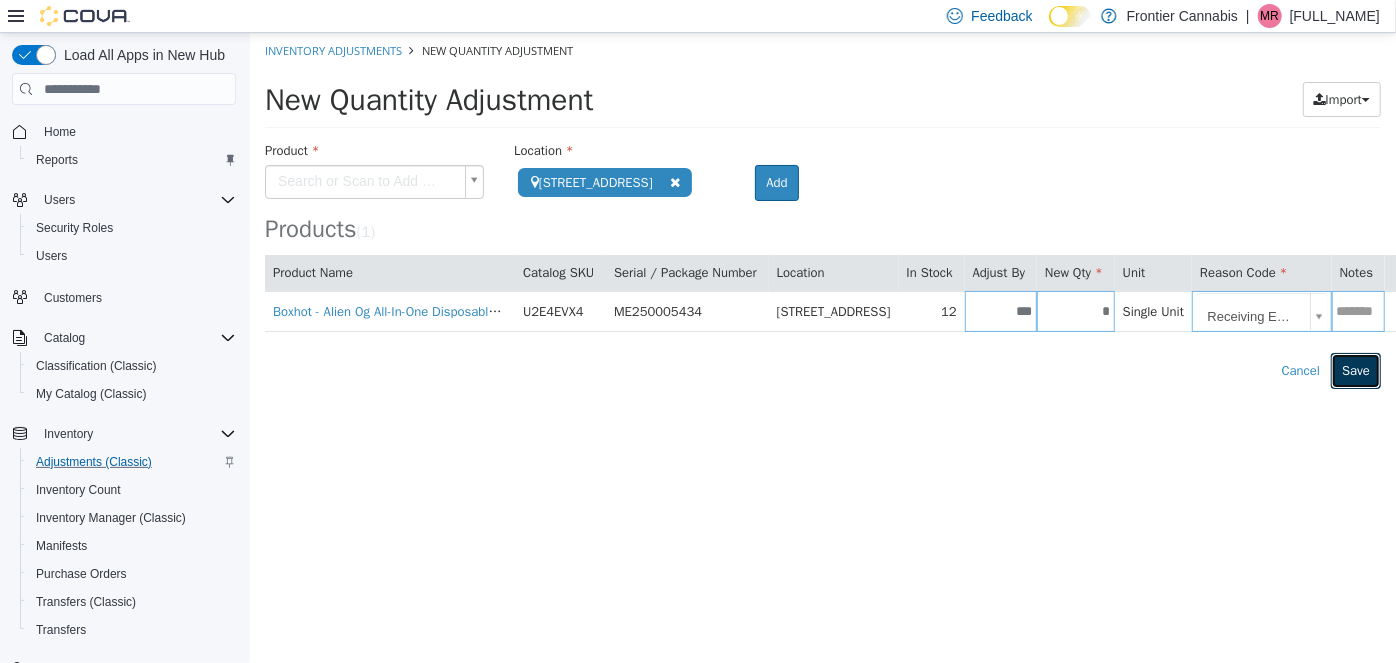click on "Save" at bounding box center (1355, 371) 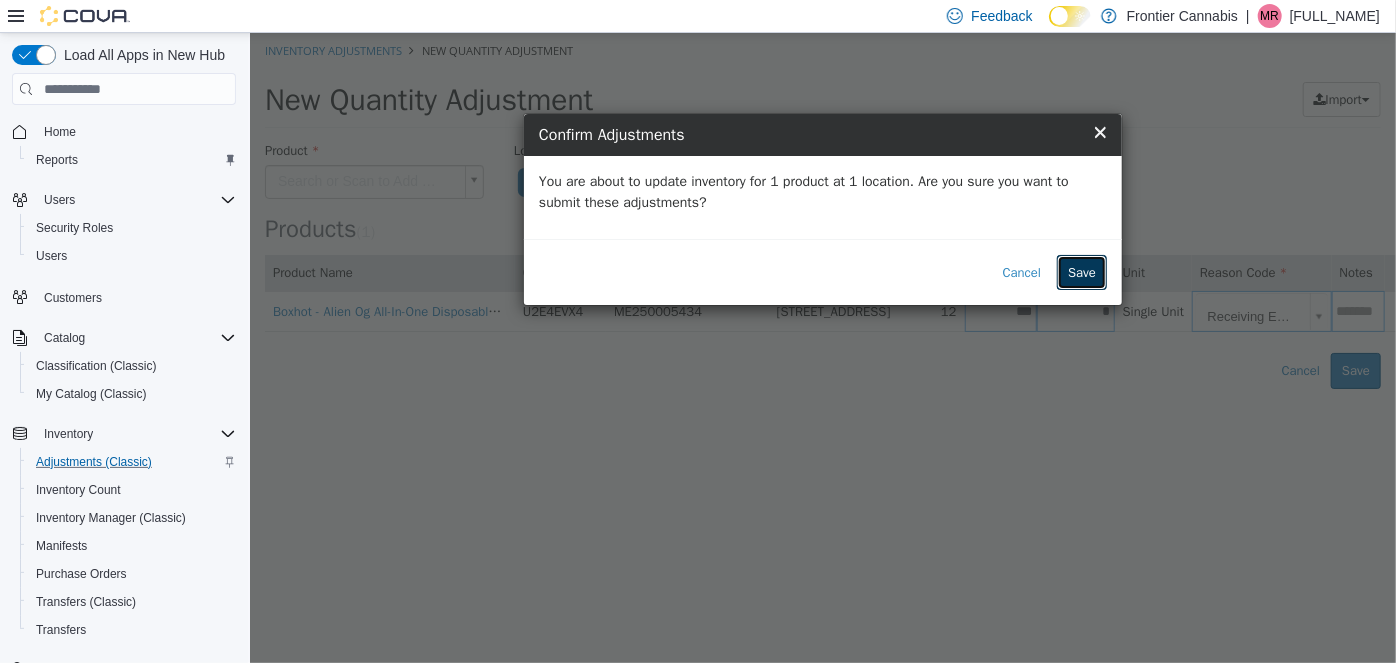 click on "Save" at bounding box center (1081, 273) 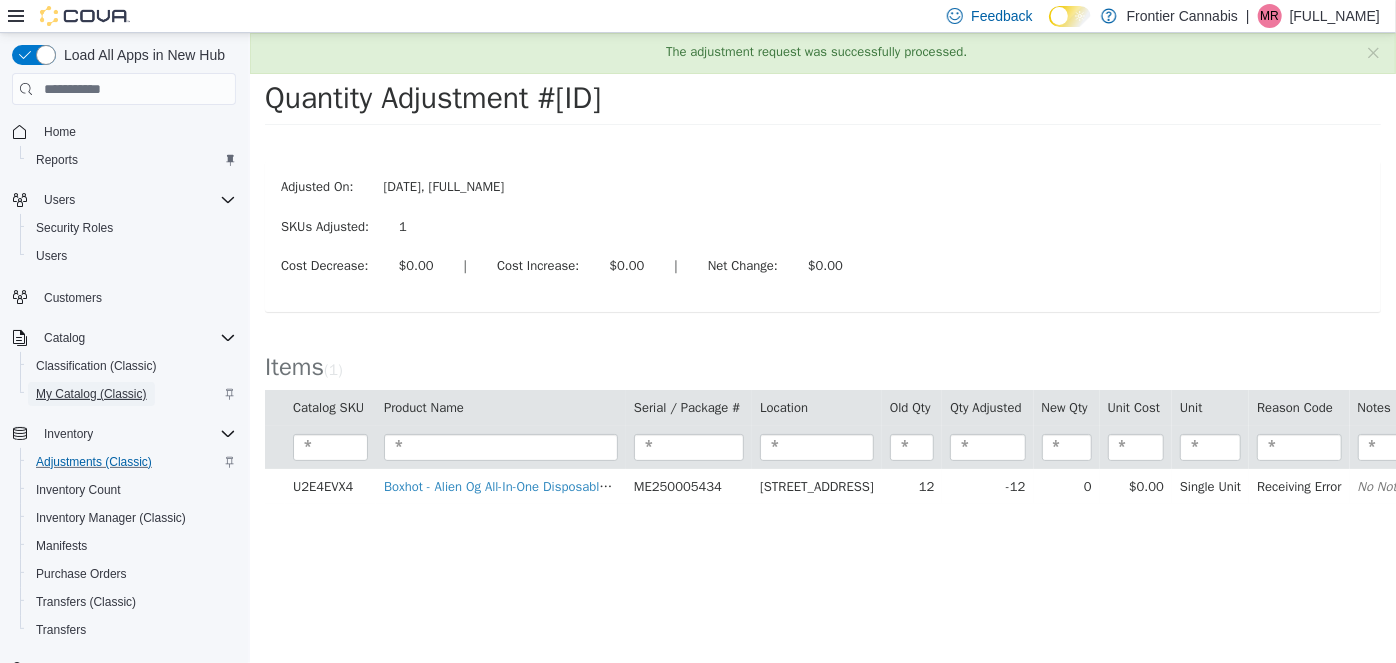 click on "My Catalog (Classic)" at bounding box center (91, 394) 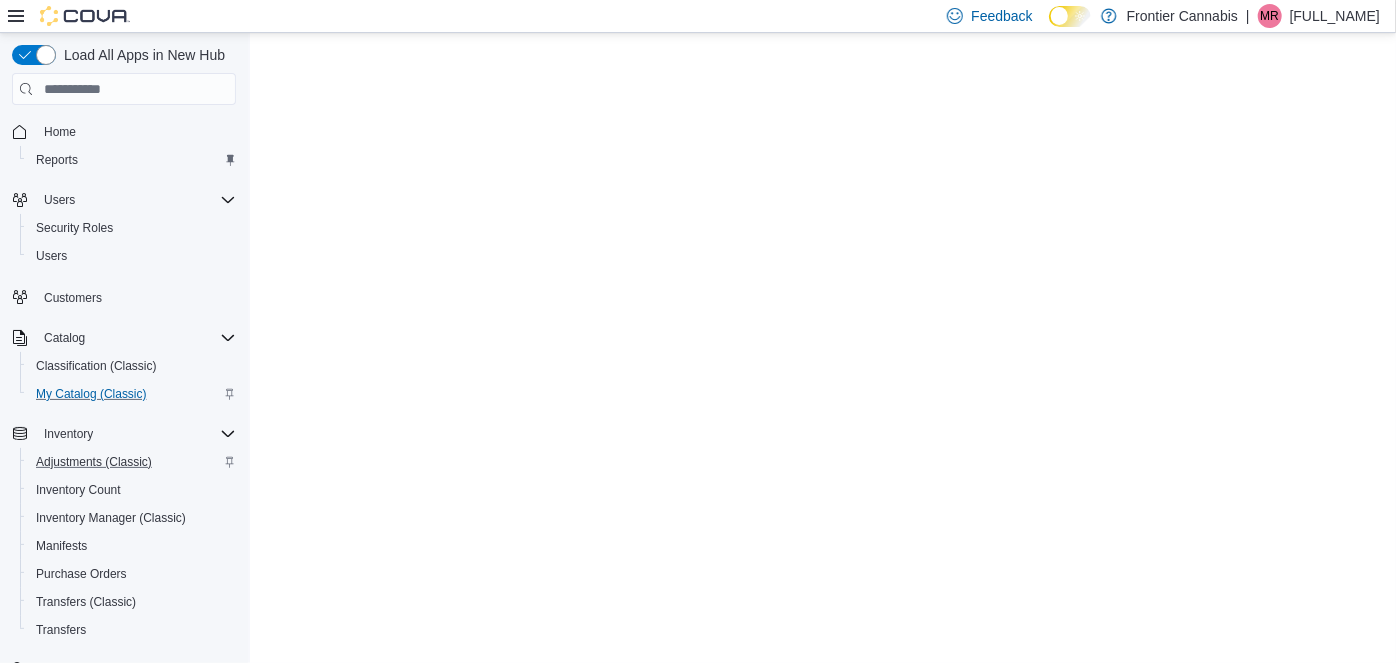 scroll, scrollTop: 0, scrollLeft: 0, axis: both 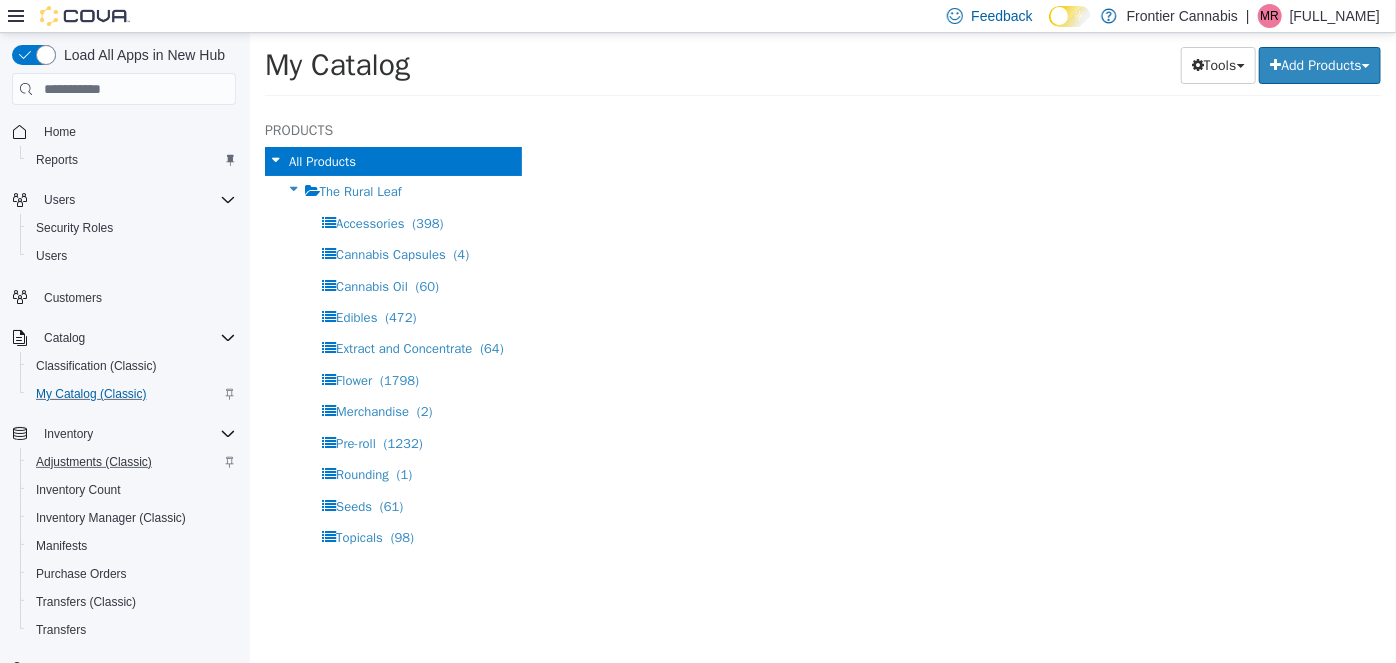 select on "**********" 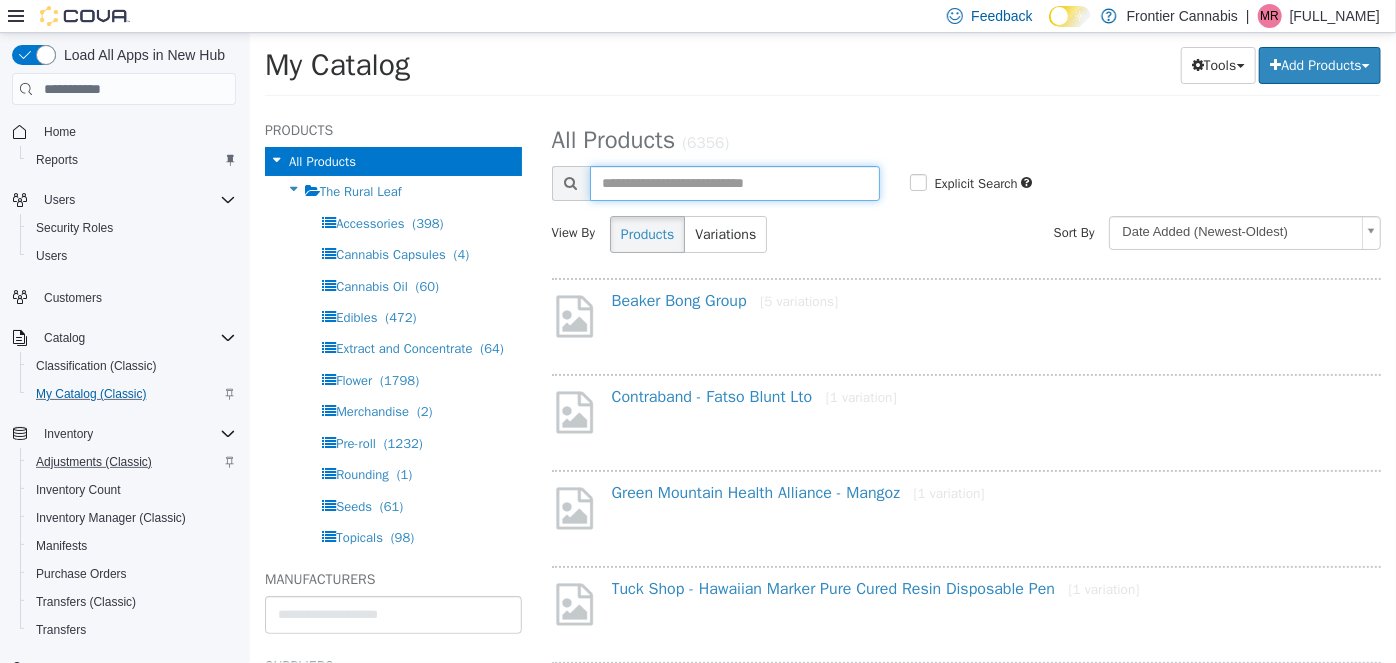 click at bounding box center [734, 183] 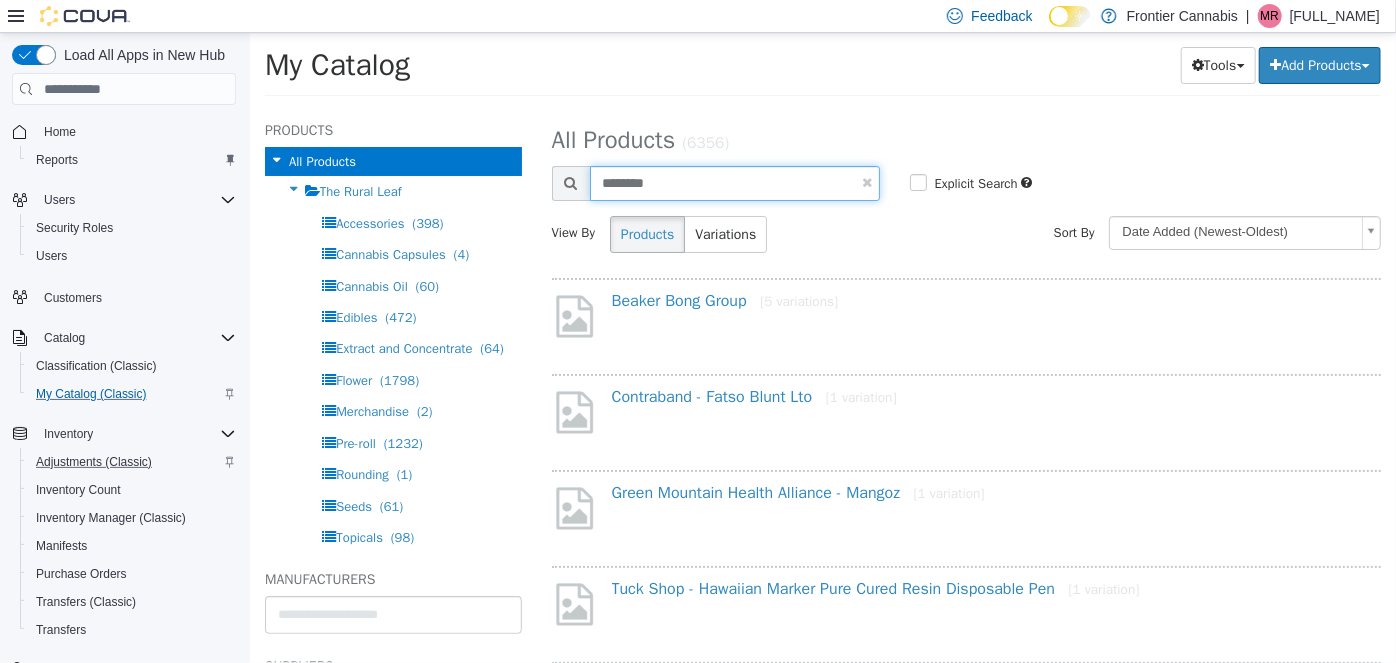 type on "********" 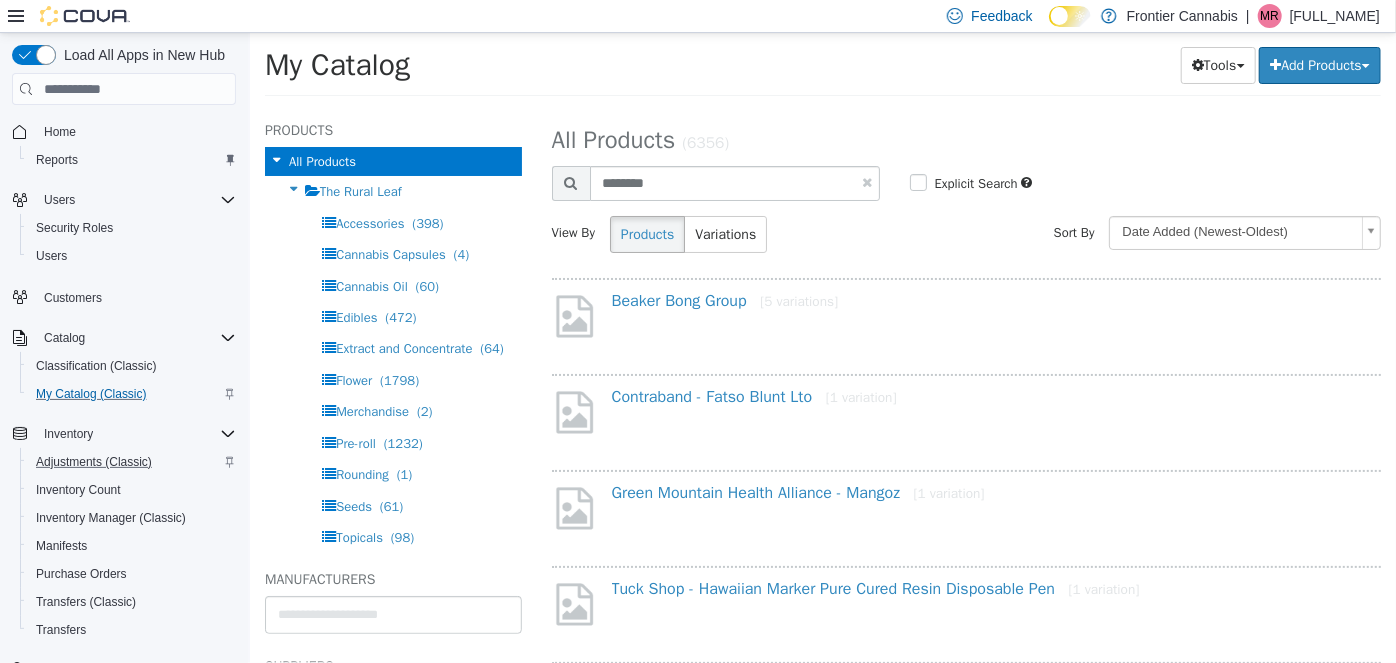 select on "**********" 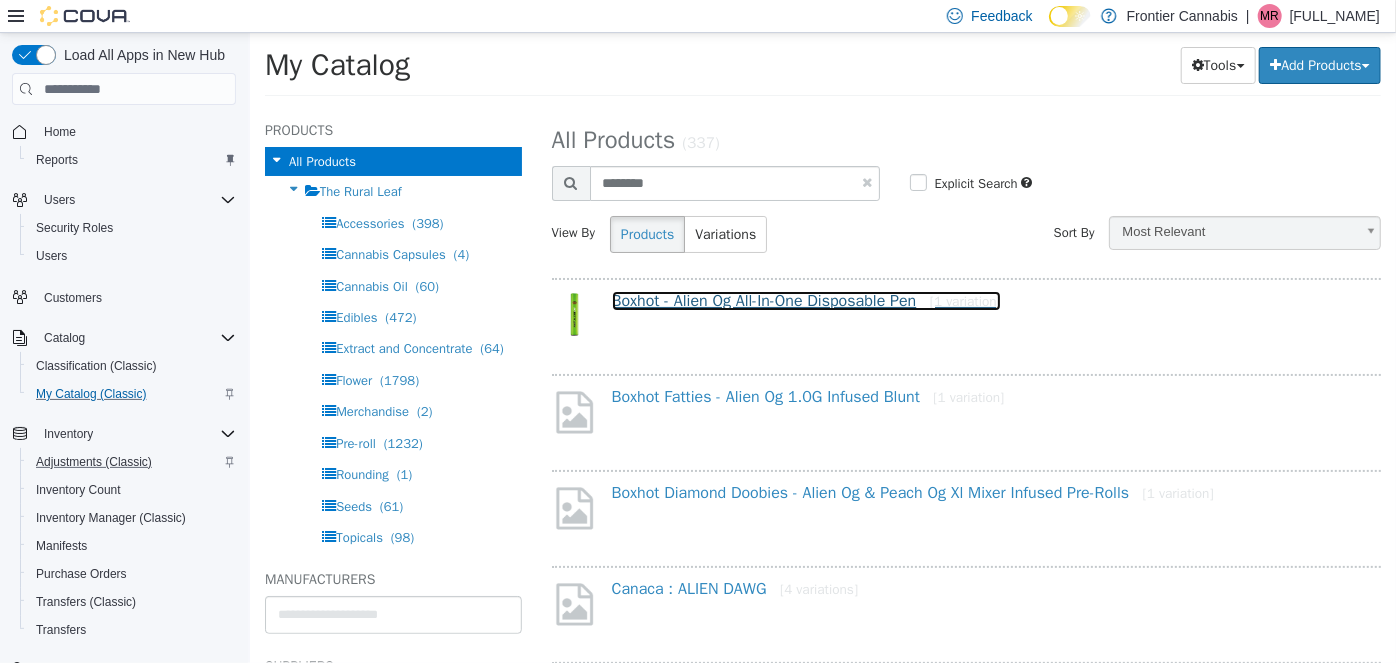 click on "Boxhot - Alien Og All-In-One Disposable Pen
[1 variation]" at bounding box center (805, 301) 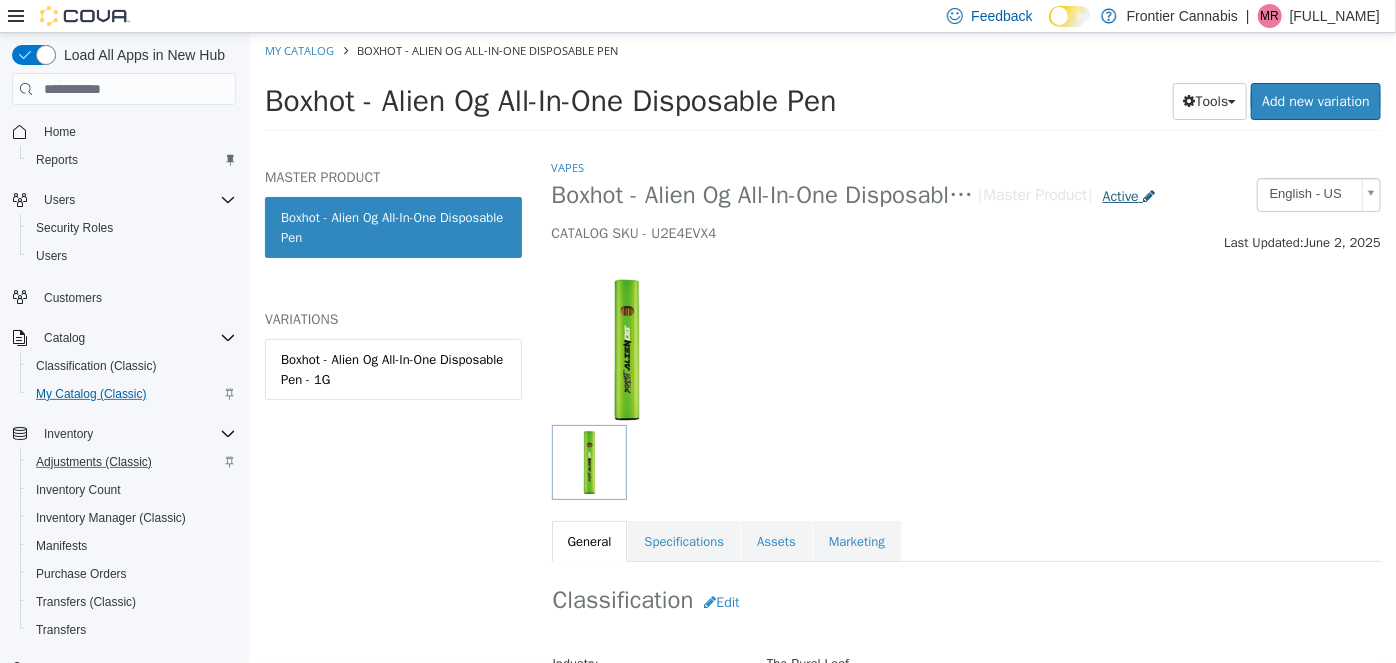 click on "Active" at bounding box center [1120, 196] 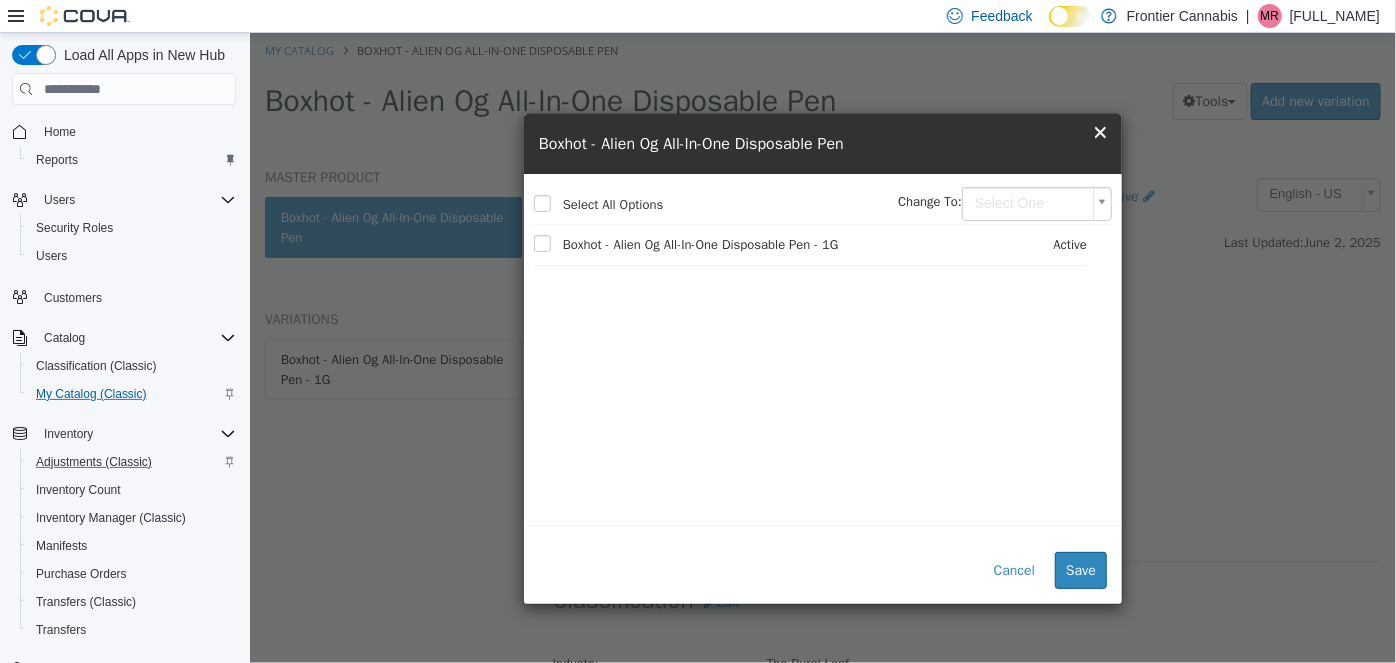 drag, startPoint x: 1118, startPoint y: 197, endPoint x: 1116, endPoint y: 214, distance: 17.117243 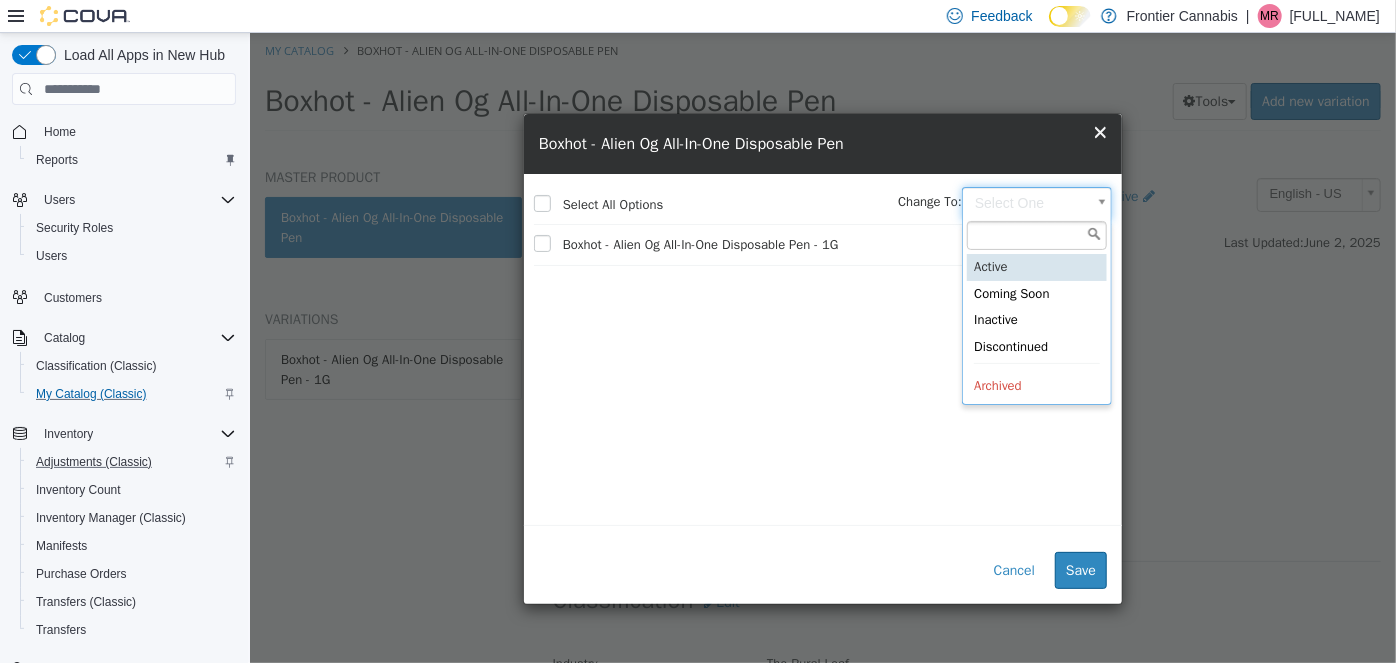 click on "**********" at bounding box center (822, 88) 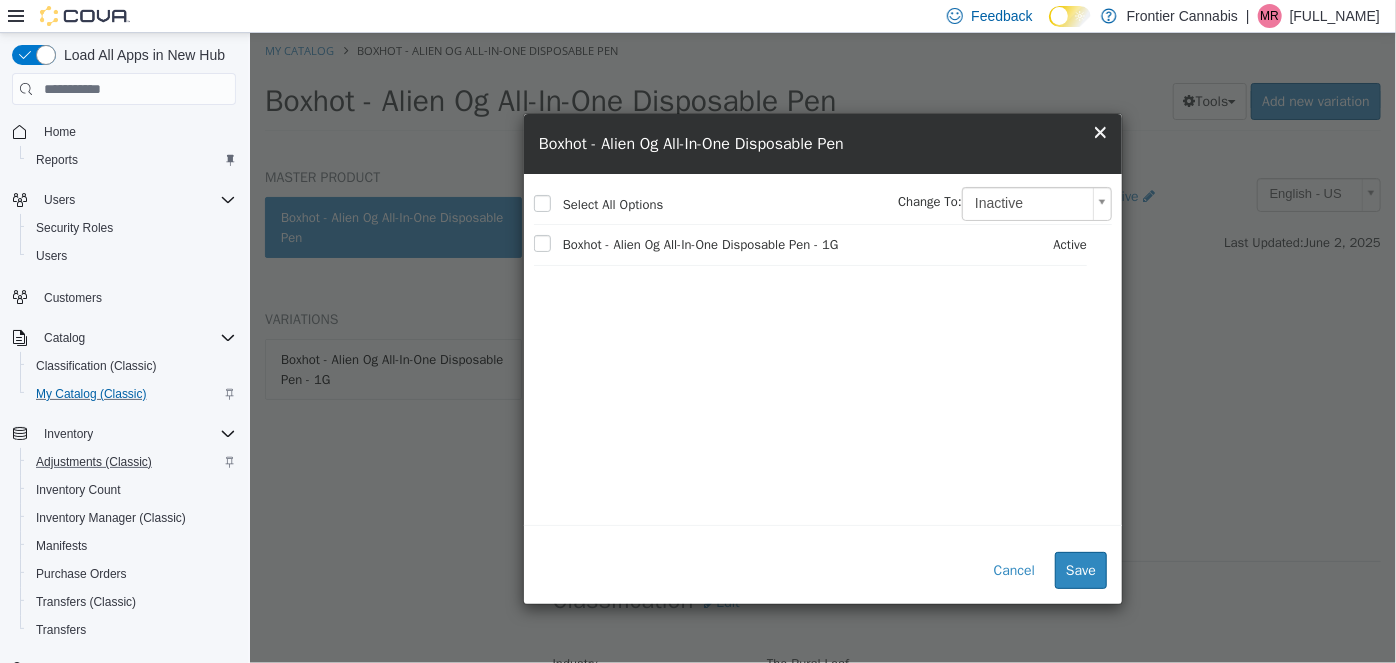 click on "Boxhot - Alien Og All-In-One Disposable Pen - 1G Active" at bounding box center (822, 370) 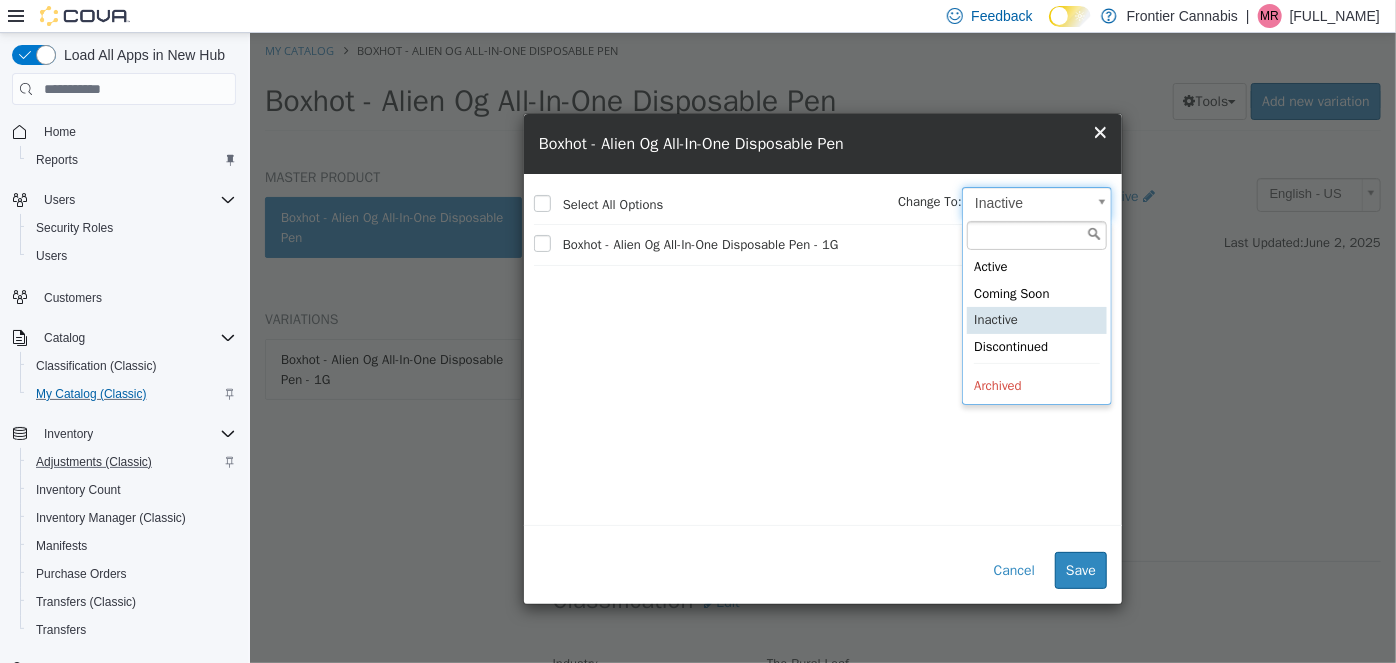 click on "**********" at bounding box center [822, 88] 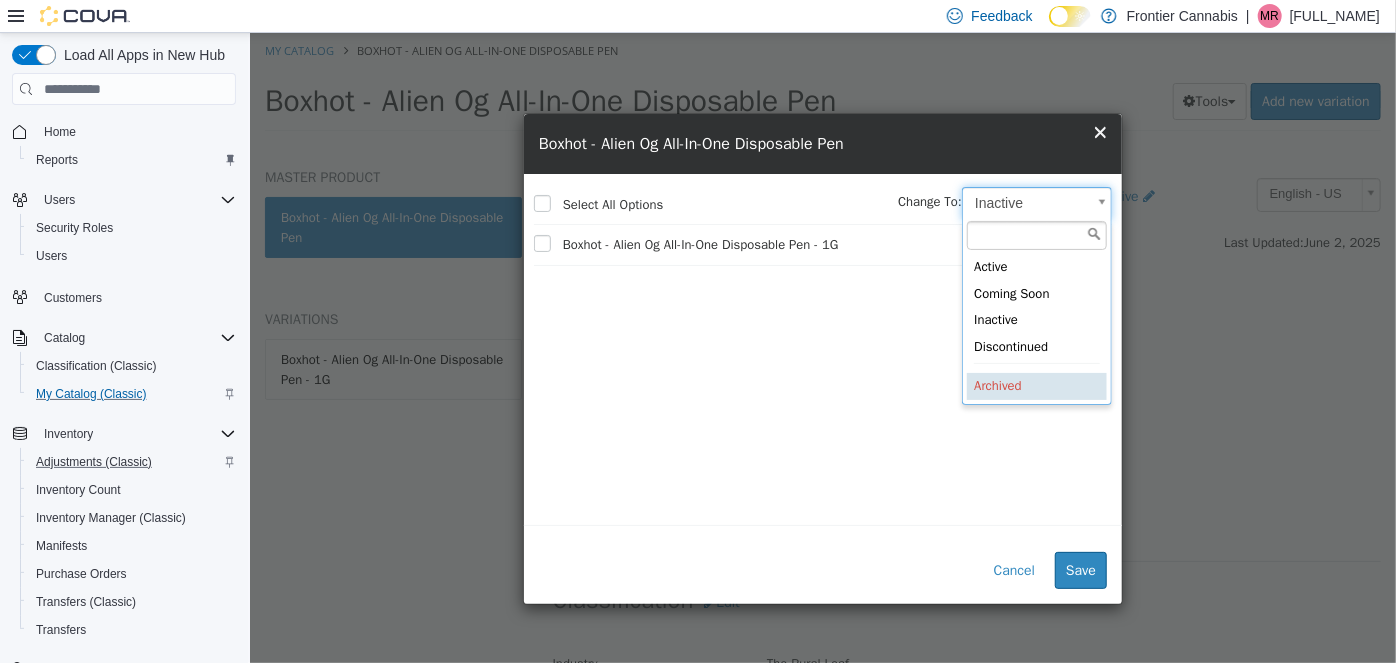 type on "********" 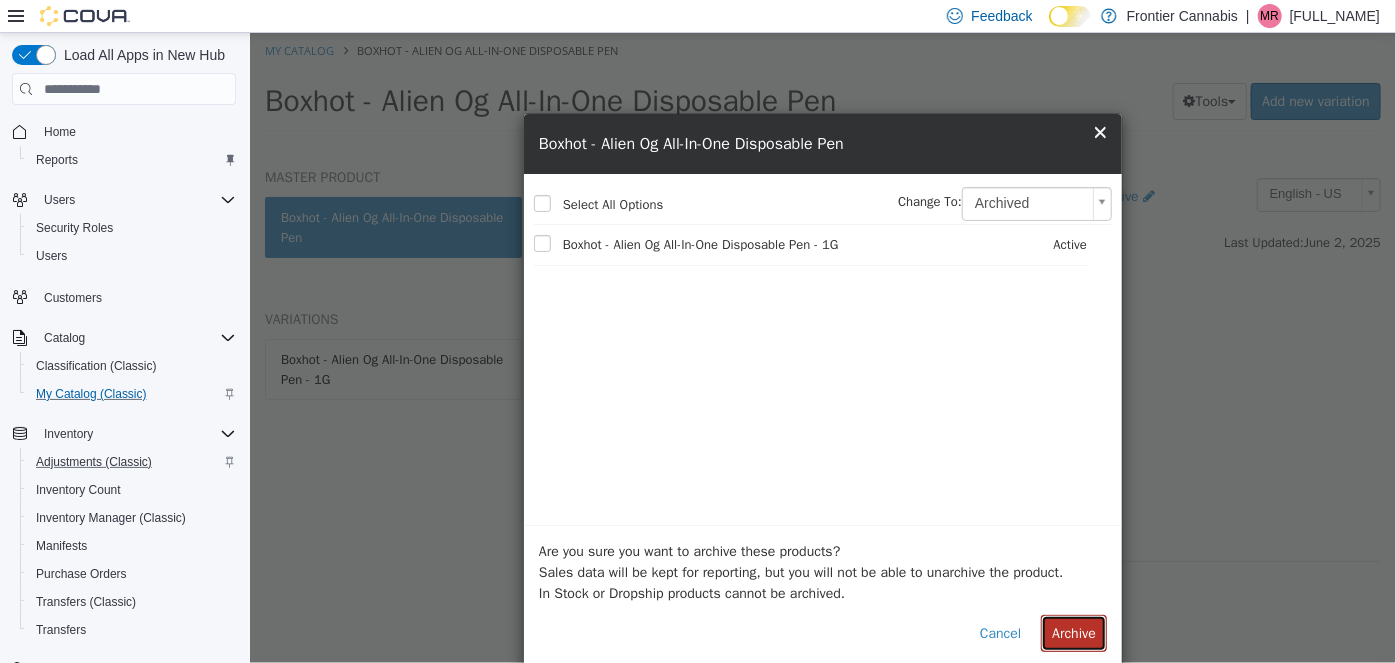 click on "Archive" at bounding box center [1073, 633] 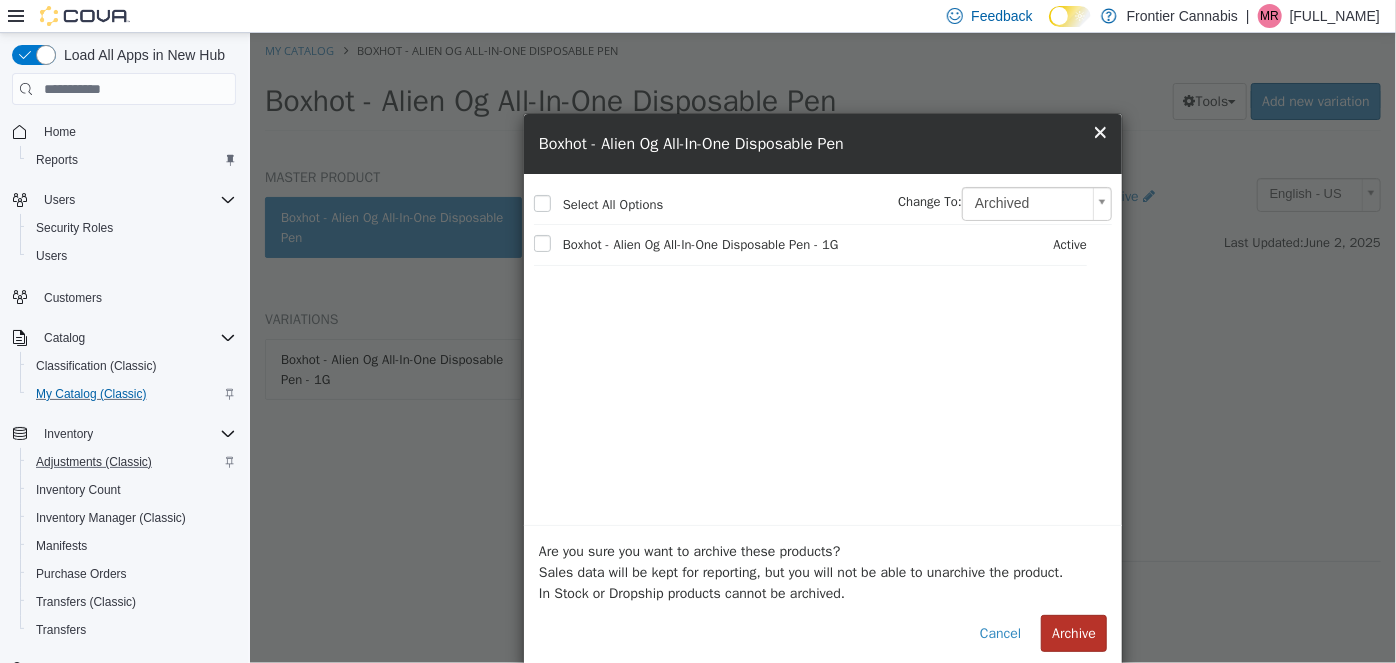select on "**********" 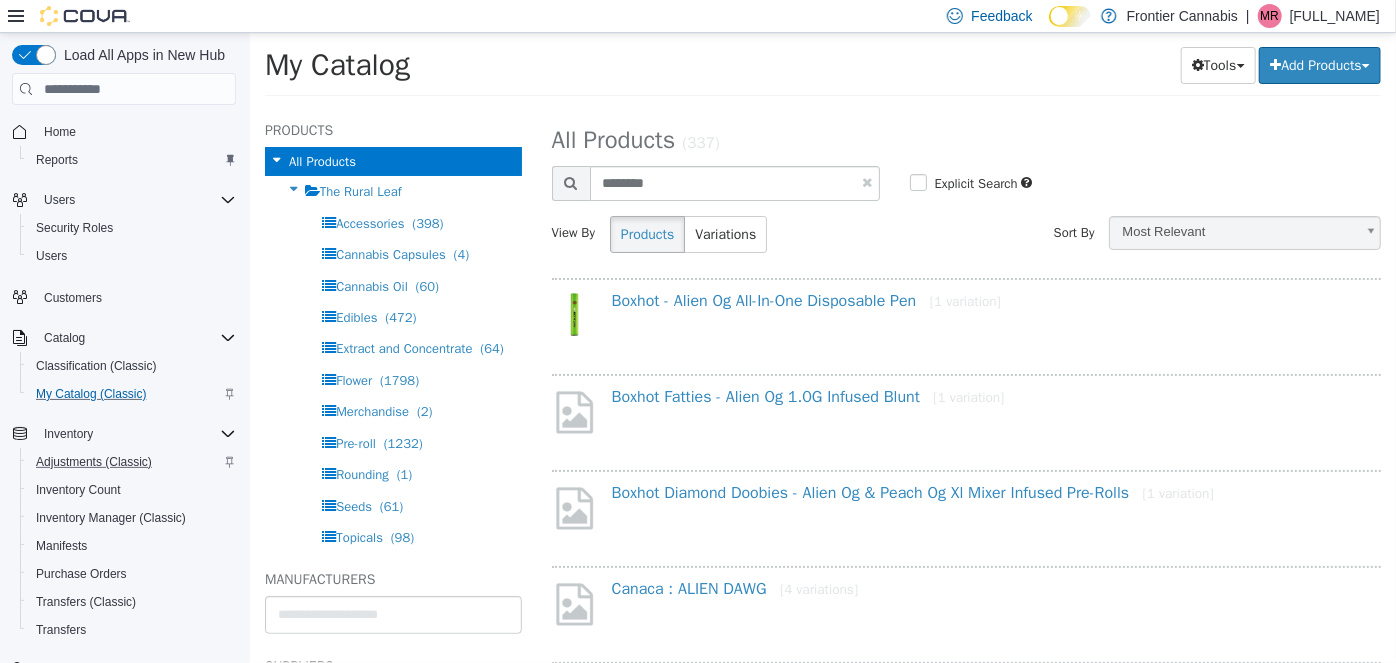 click on "**********" at bounding box center (966, 385) 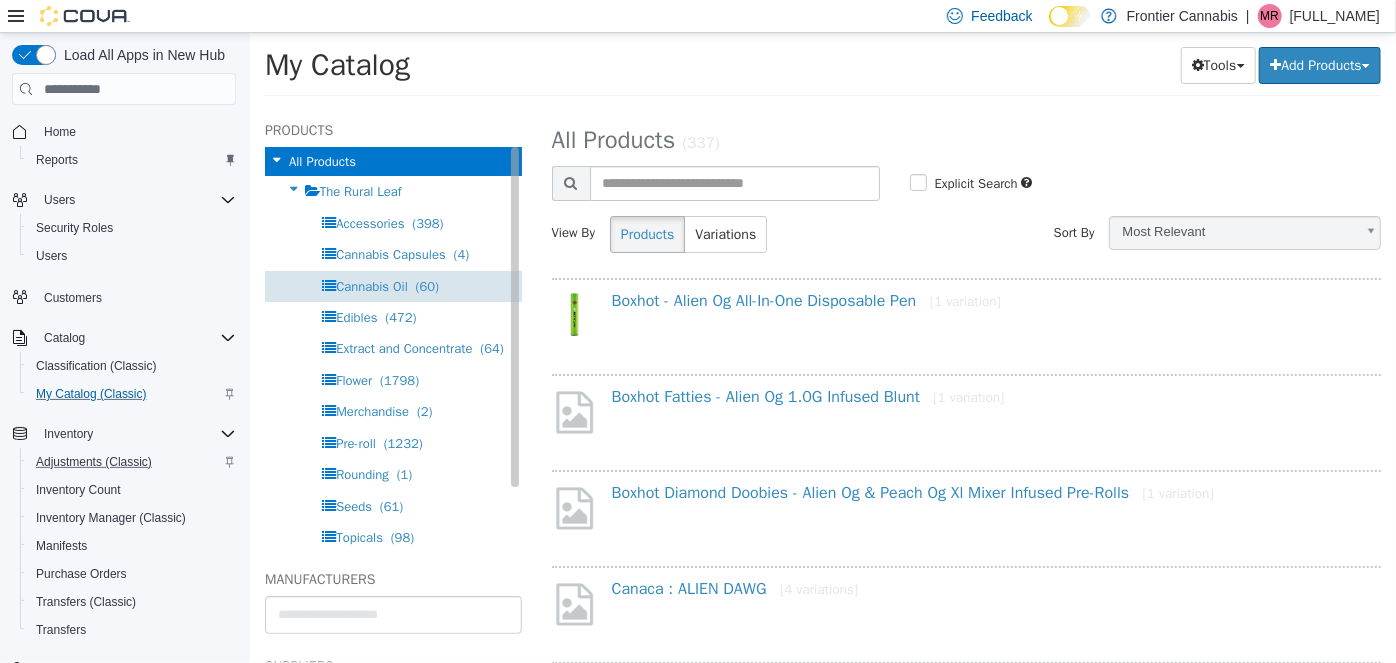 select on "**********" 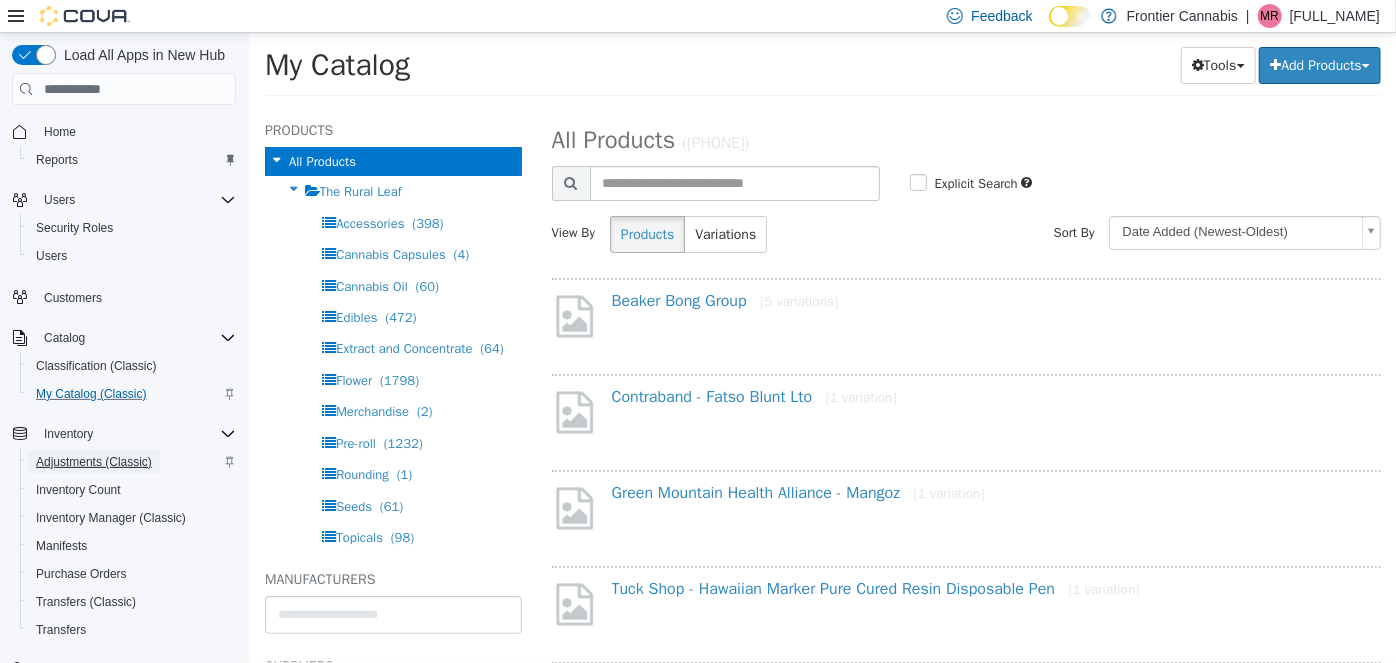 click on "Adjustments (Classic)" at bounding box center [94, 462] 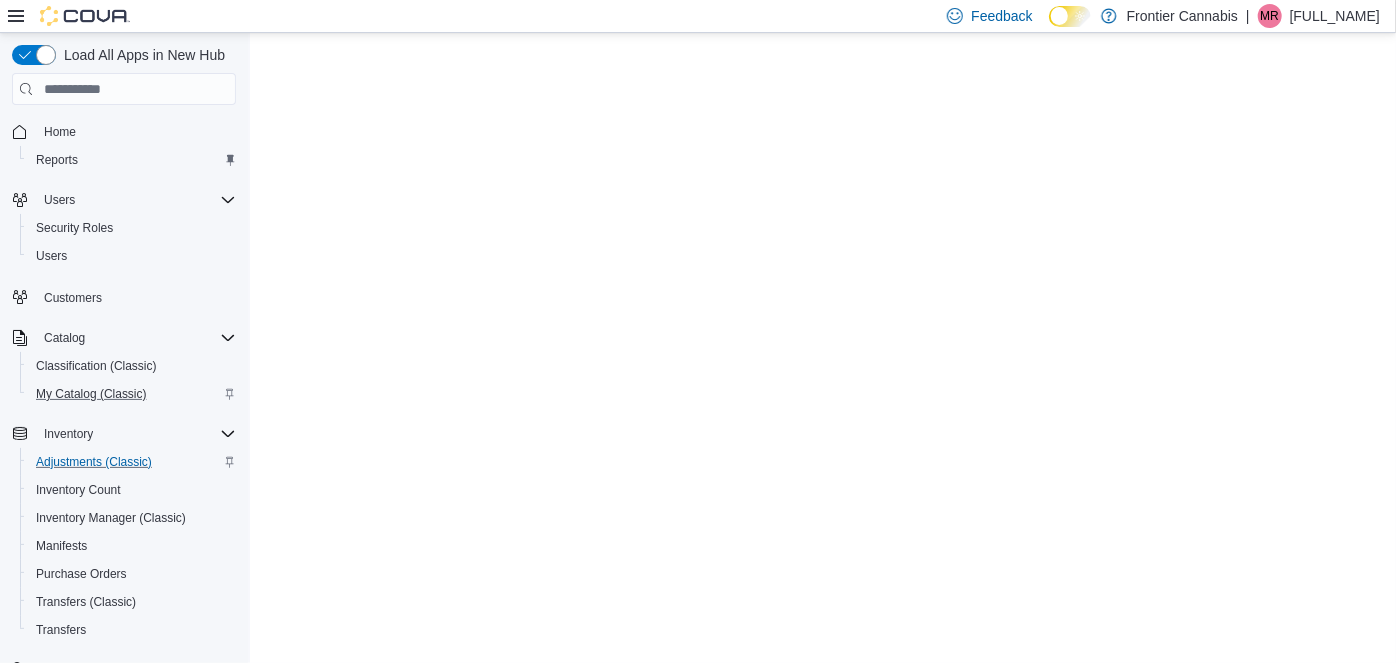 scroll, scrollTop: 0, scrollLeft: 0, axis: both 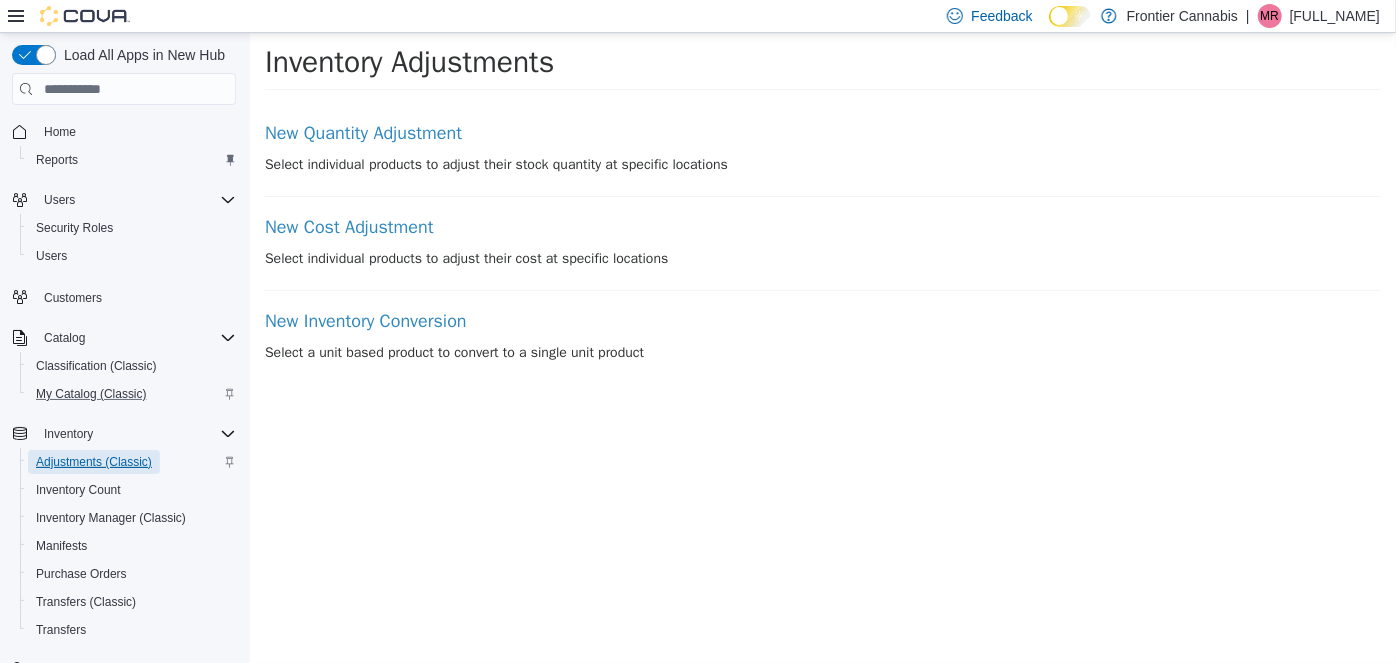 click on "Adjustments (Classic)" at bounding box center (94, 462) 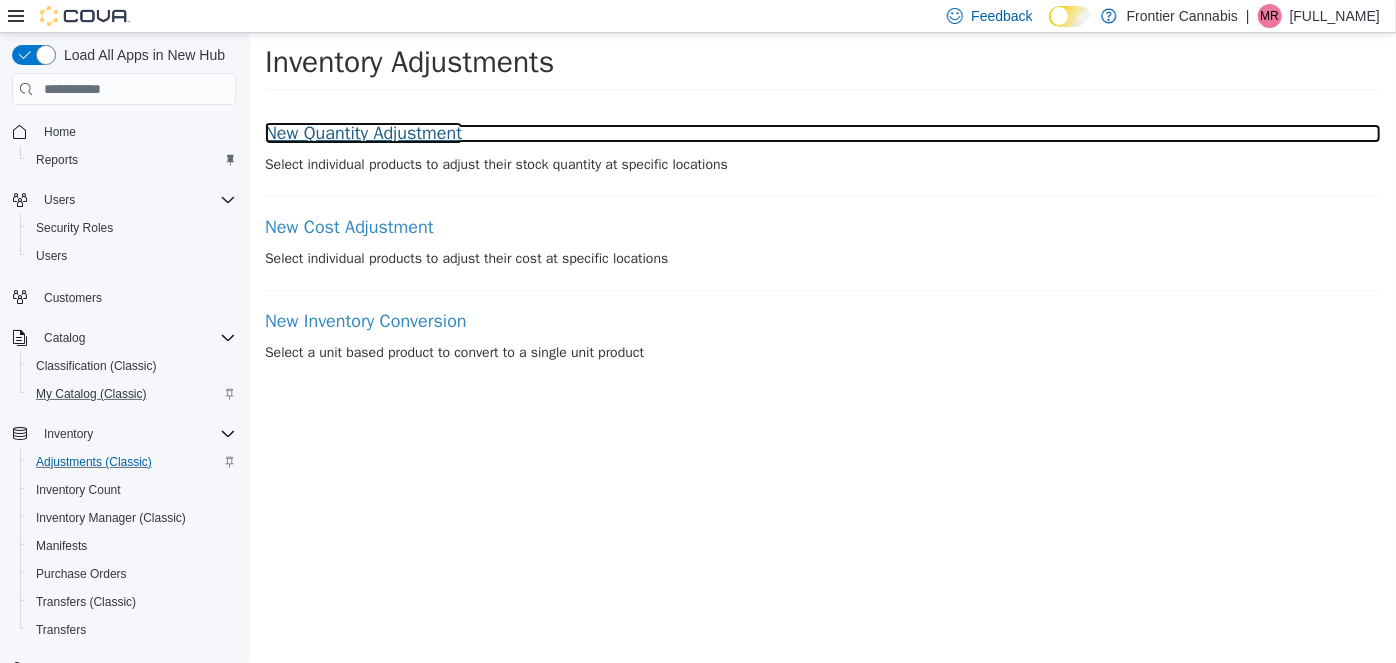 click on "New Quantity Adjustment" at bounding box center [822, 134] 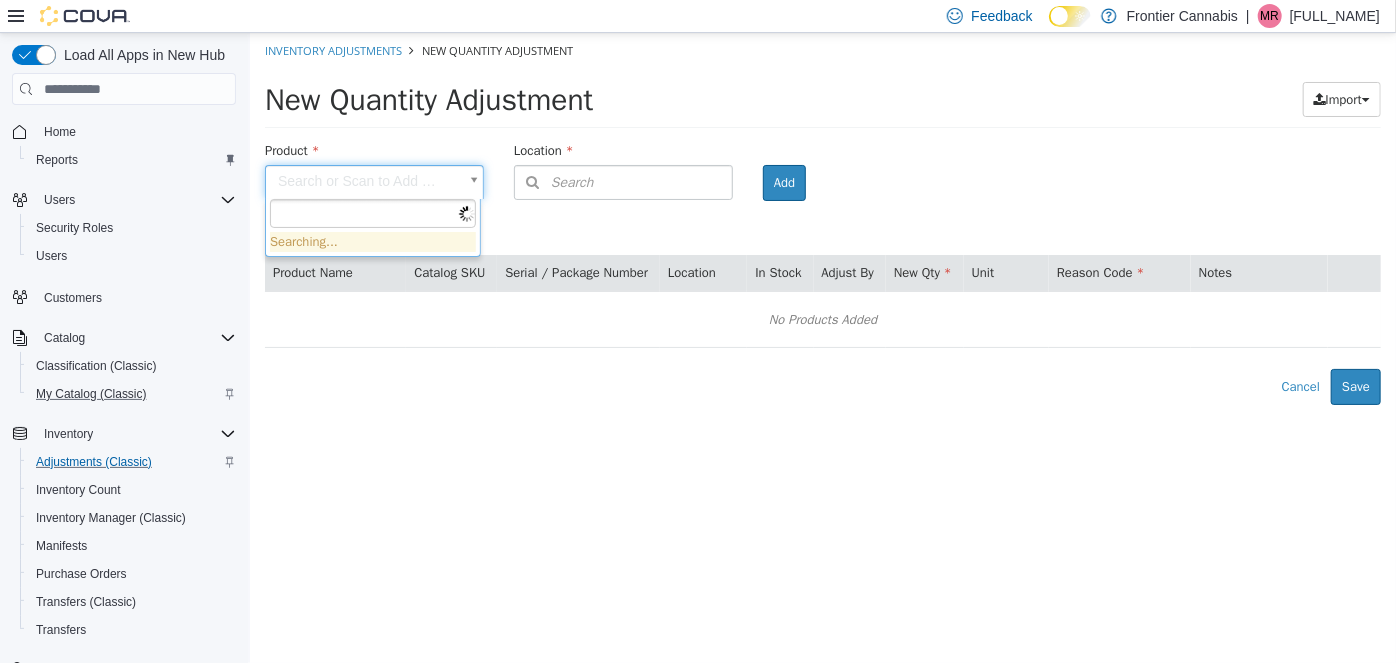 click on "Search or Scan to Add Product     Location Search Type 3 or more characters or browse      Frontier Cannabis     (5)         [STREET_ADDRESS]             [STREET_ADDRESS]             [STREET_ADDRESS]             [STREET_ADDRESS]             [STREET_ADDRESS]         Room  Add Products ( 0 ) Product Name Catalog SKU Serial / Package Number Location In Stock Adjust By New Qty Unit Reason Code Notes No Products Added Error saving adjustment please resolve the errors above. Cancel Save                                          Searching..." at bounding box center (822, 219) 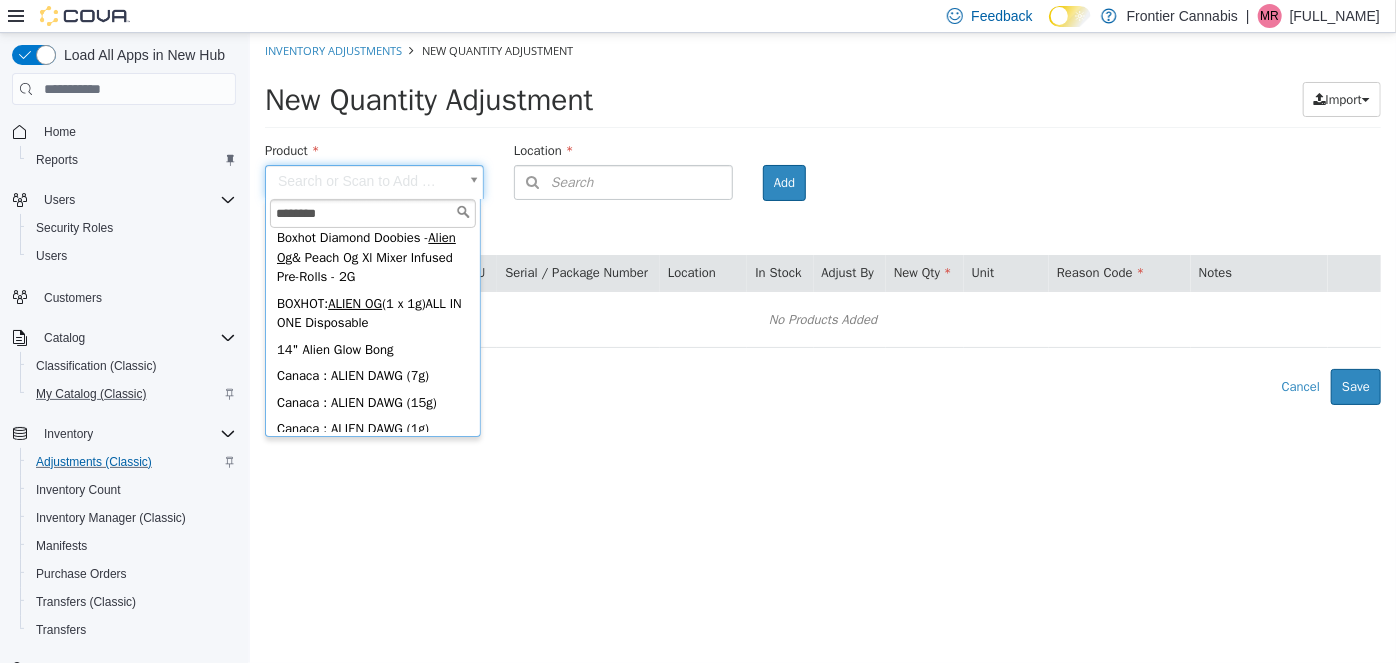 scroll, scrollTop: 181, scrollLeft: 0, axis: vertical 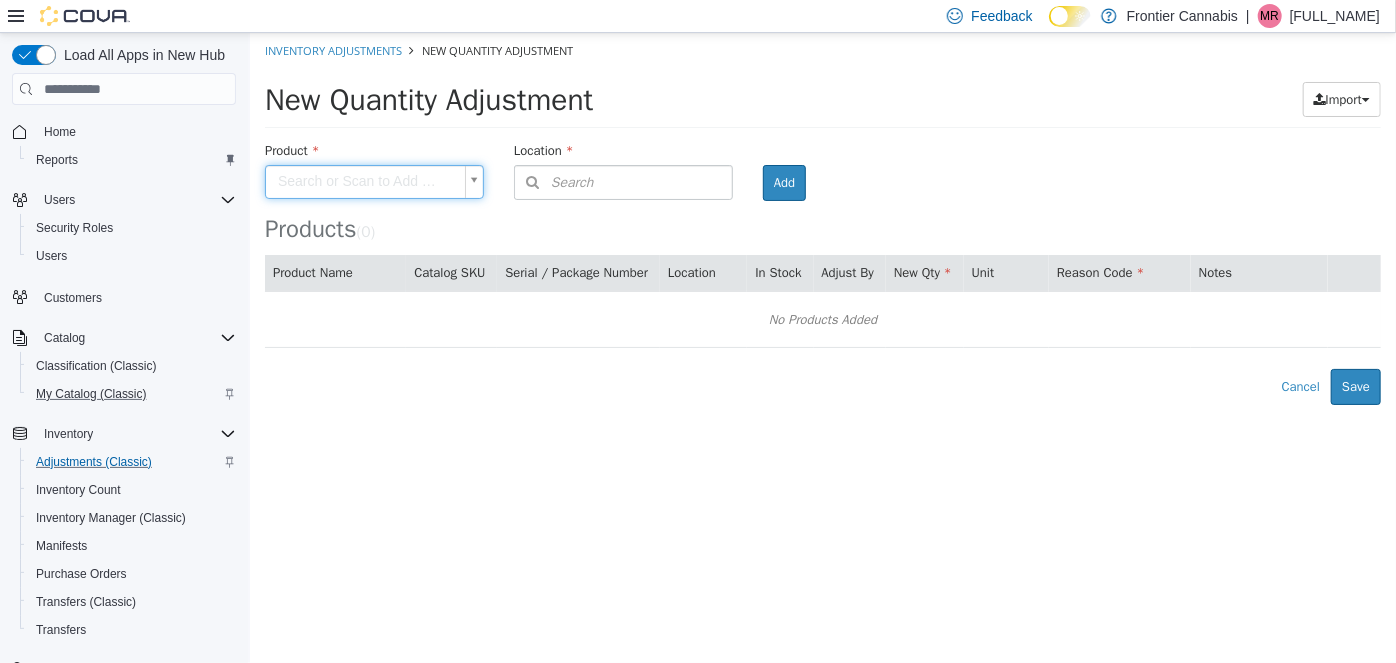 click on "Search or Scan to Add Product     Location Search Type 3 or more characters or browse      Frontier Cannabis     (5)         [STREET_ADDRESS]             [STREET_ADDRESS]             [STREET_ADDRESS]             [STREET_ADDRESS]             [STREET_ADDRESS]         Room  Add Products ( 0 ) Product Name Catalog SKU Serial / Package Number Location In Stock Adjust By New Qty Unit Reason Code Notes No Products Added Error saving adjustment please resolve the errors above. Cancel Save" at bounding box center [822, 219] 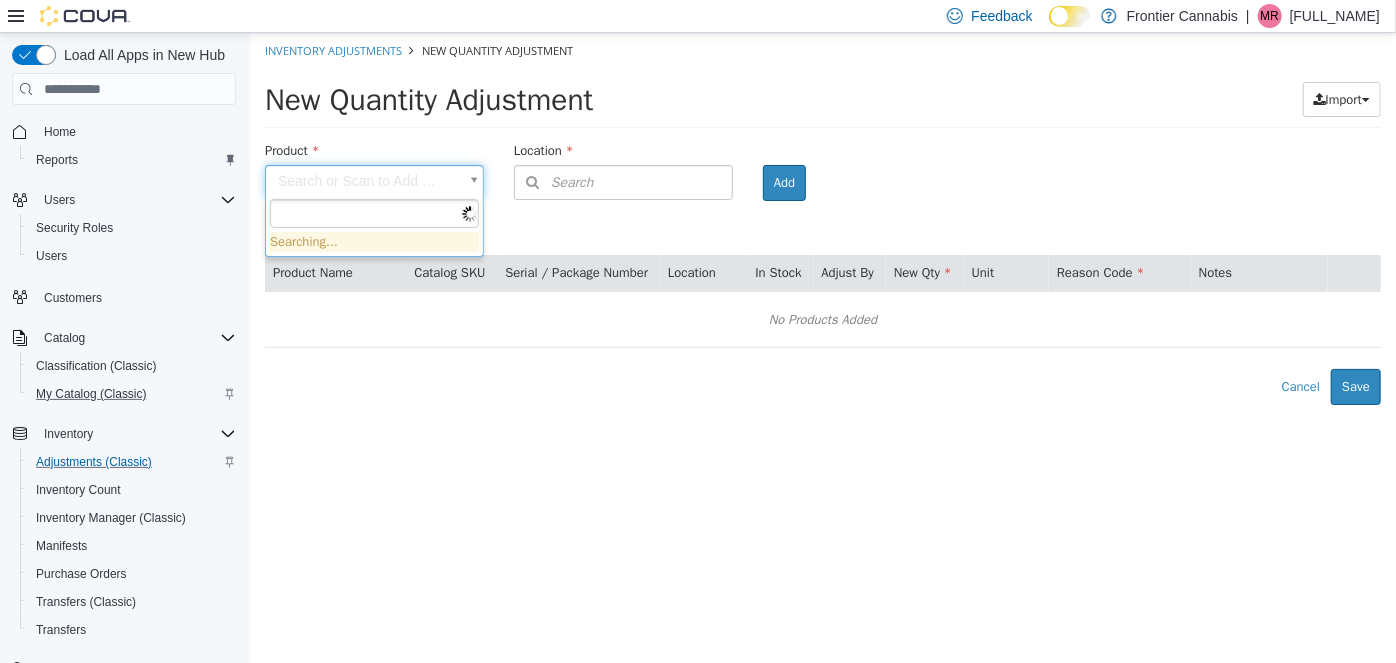 click on "Search or Scan to Add Product     Location Search Type 3 or more characters or browse      Frontier Cannabis     (5)         [STREET_ADDRESS]             [STREET_ADDRESS]             [STREET_ADDRESS]             [STREET_ADDRESS]             [STREET_ADDRESS]         Room  Add Products ( 0 ) Product Name Catalog SKU Serial / Package Number Location In Stock Adjust By New Qty Unit Reason Code Notes No Products Added Error saving adjustment please resolve the errors above. Cancel Save                                          Searching..." at bounding box center (822, 219) 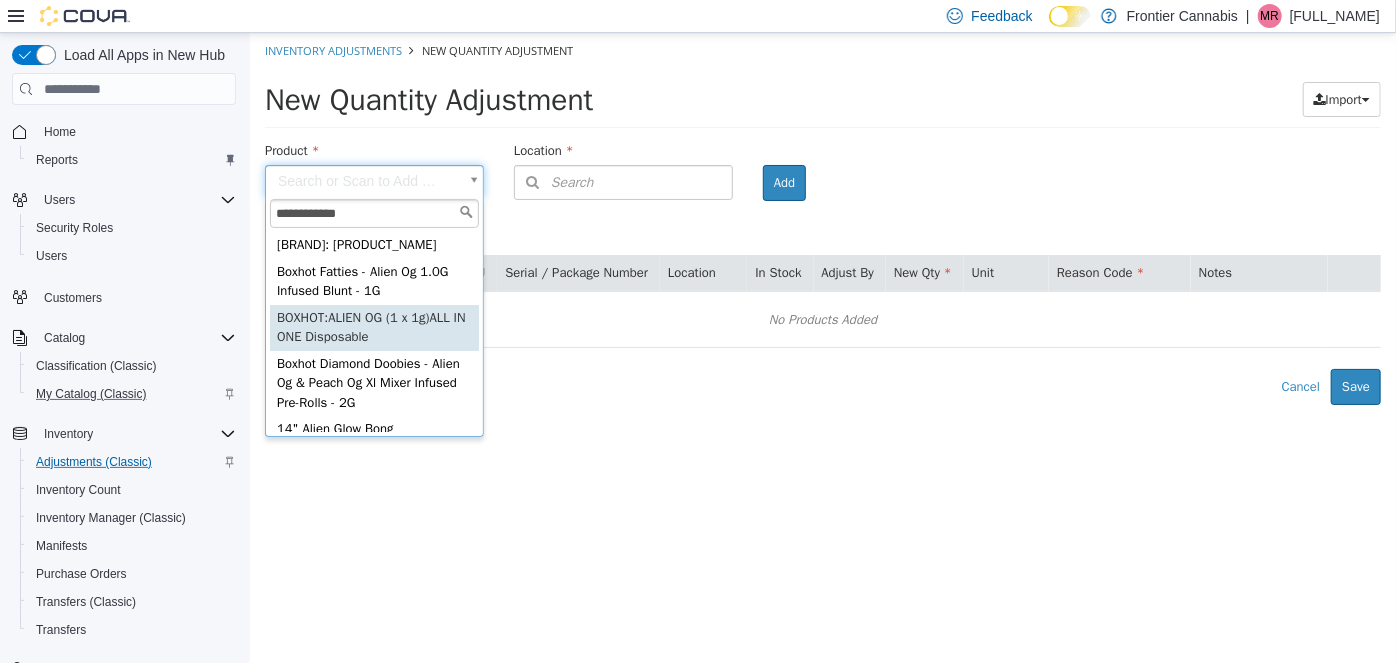 type on "**********" 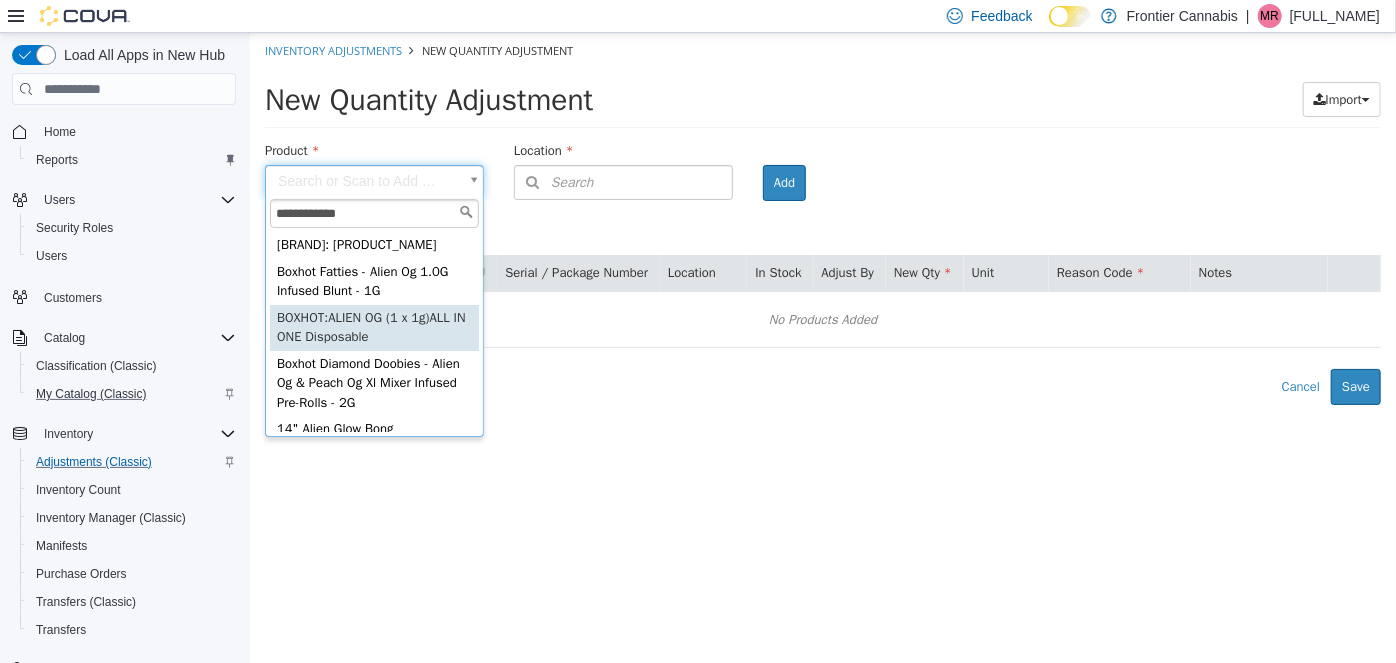 type on "**********" 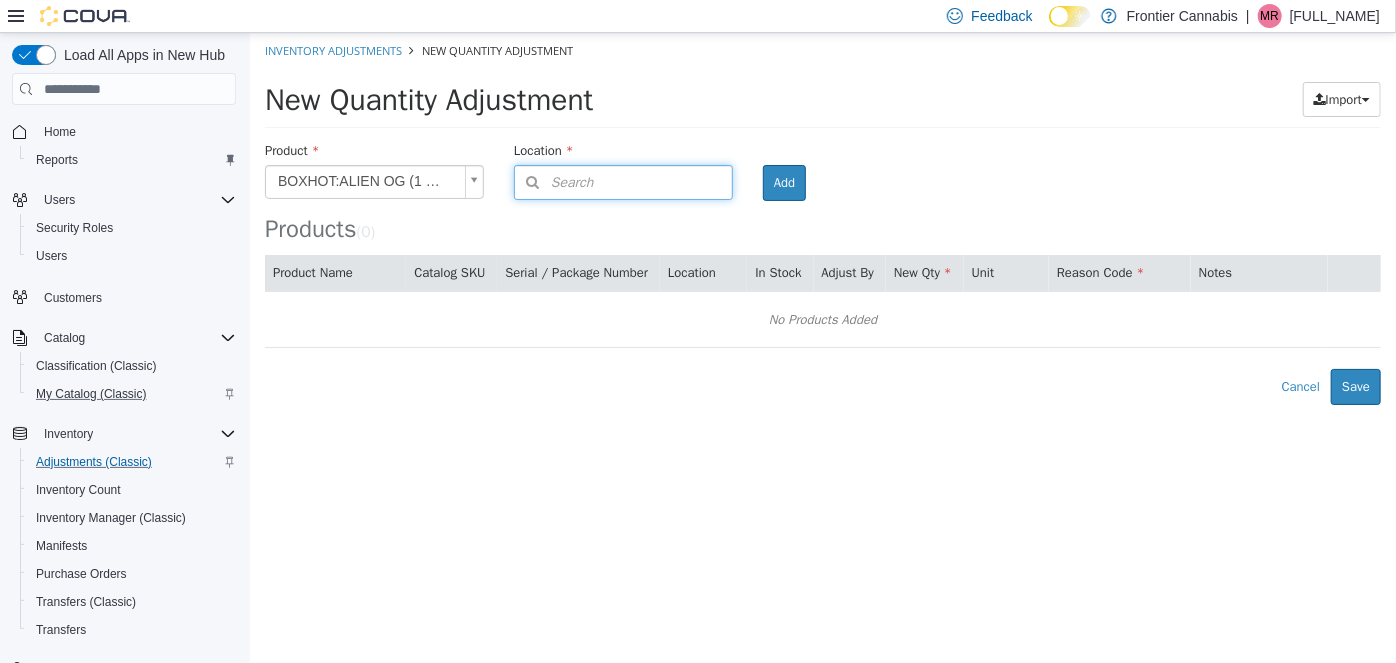 click on "Search" at bounding box center [622, 182] 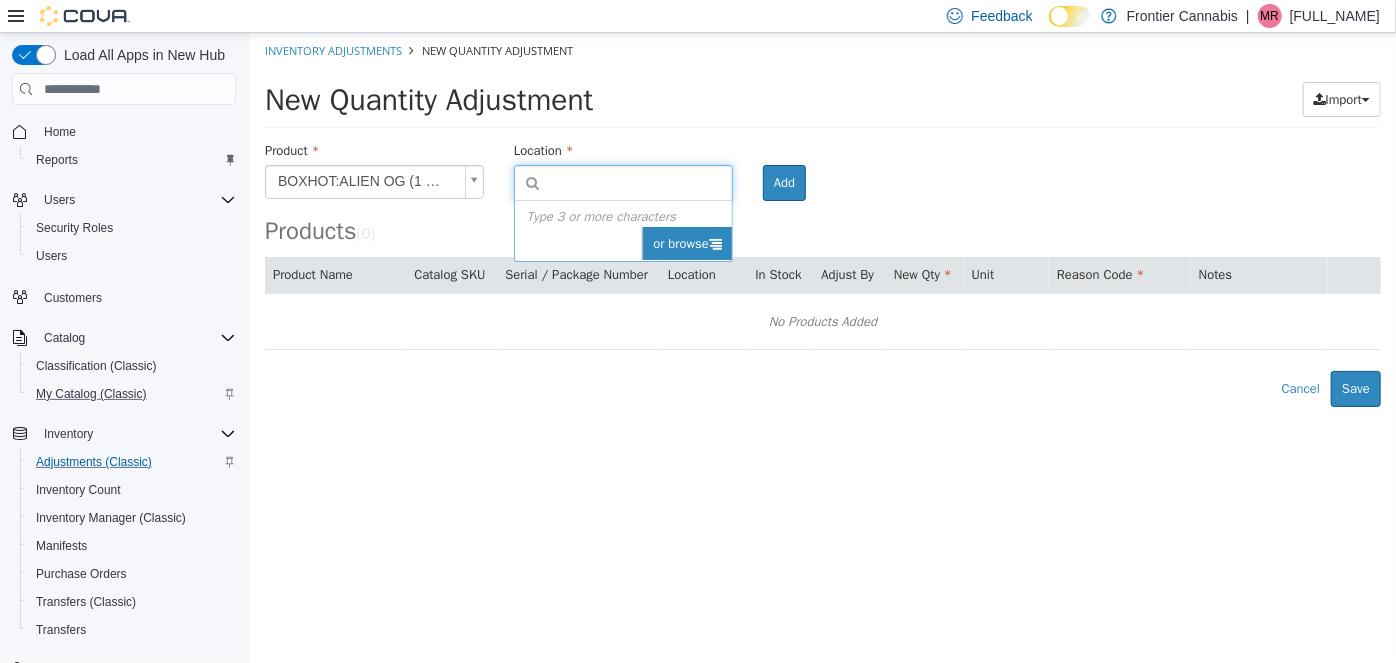 click on "or browse" at bounding box center (686, 244) 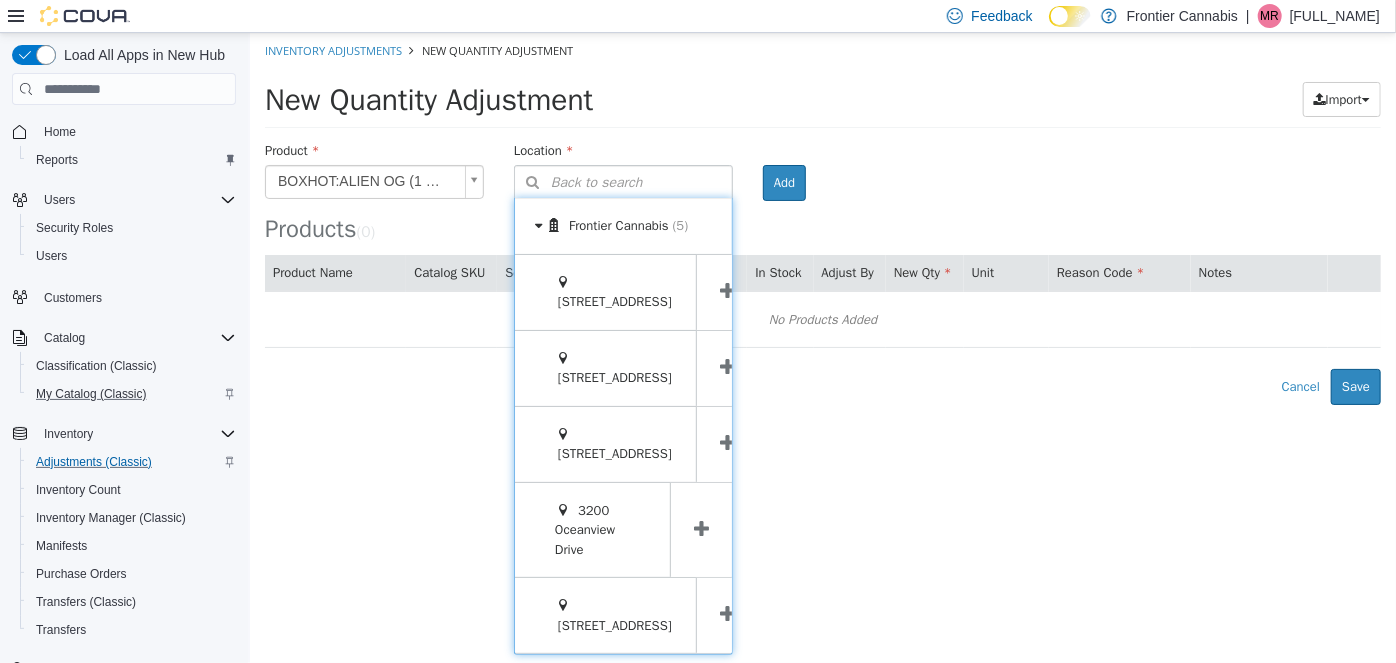 click at bounding box center (726, 614) 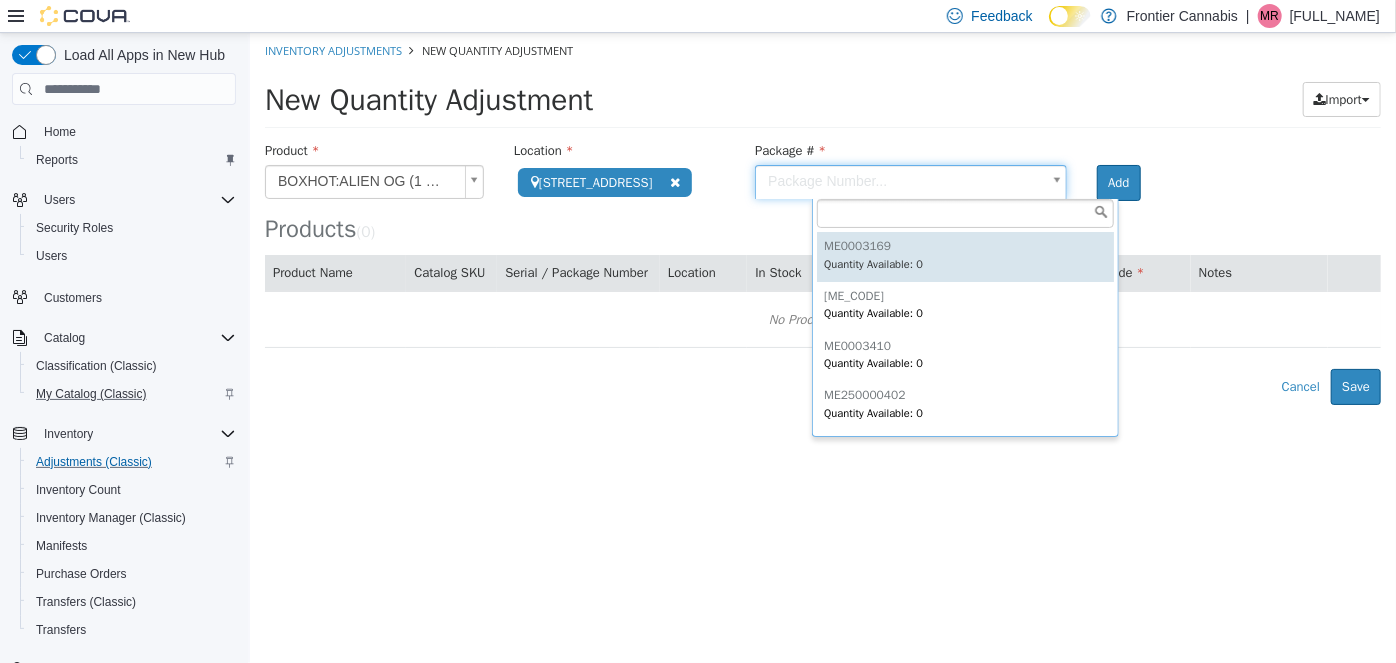 click on "**********" at bounding box center [822, 219] 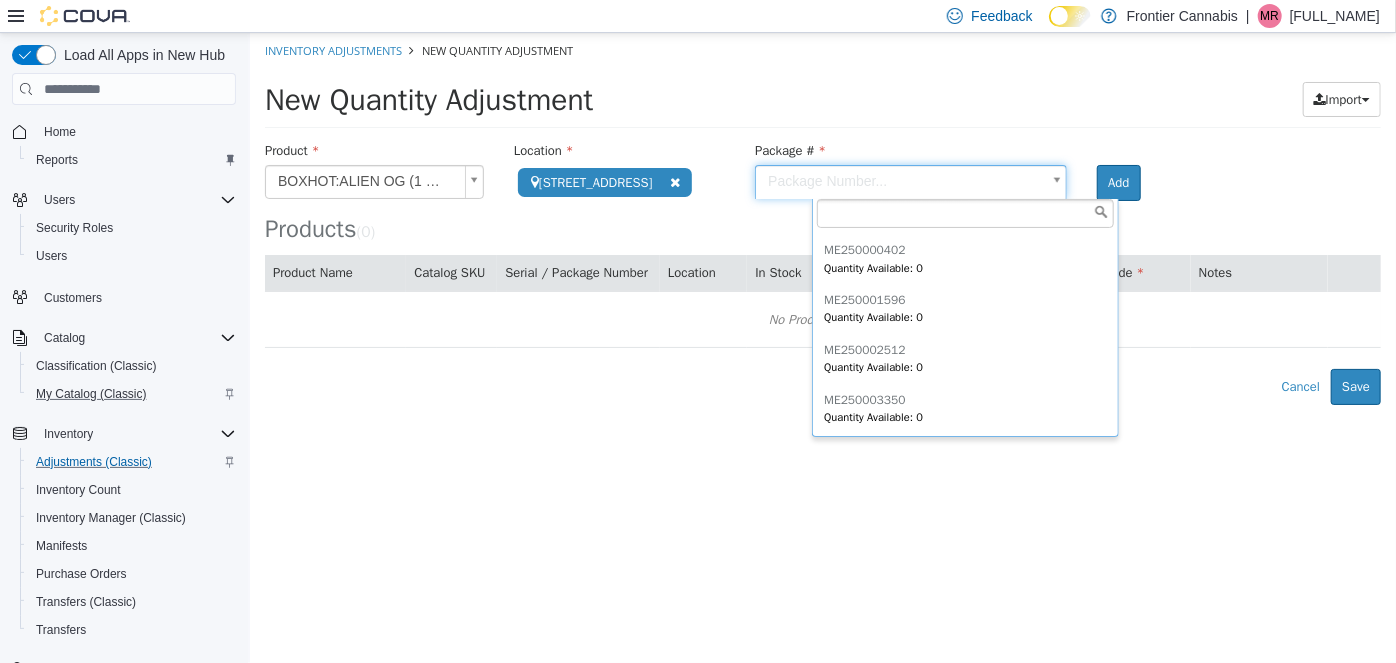 scroll, scrollTop: 147, scrollLeft: 0, axis: vertical 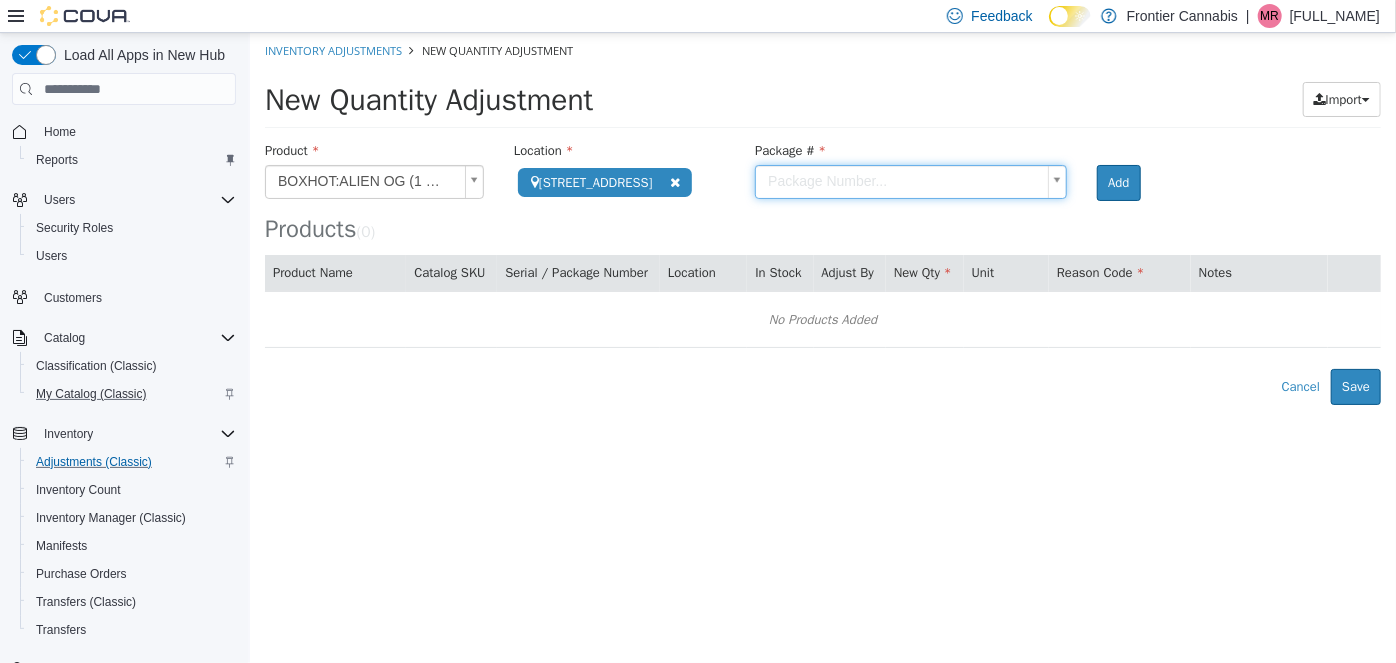 click on "**********" at bounding box center (822, 219) 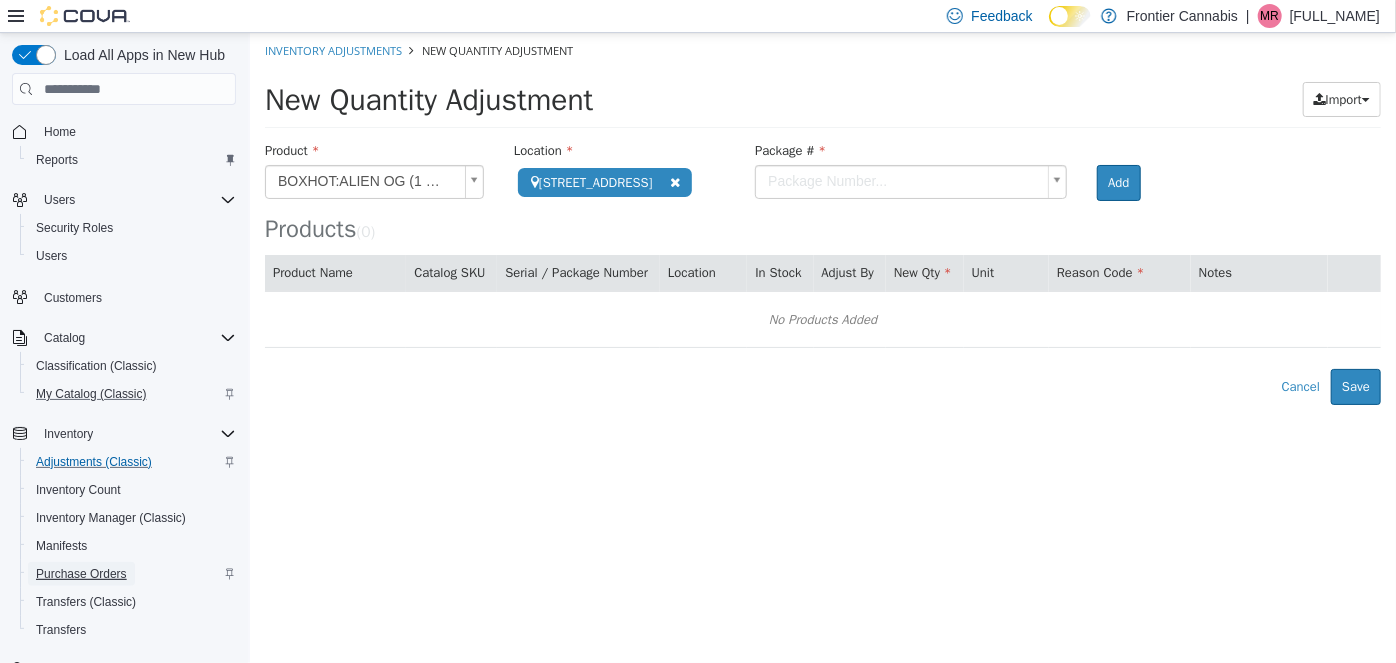 click on "Purchase Orders" at bounding box center [81, 574] 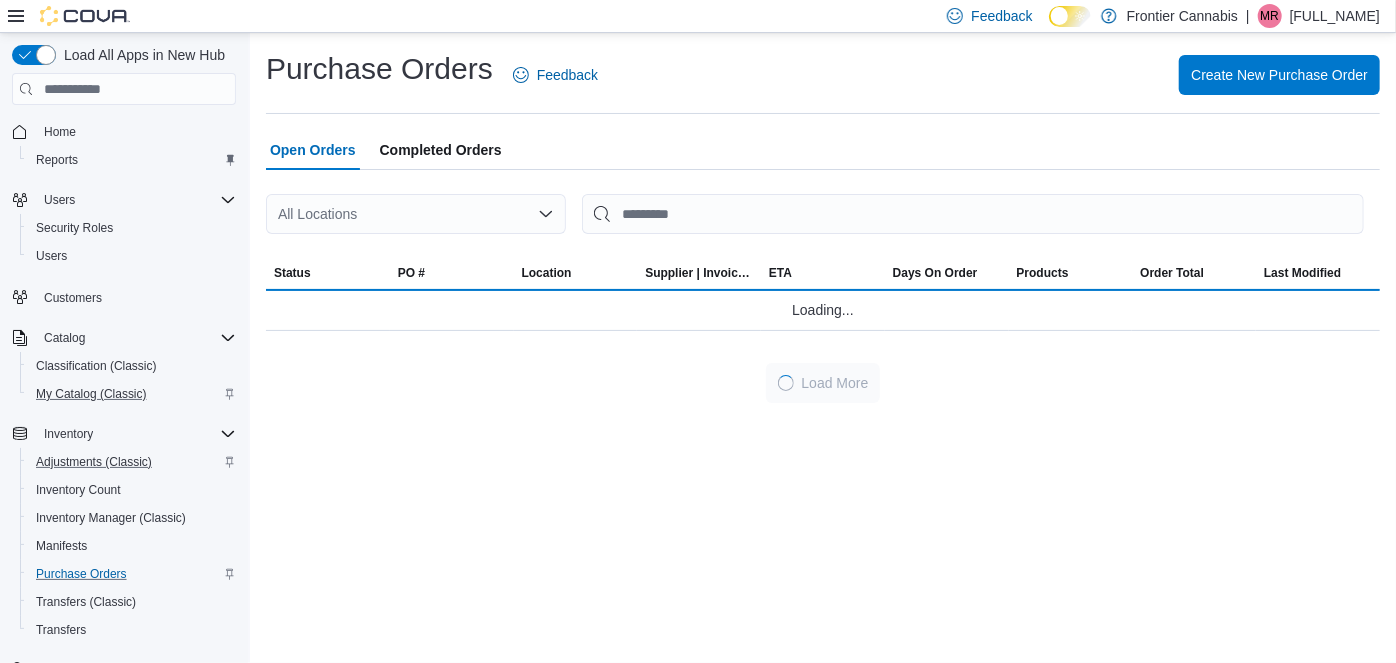 click on "All Locations" at bounding box center [416, 214] 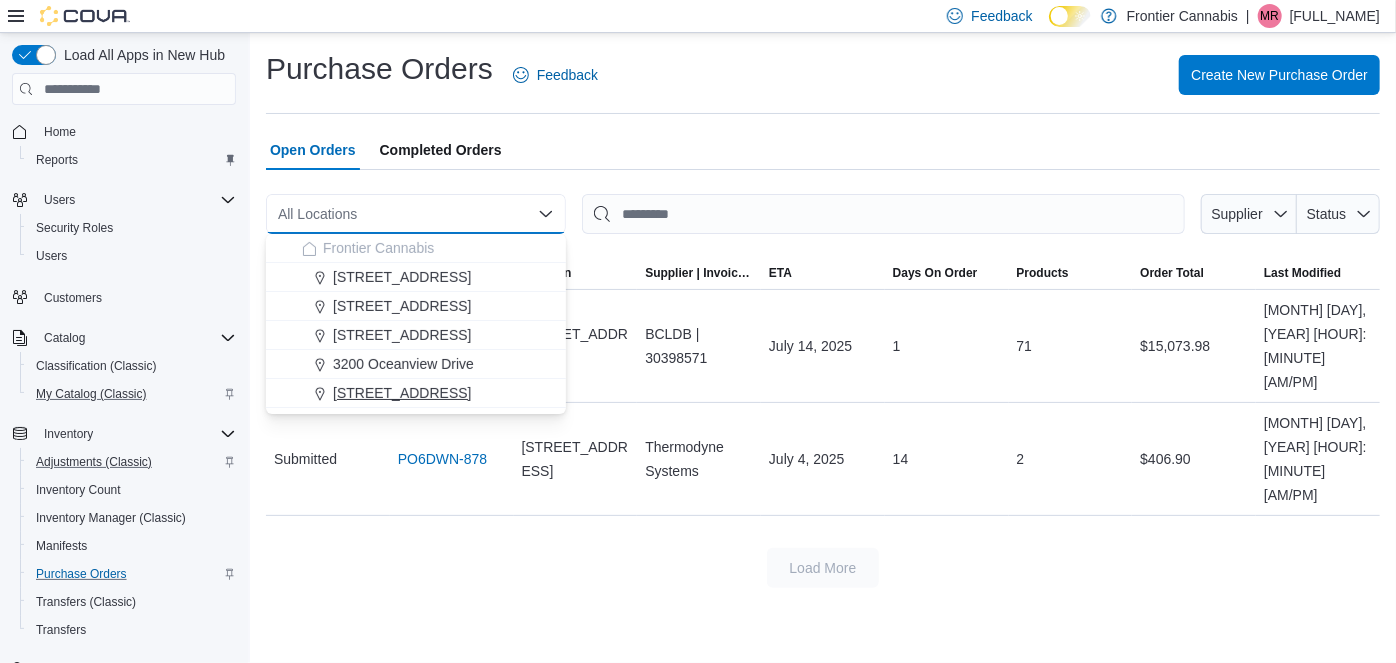 click on "[STREET_ADDRESS]" at bounding box center [402, 393] 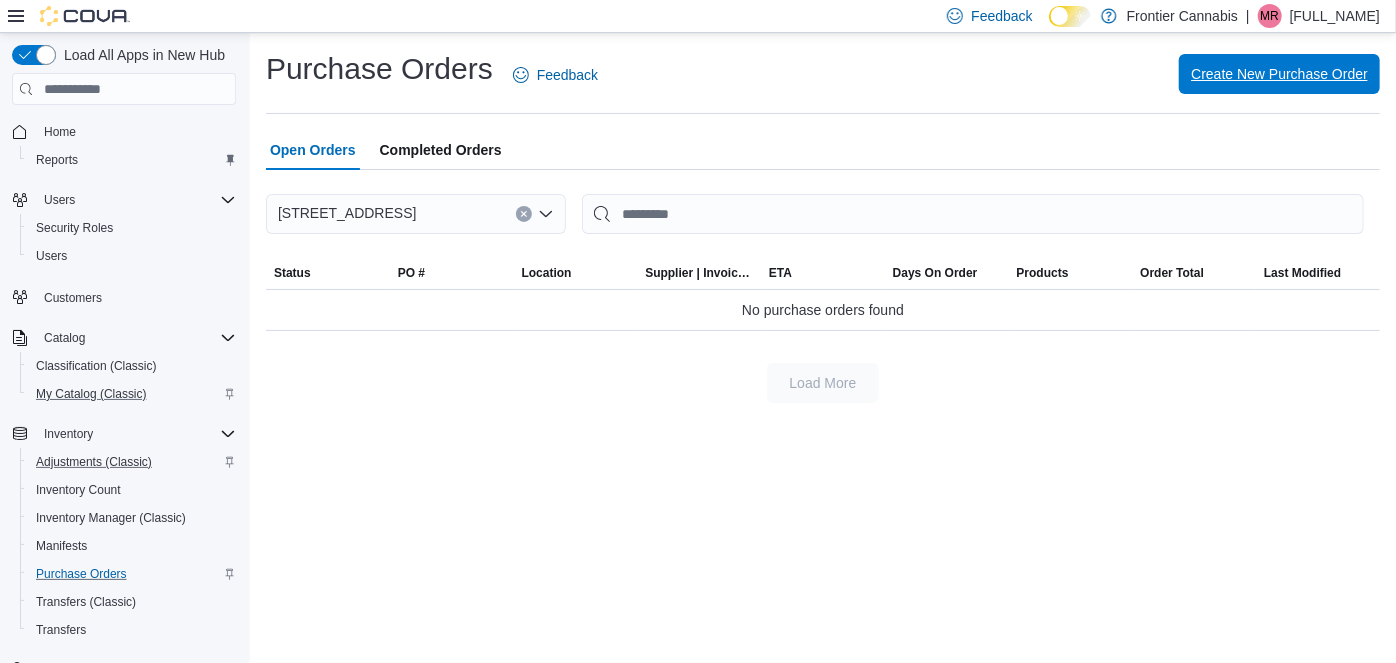click on "Create New Purchase Order" at bounding box center [1279, 74] 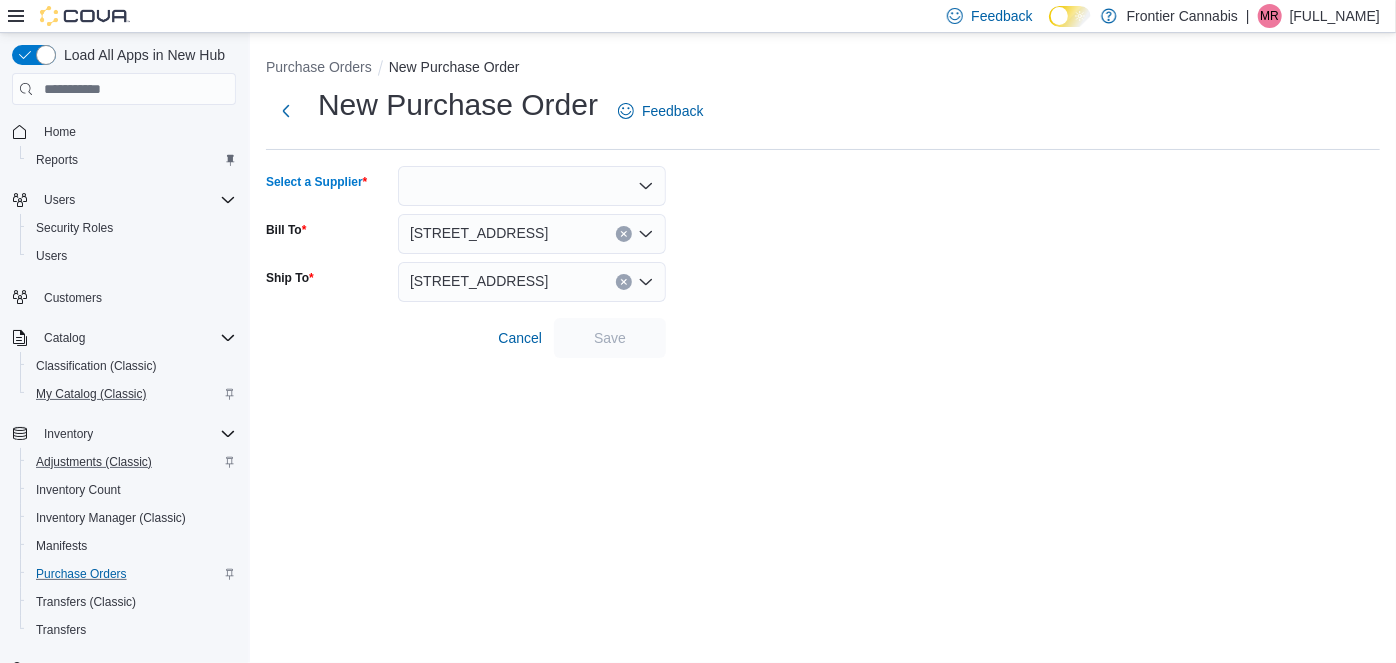 click at bounding box center (532, 186) 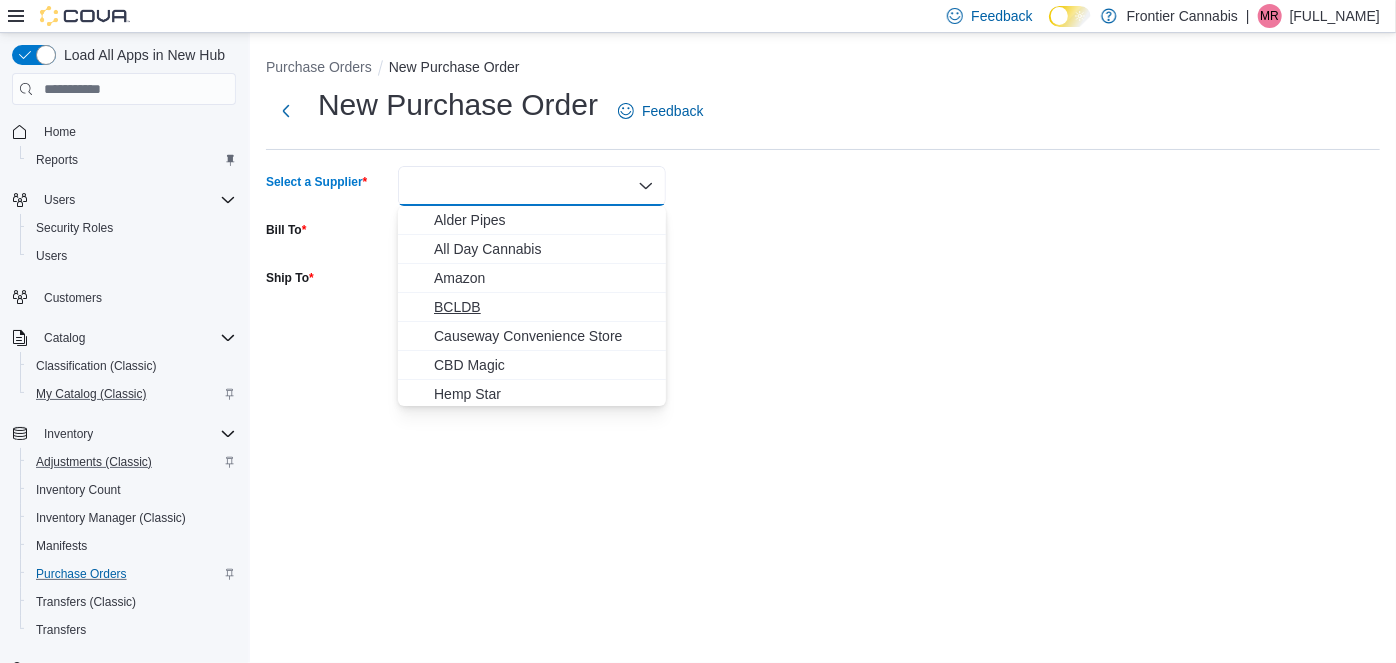 click on "BCLDB" at bounding box center (544, 307) 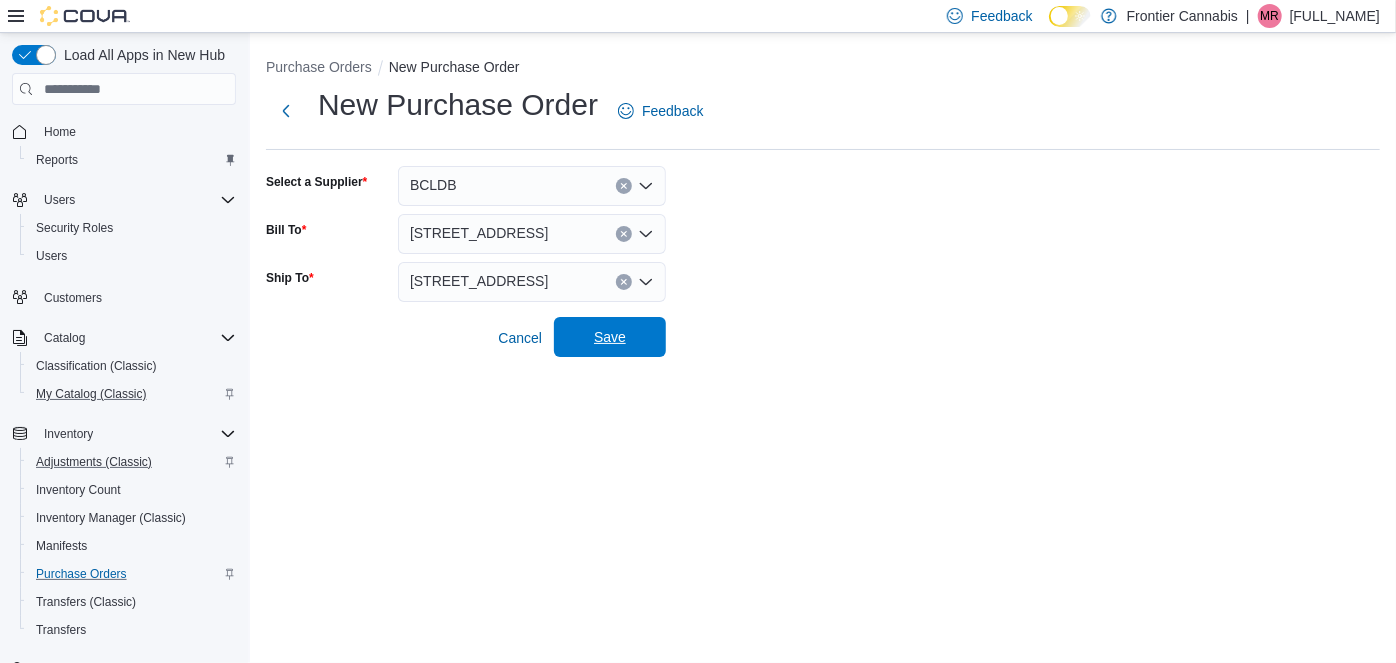 click on "Save" at bounding box center [610, 337] 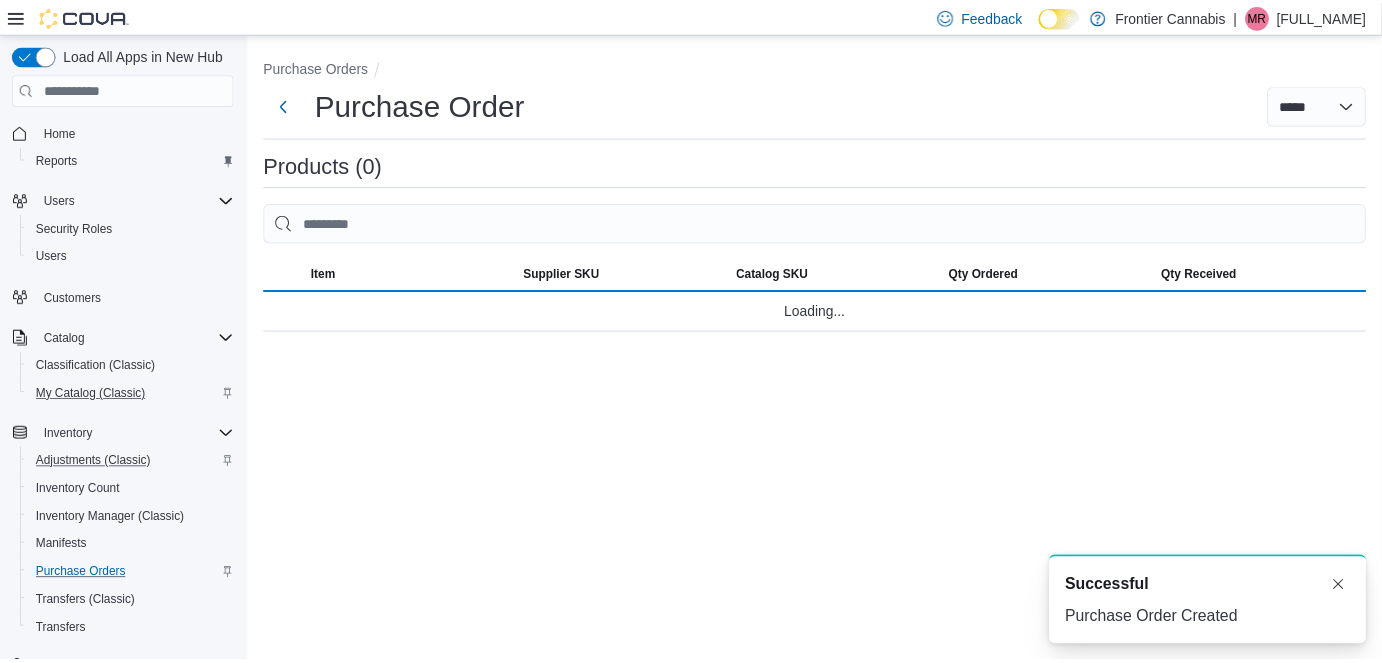 scroll, scrollTop: 0, scrollLeft: 0, axis: both 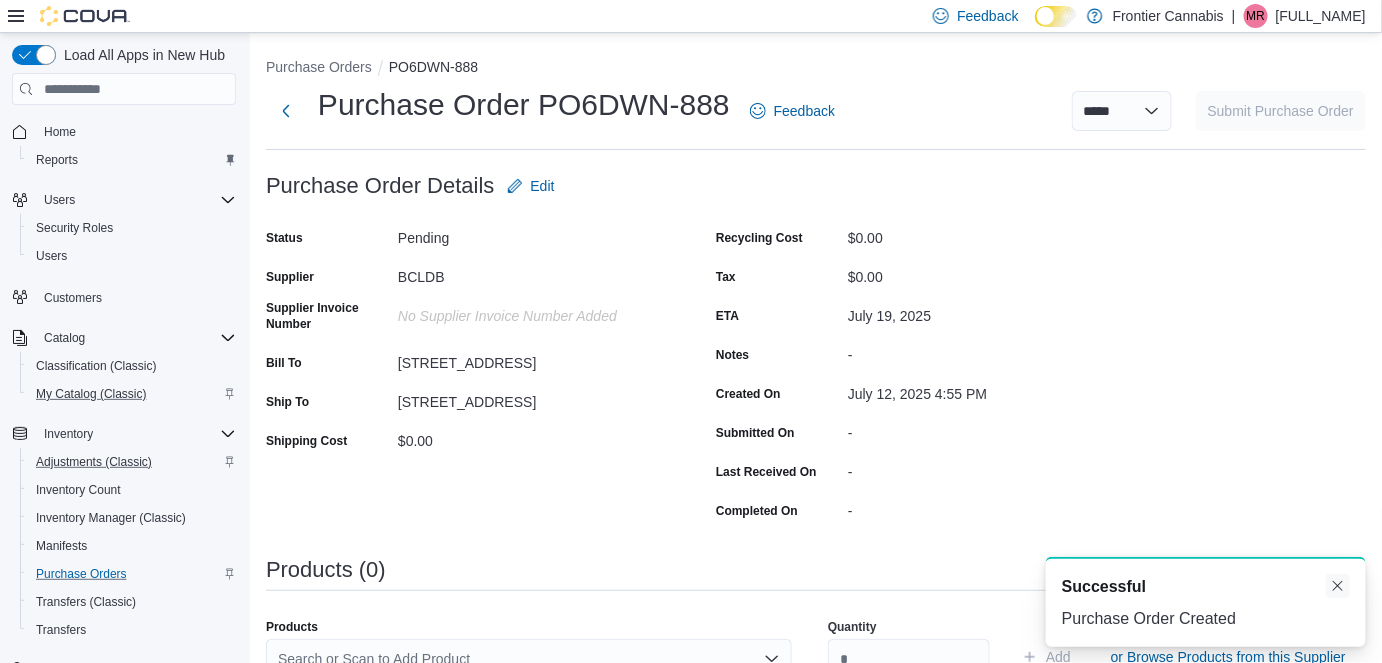 click at bounding box center (1338, 586) 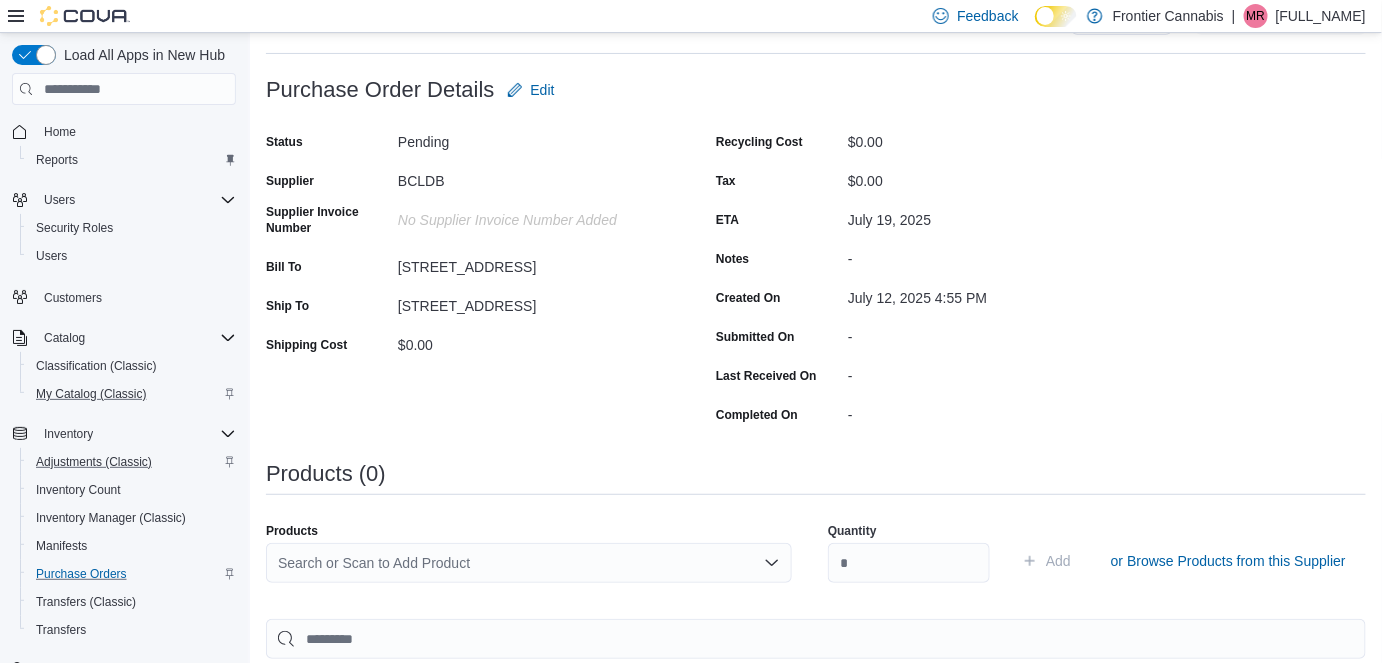 scroll, scrollTop: 109, scrollLeft: 0, axis: vertical 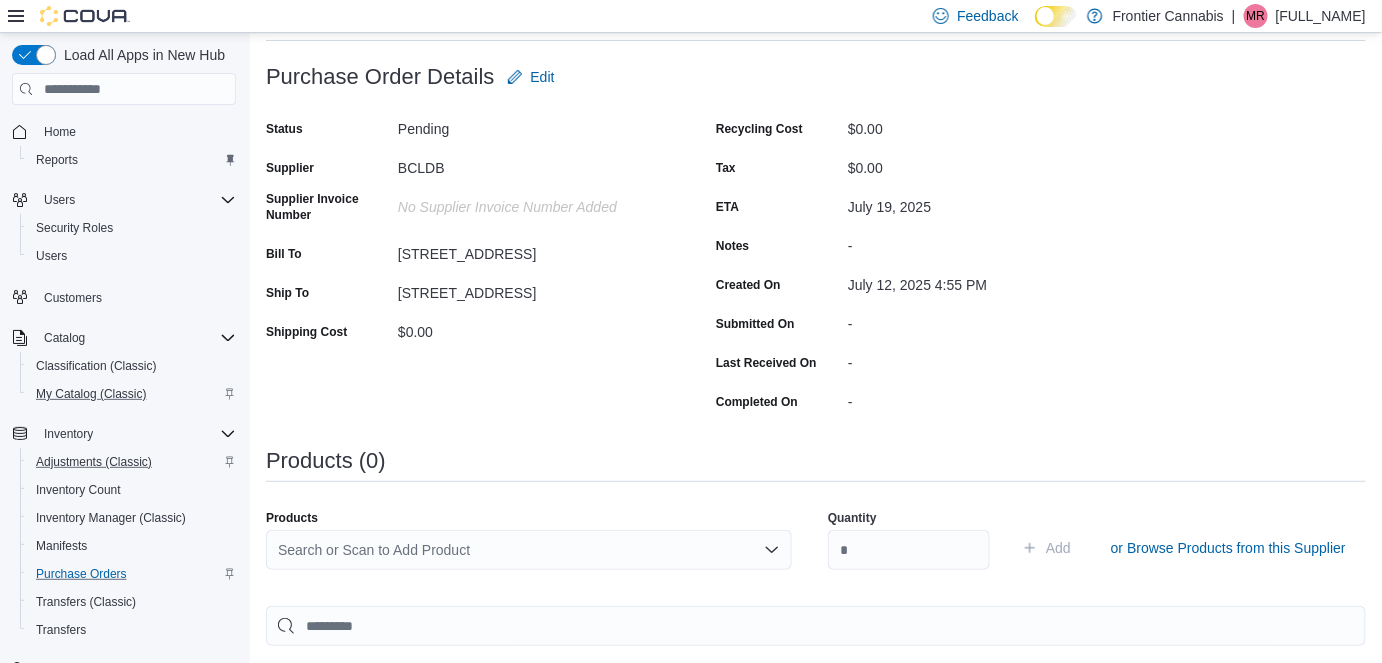 click on "Search or Scan to Add Product" at bounding box center [529, 550] 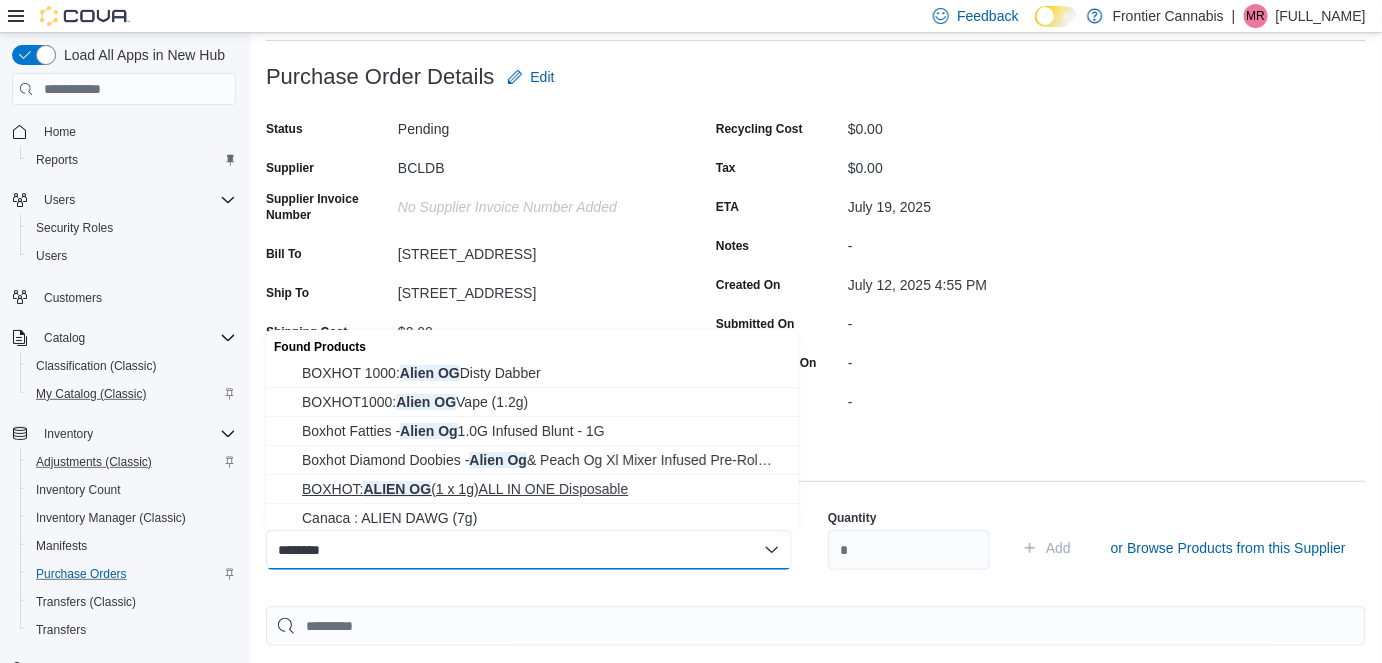 type on "********" 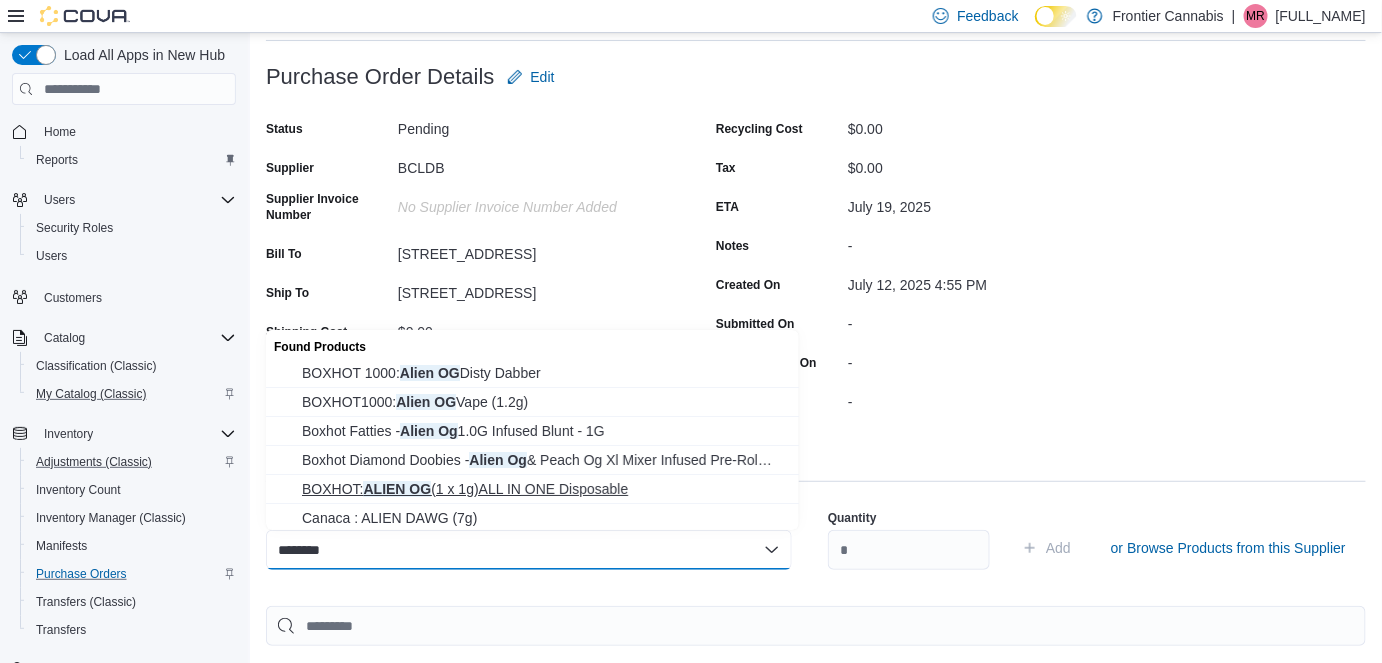 click on "BOXHOT: ALIEN OG  (1 x 1g)ALL IN ONE Disposable" at bounding box center [544, 489] 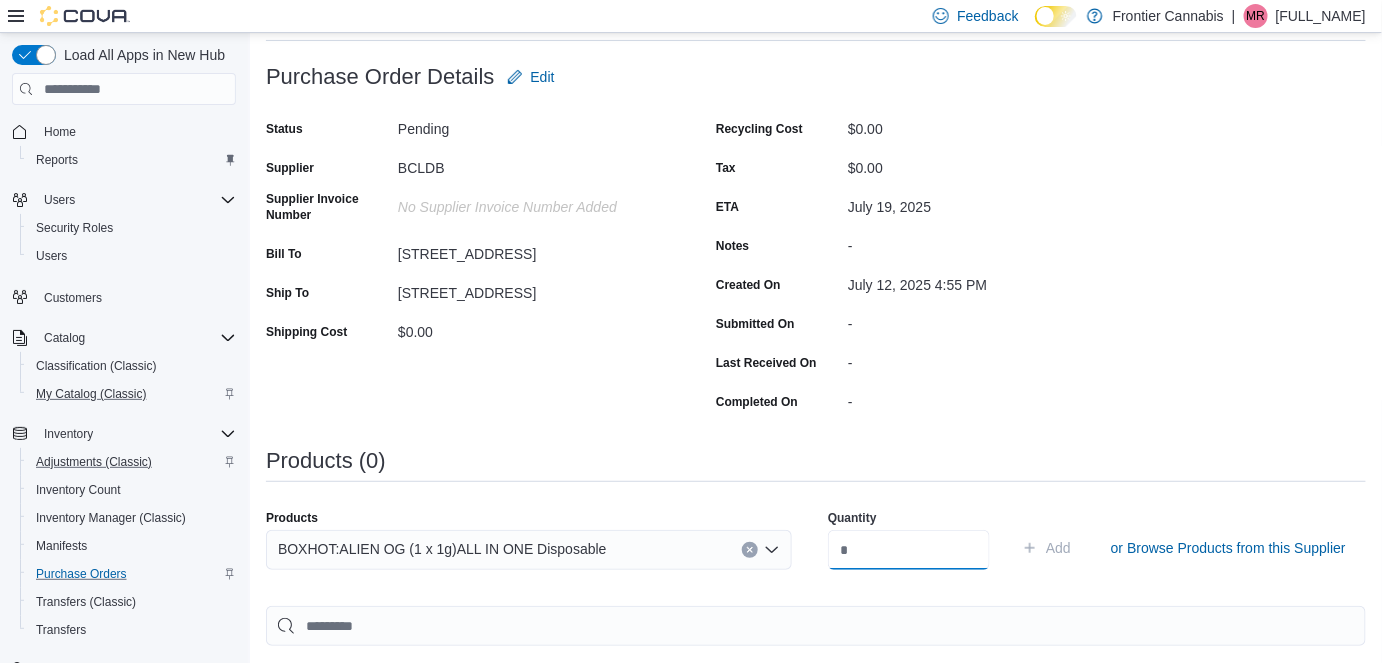 click at bounding box center (909, 550) 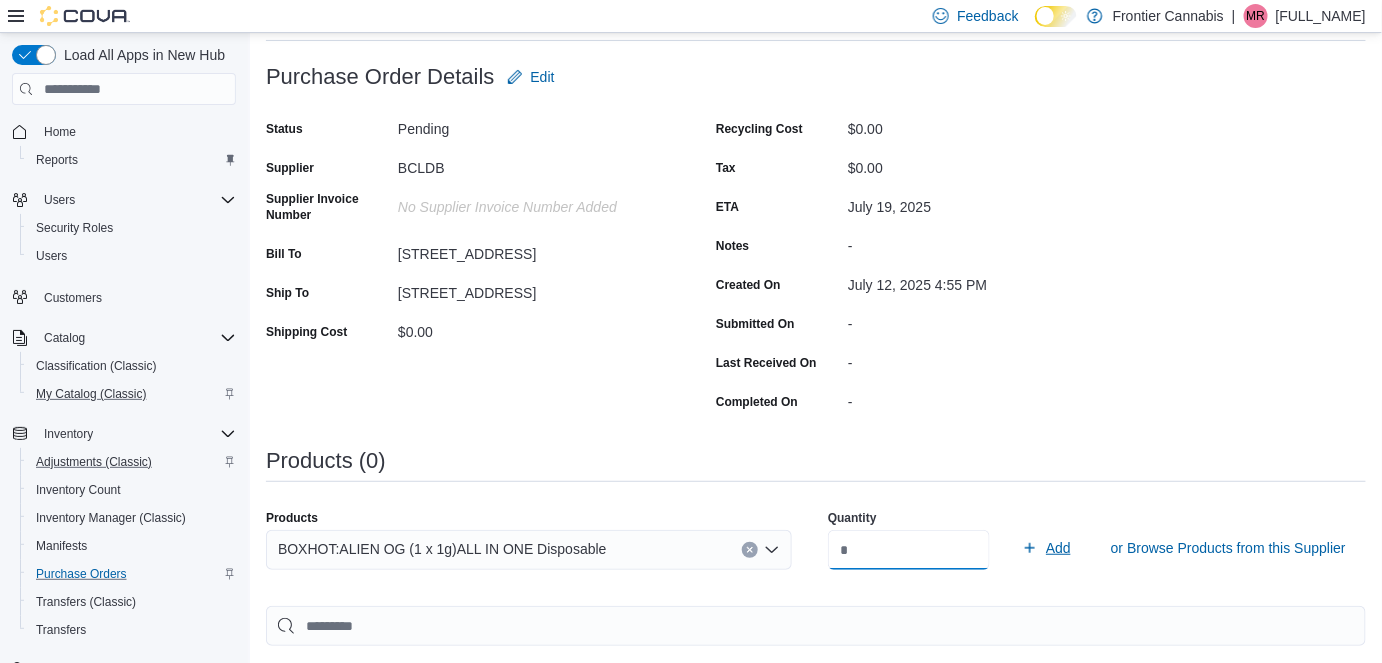 type on "**" 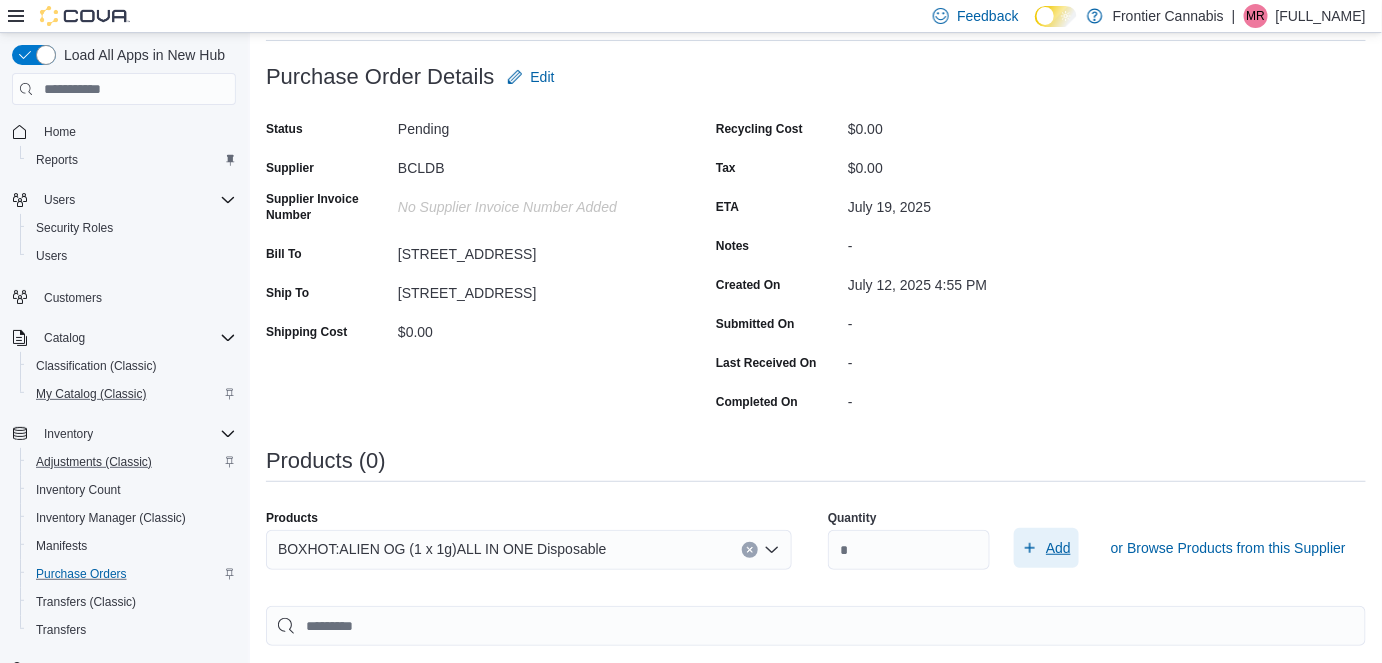 click on "Add" at bounding box center [1058, 548] 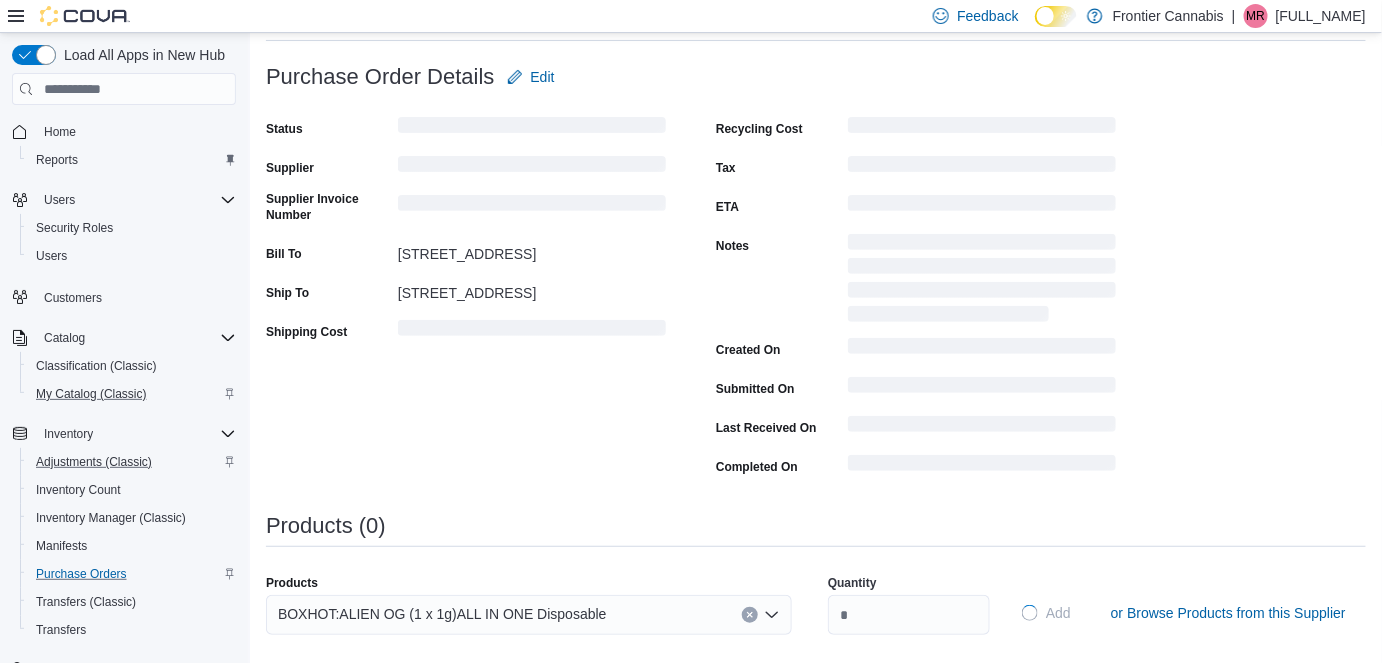 type 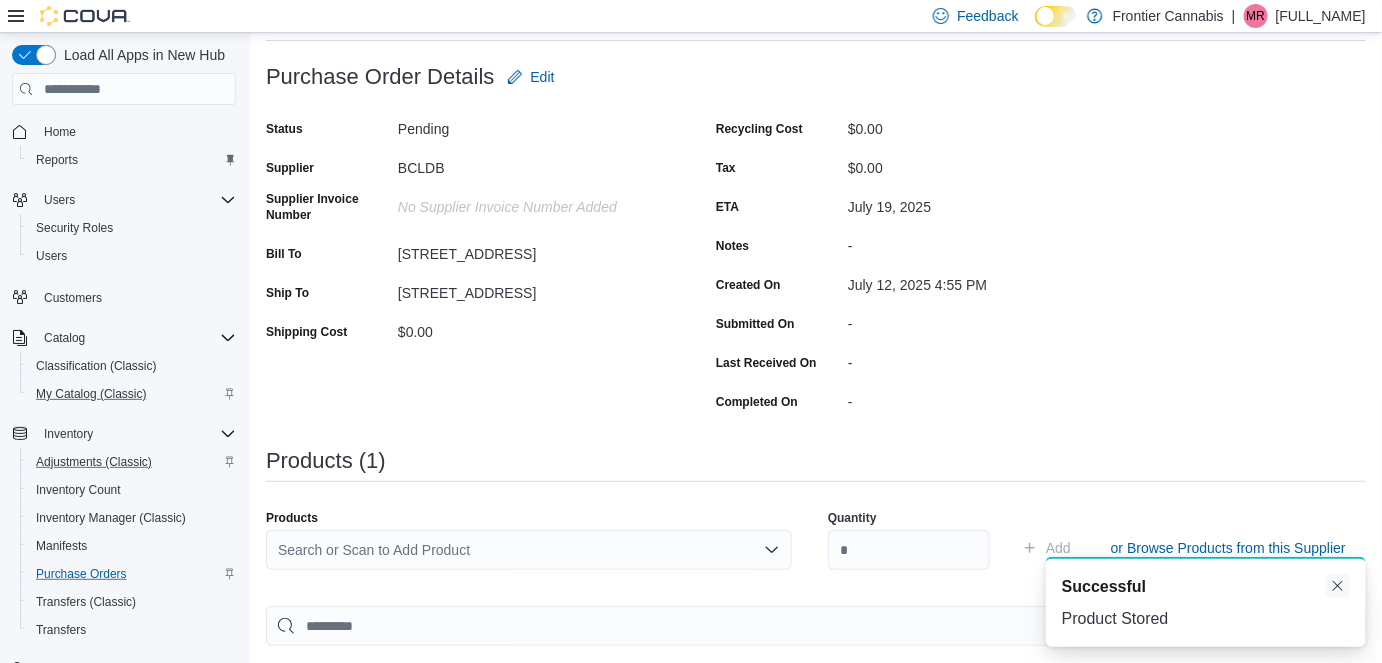 click at bounding box center [1338, 586] 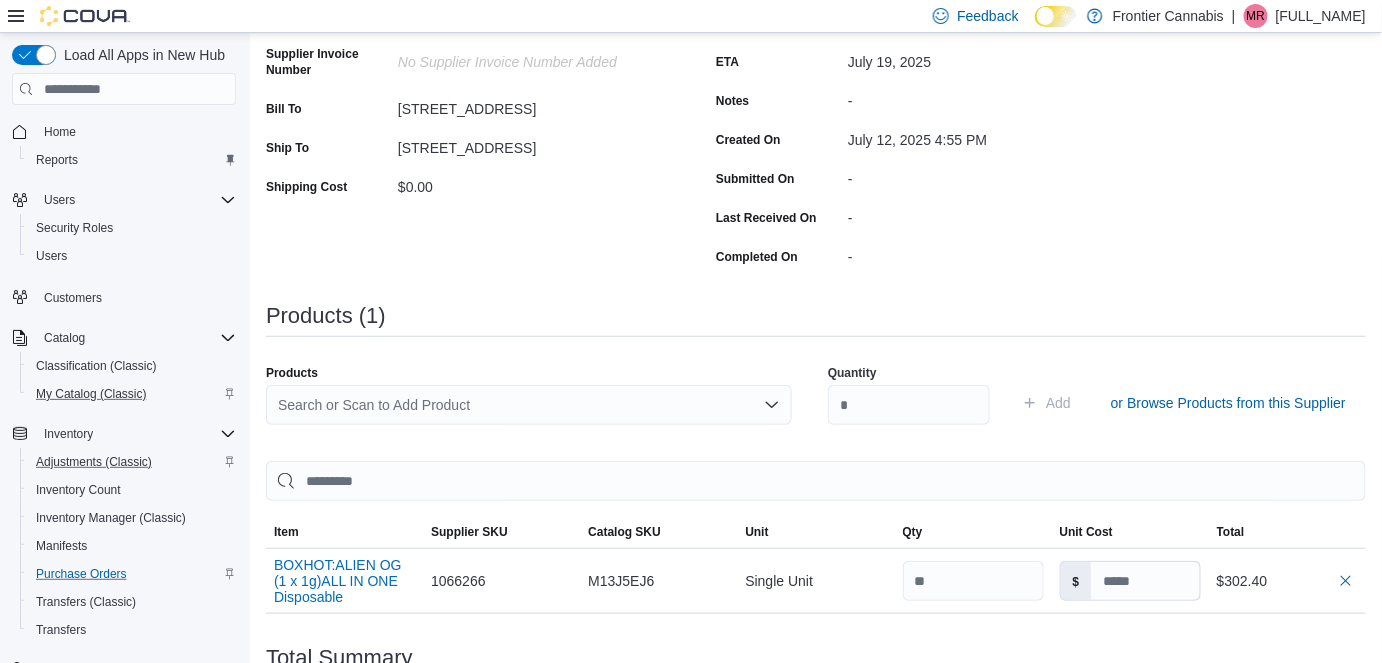 scroll, scrollTop: 290, scrollLeft: 0, axis: vertical 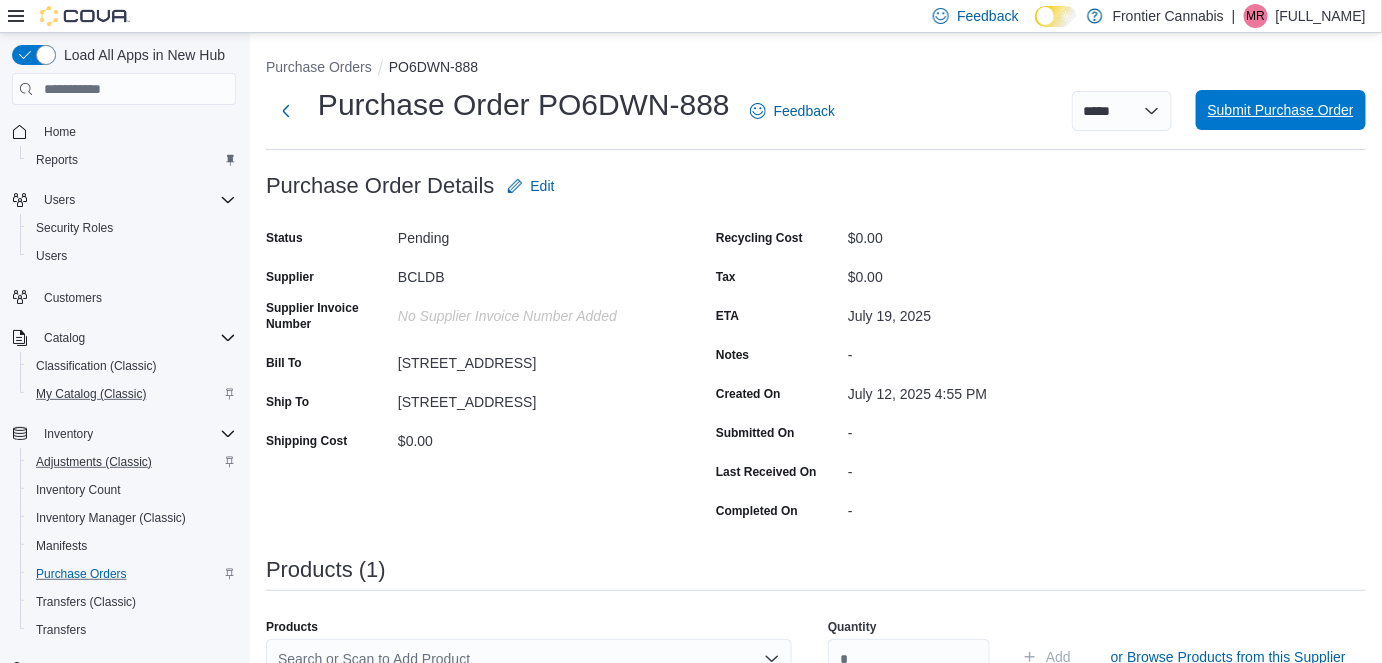 click on "Submit Purchase Order" at bounding box center (1281, 110) 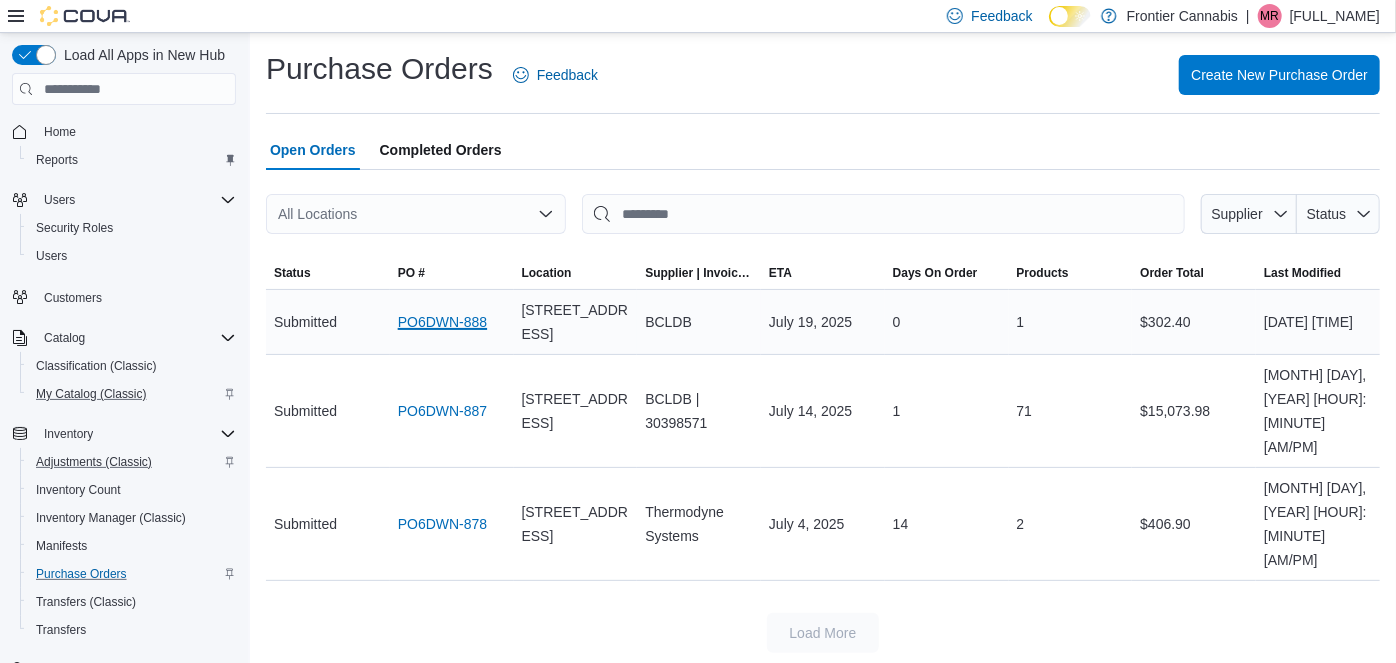 click on "PO6DWN-888" at bounding box center (442, 322) 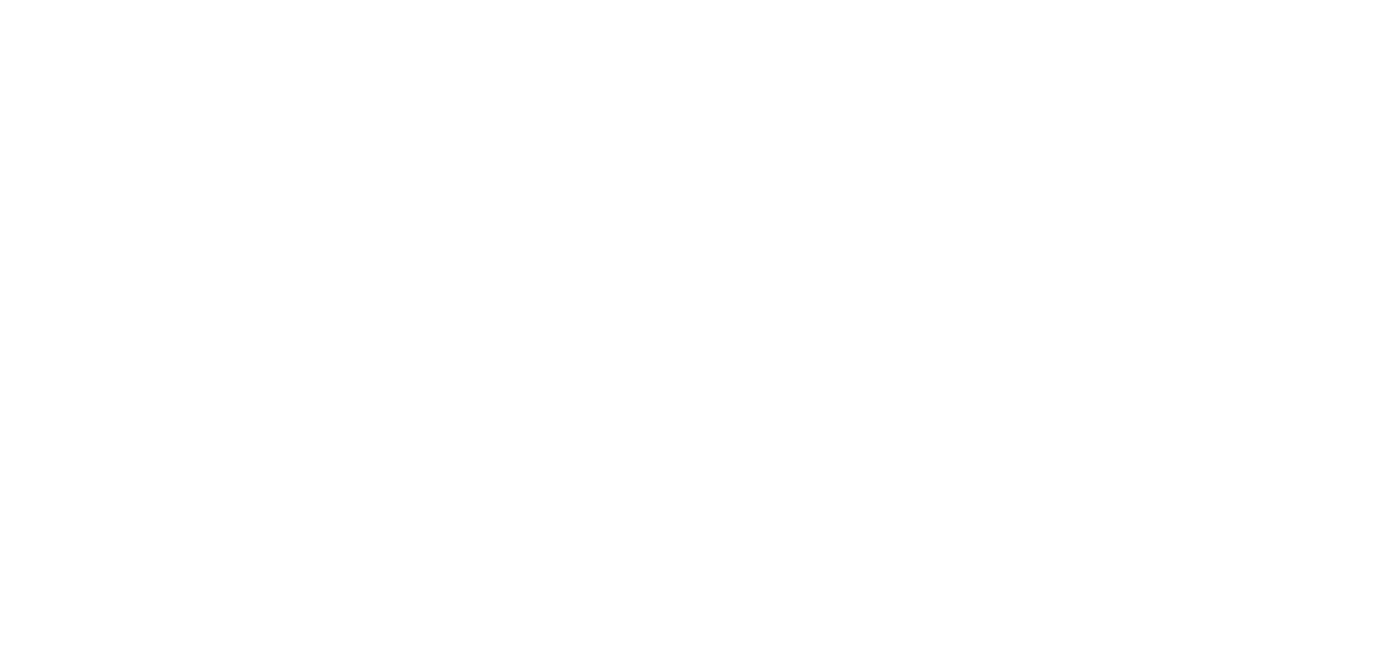 scroll, scrollTop: 0, scrollLeft: 0, axis: both 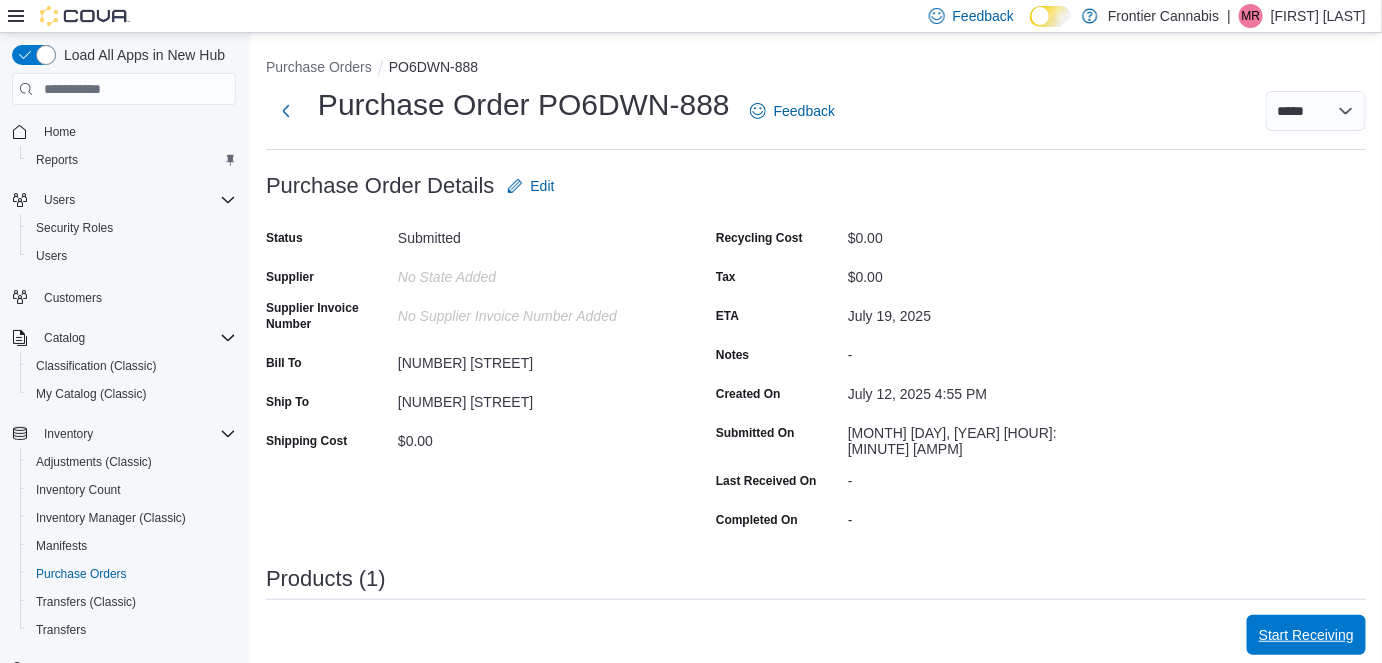 click on "Start Receiving" at bounding box center (1306, 635) 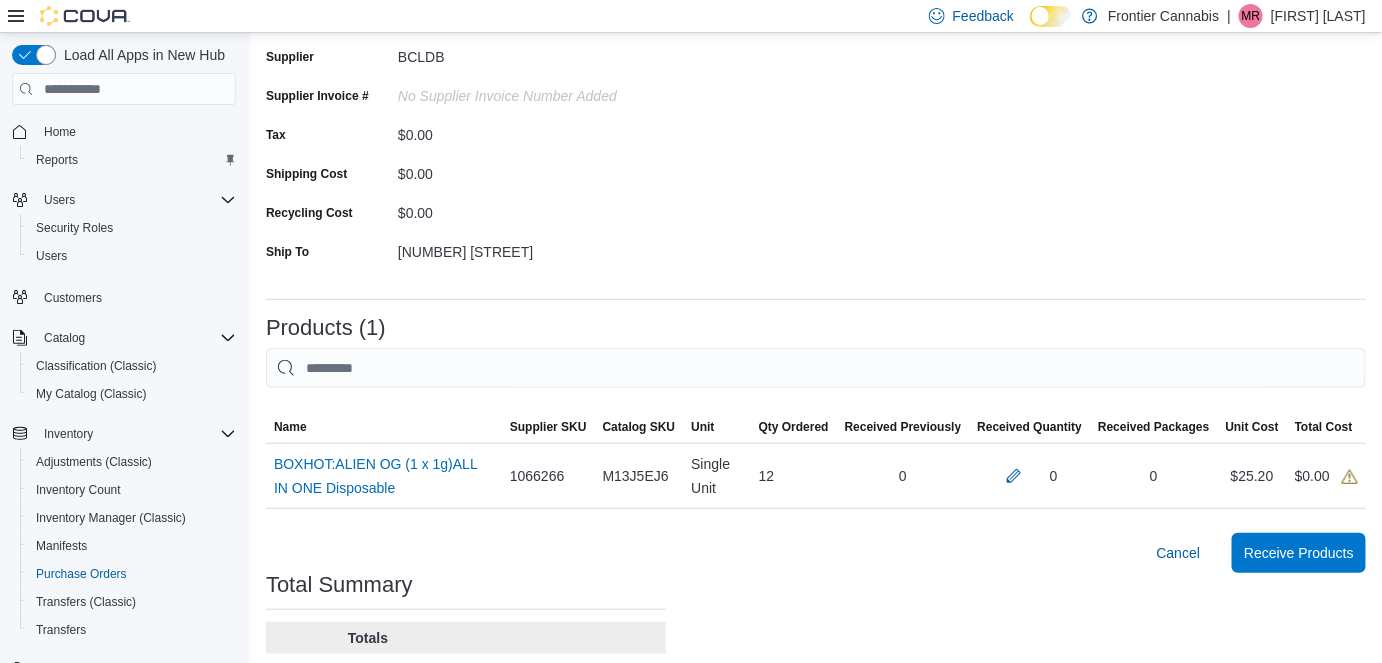 scroll, scrollTop: 242, scrollLeft: 0, axis: vertical 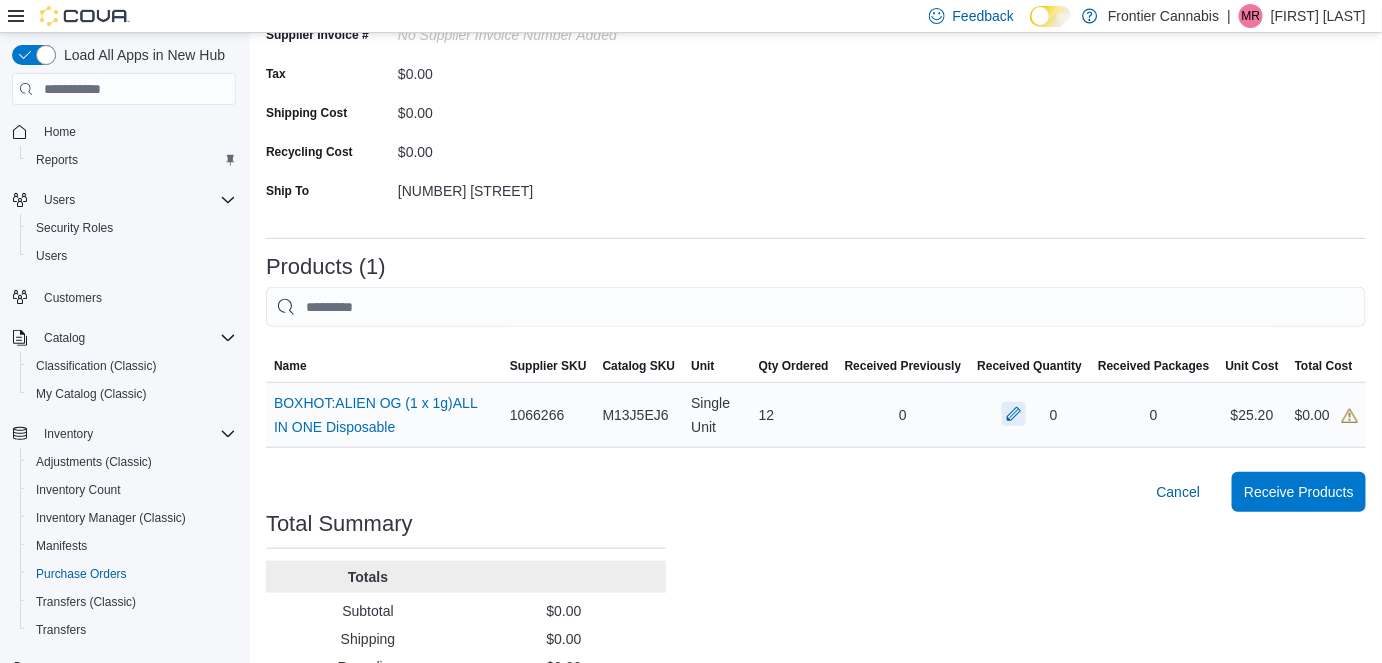 click at bounding box center (1014, 414) 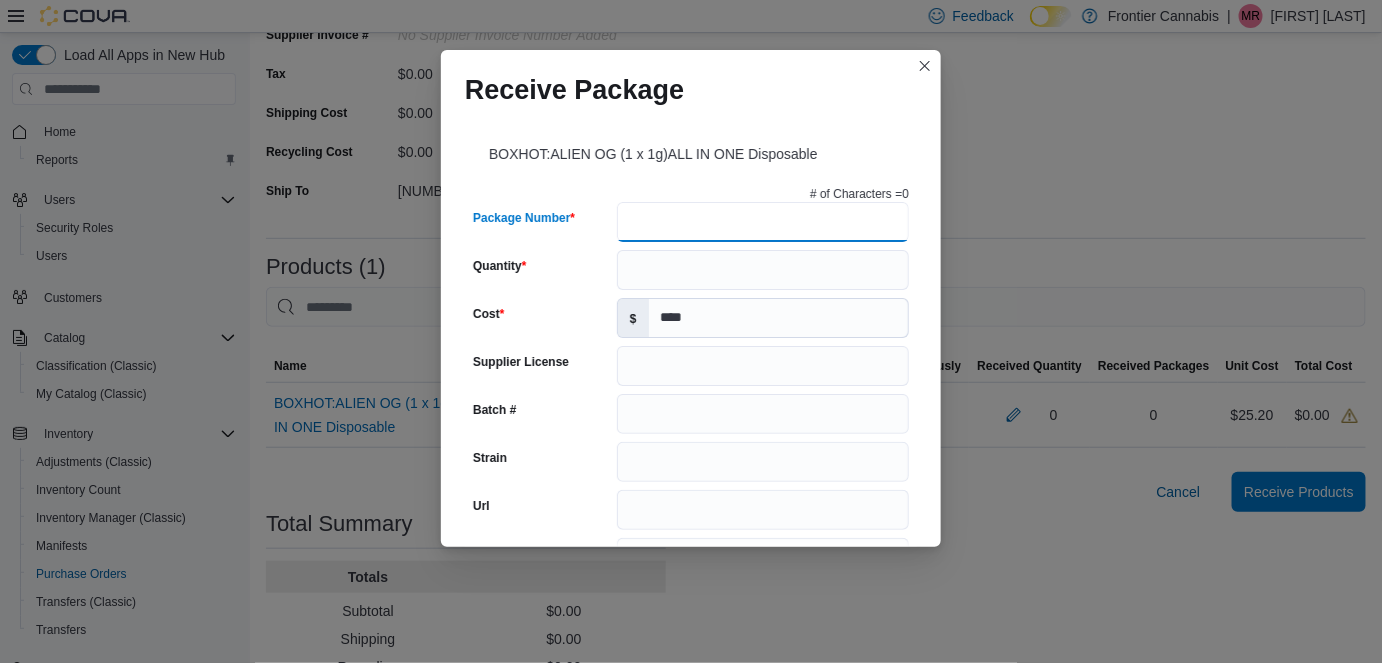 click on "Package Number" at bounding box center (763, 222) 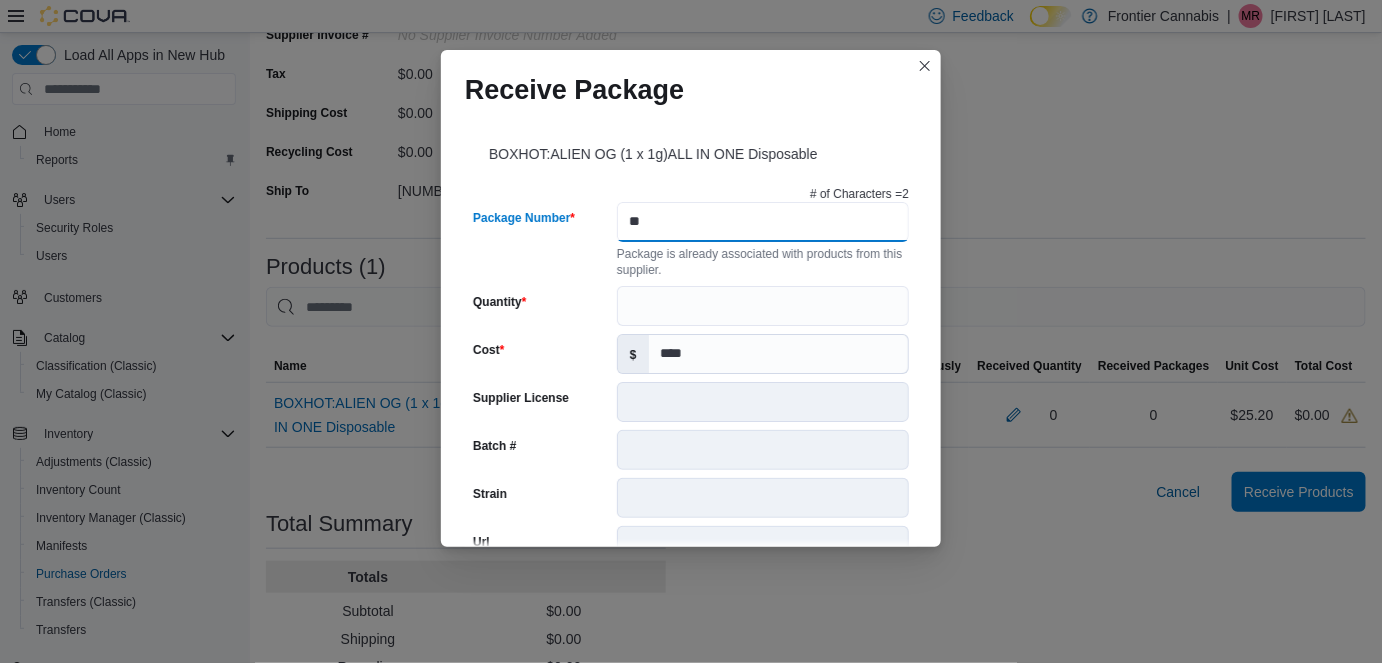 type on "*" 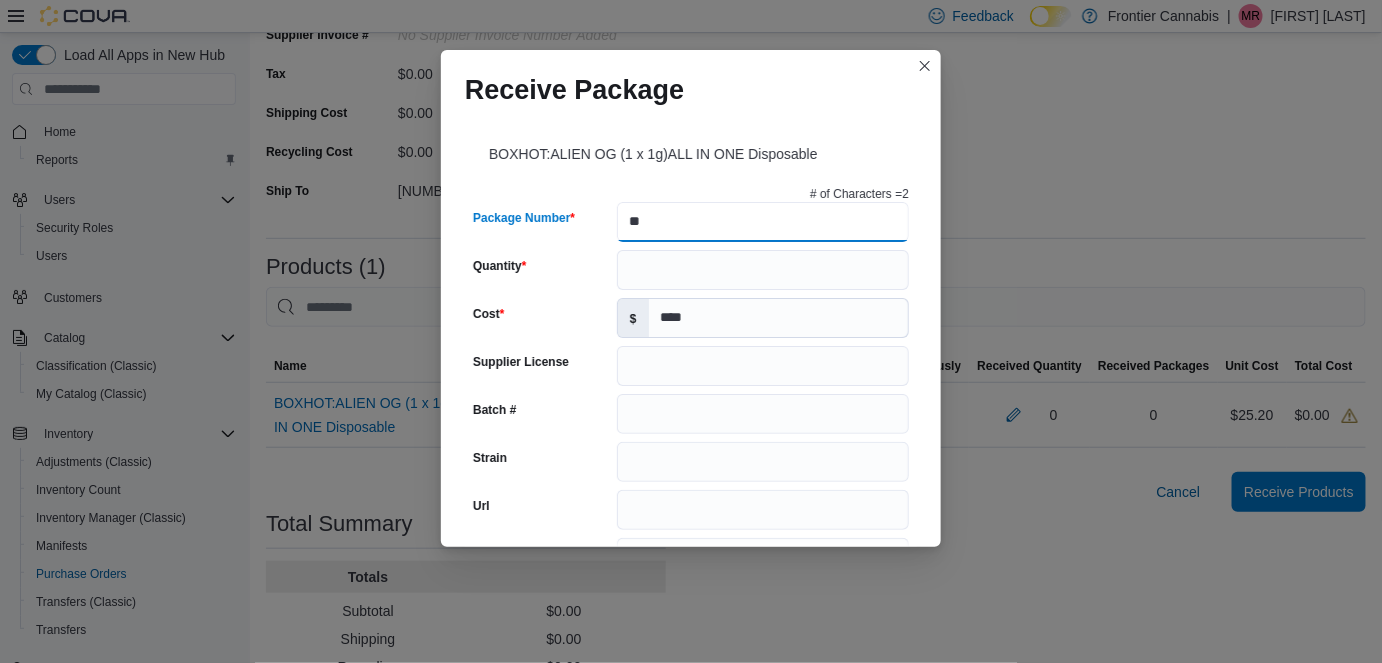type on "*" 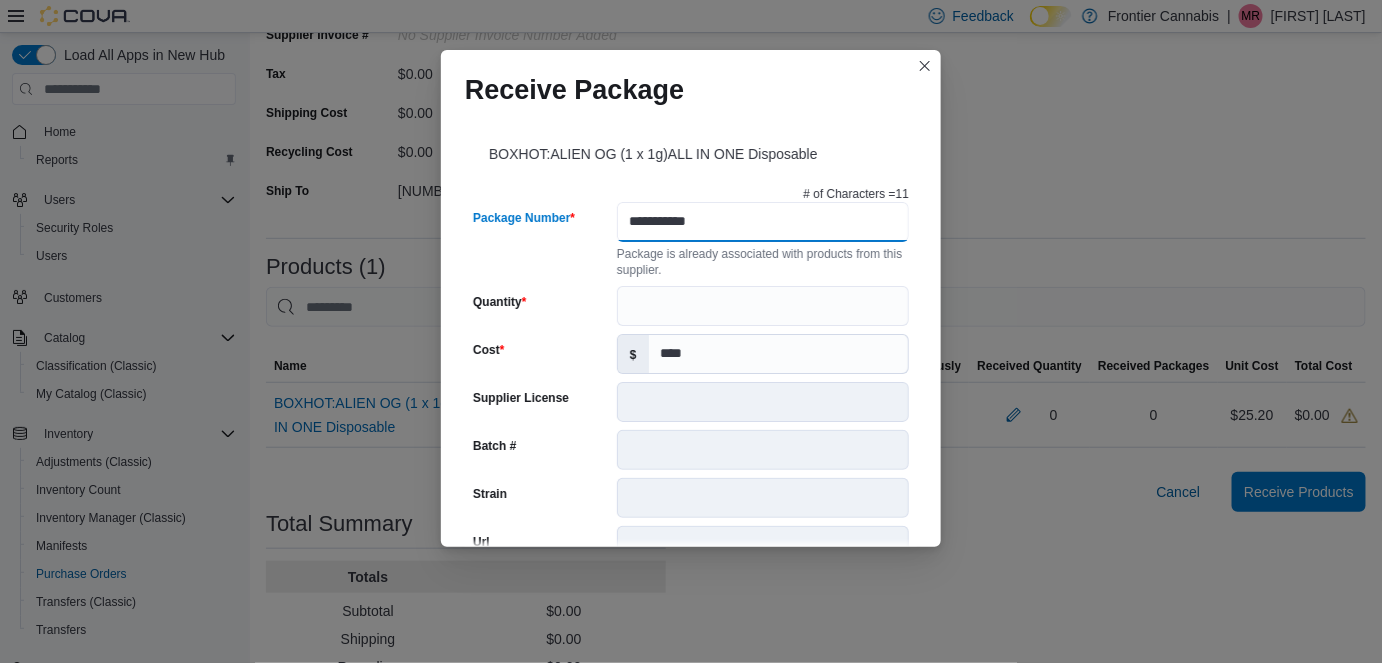 type on "**********" 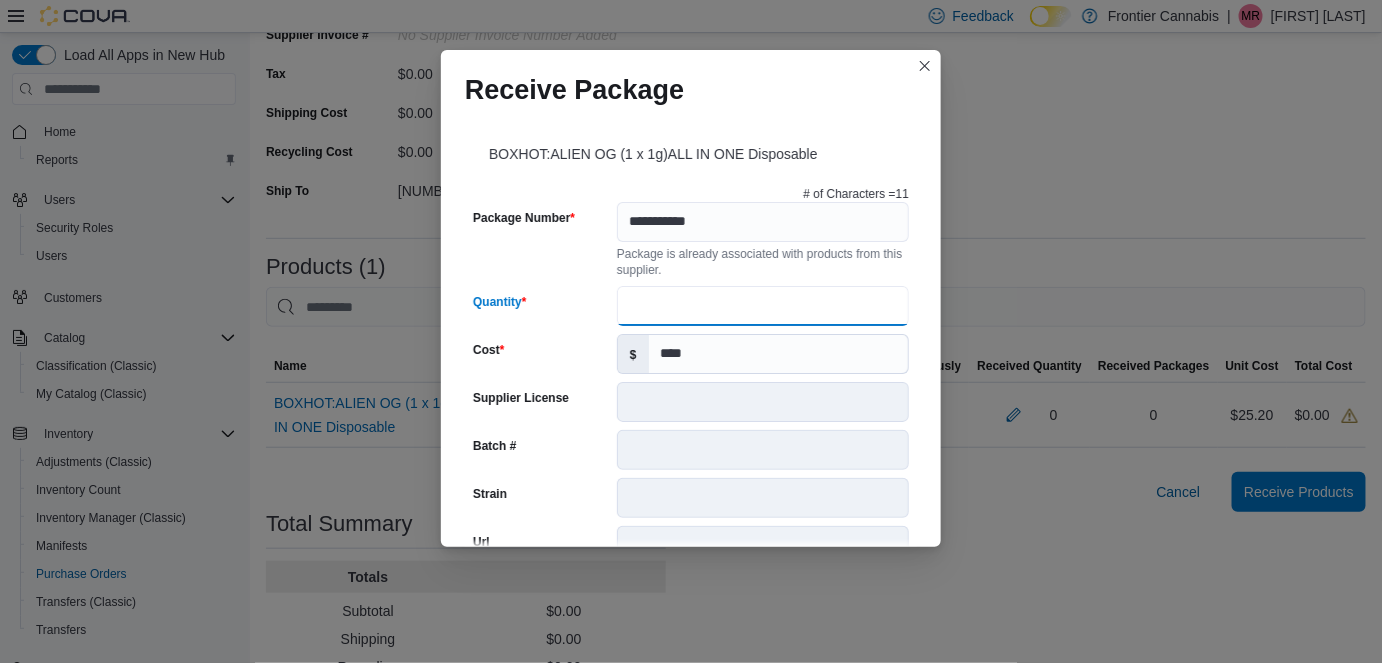 click on "Quantity" at bounding box center (763, 306) 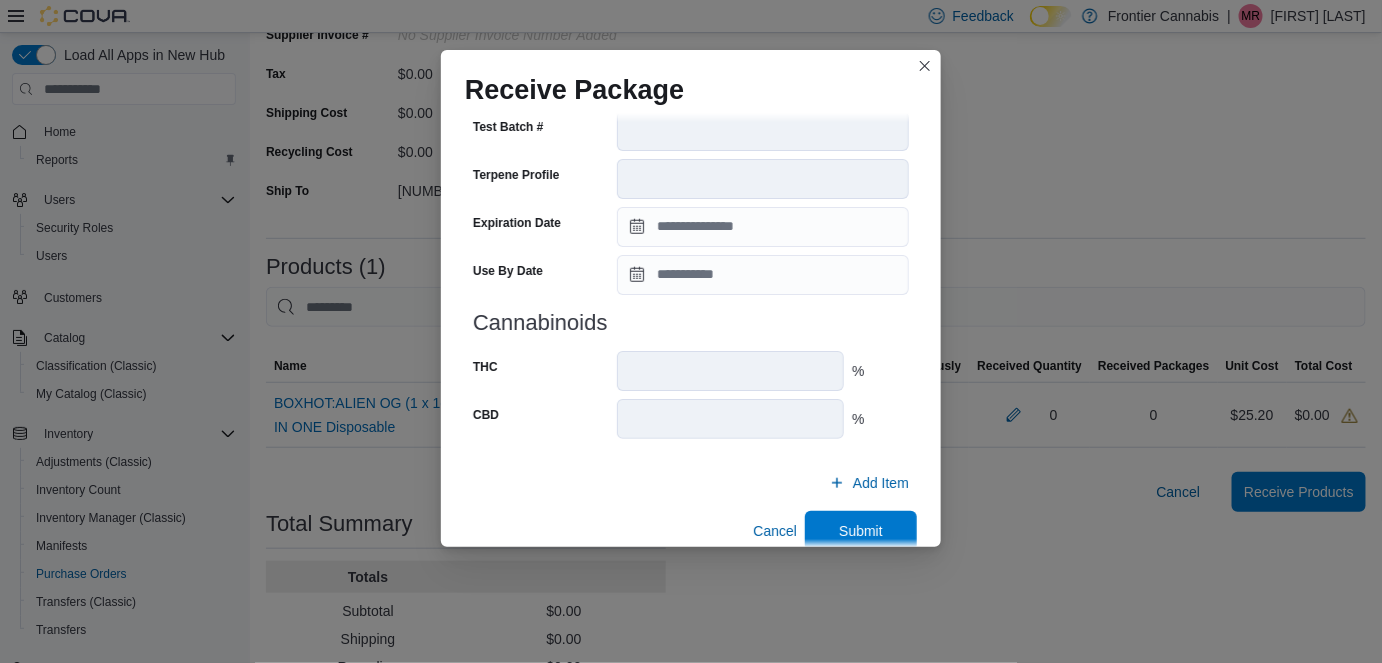 scroll, scrollTop: 730, scrollLeft: 0, axis: vertical 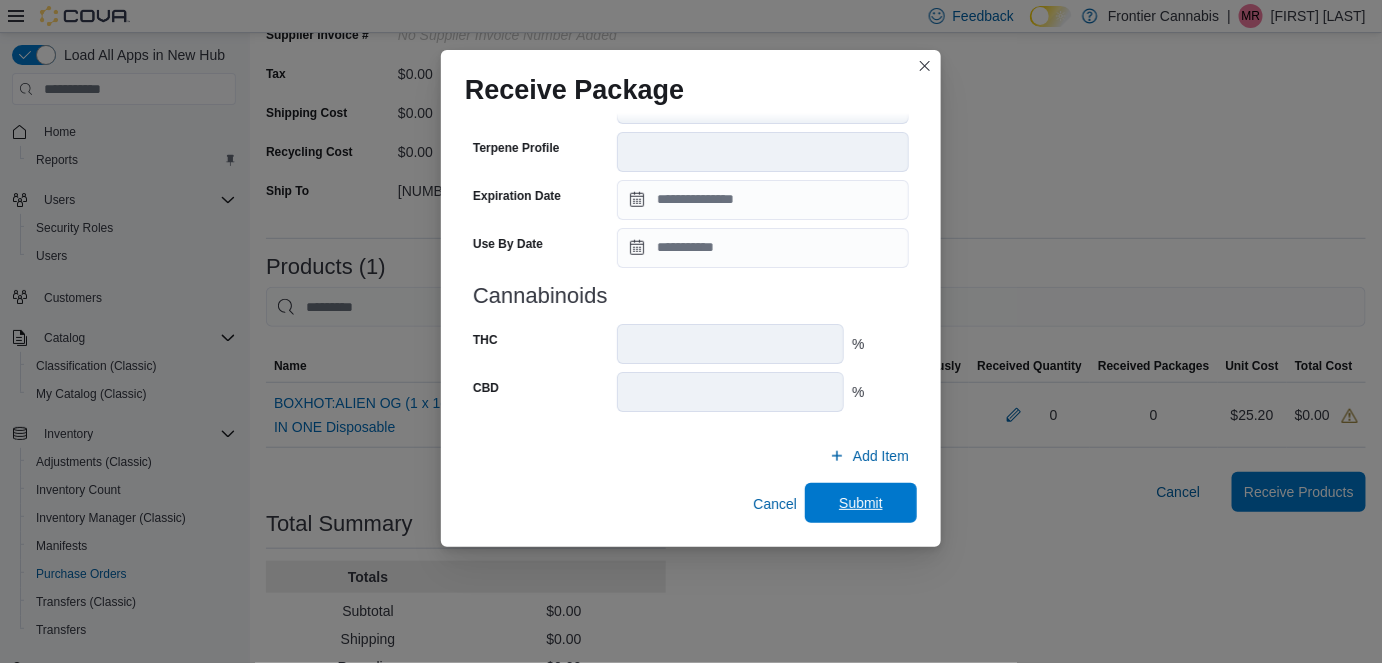 click on "Submit" at bounding box center [861, 503] 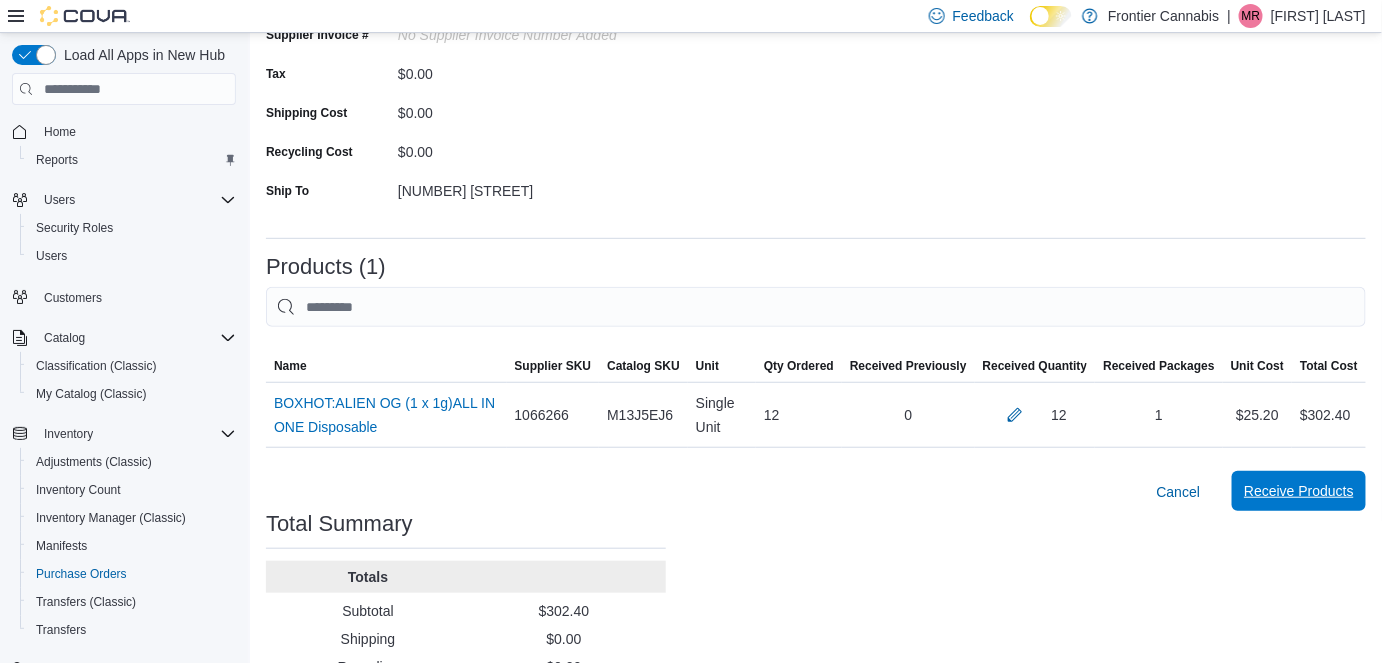 click on "Receive Products" at bounding box center (1299, 491) 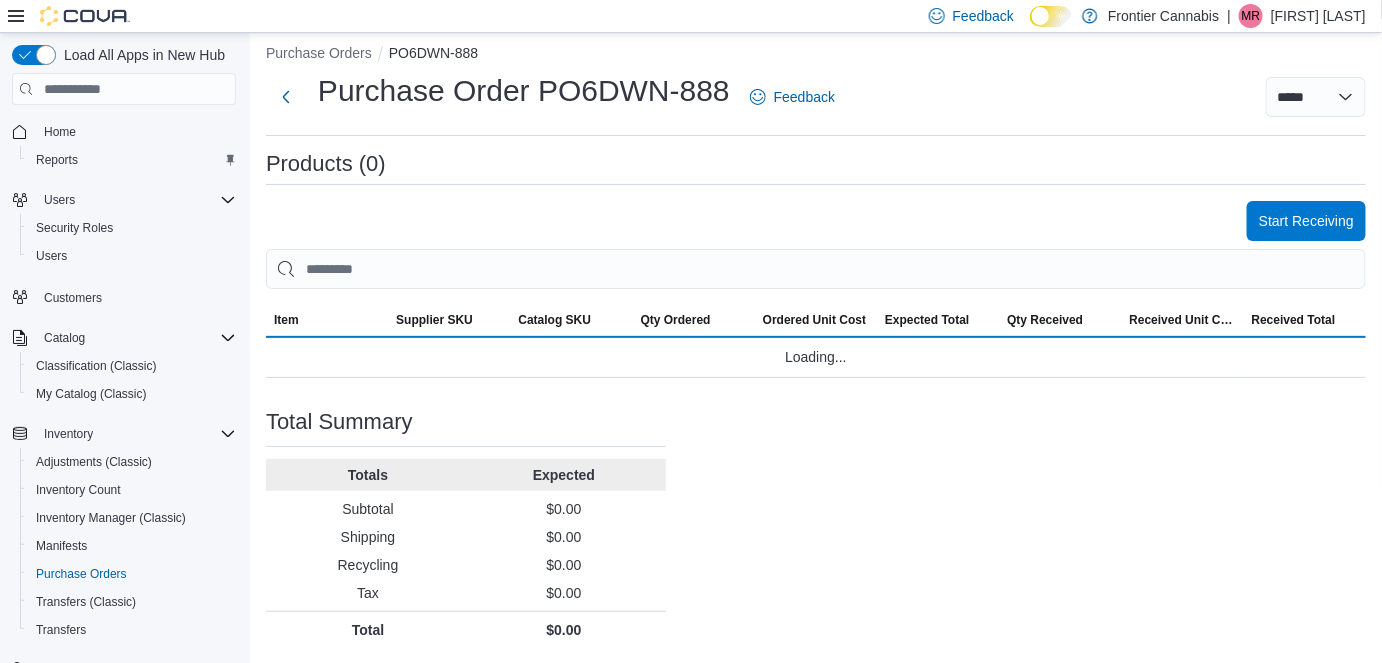 scroll, scrollTop: 242, scrollLeft: 0, axis: vertical 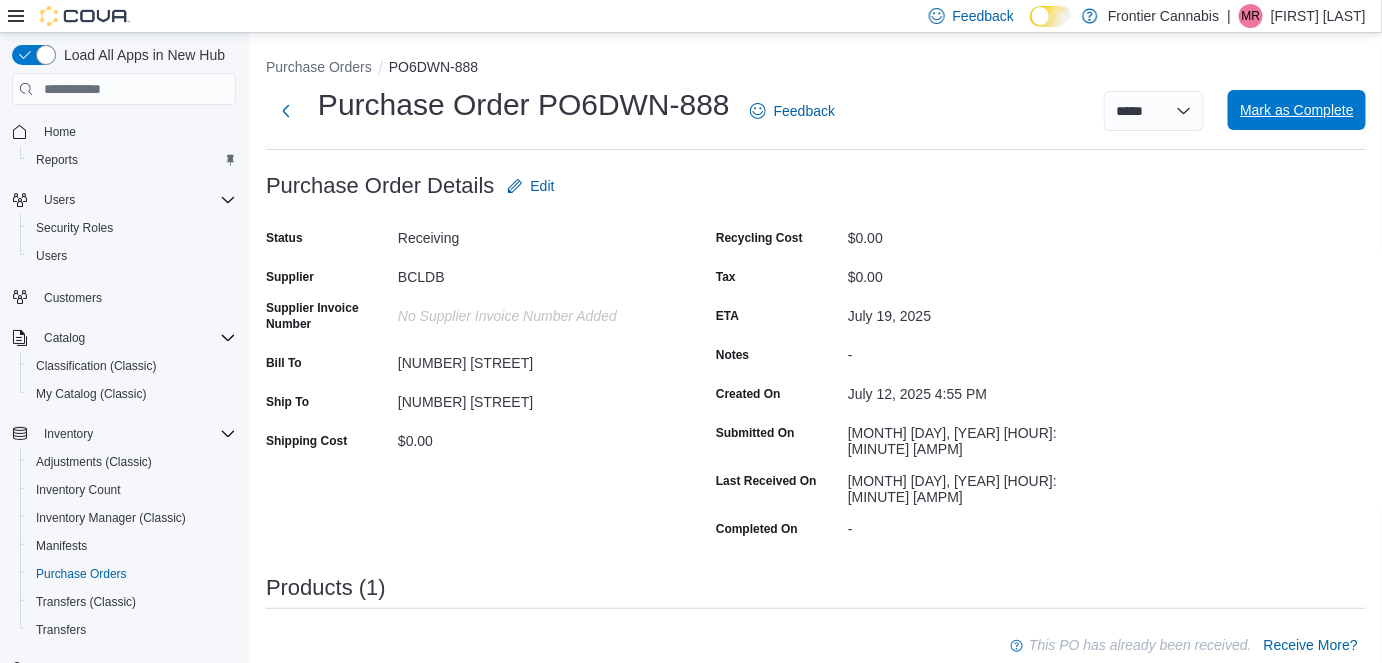 click on "Mark as Complete" at bounding box center [1297, 110] 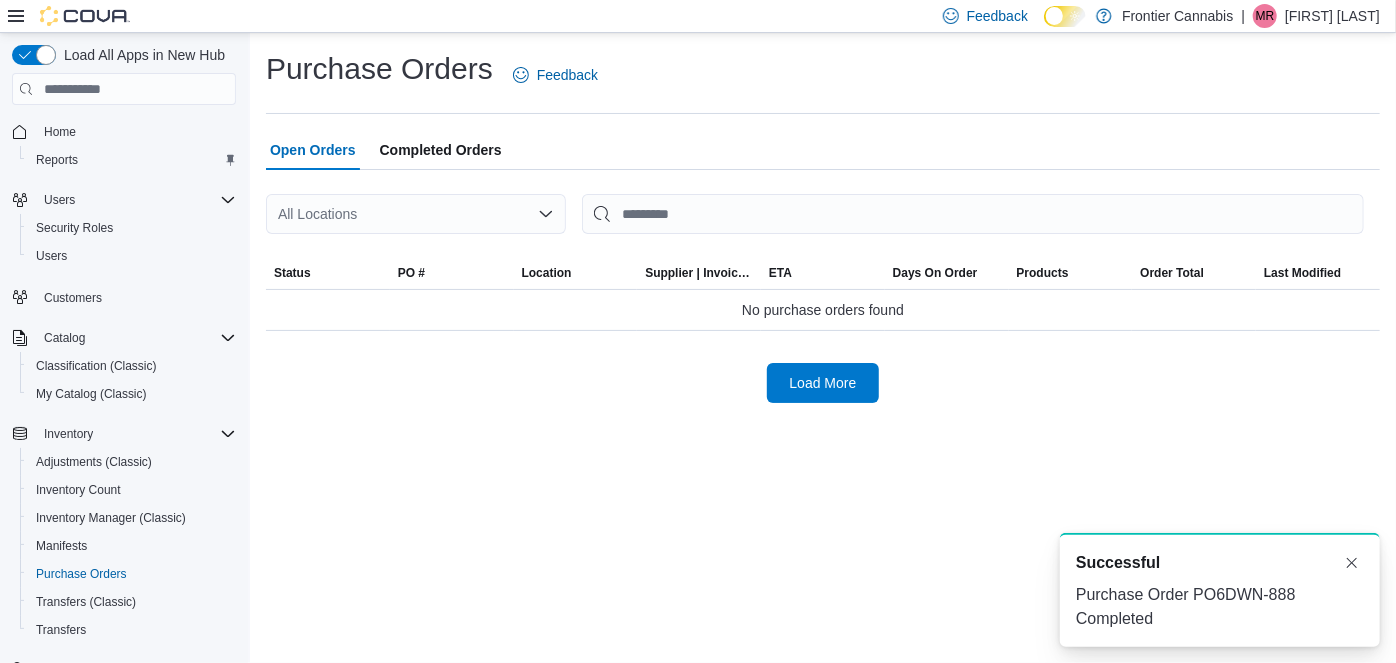 scroll, scrollTop: 0, scrollLeft: 0, axis: both 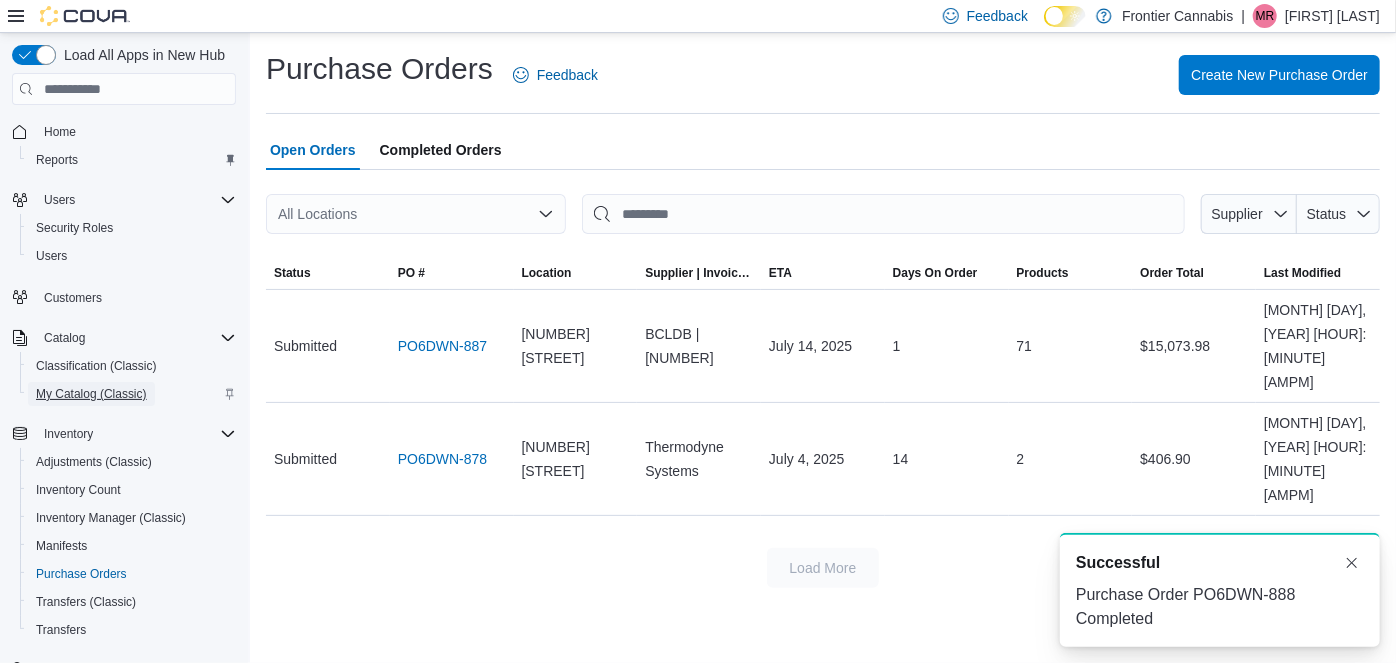 click on "My Catalog (Classic)" at bounding box center (91, 394) 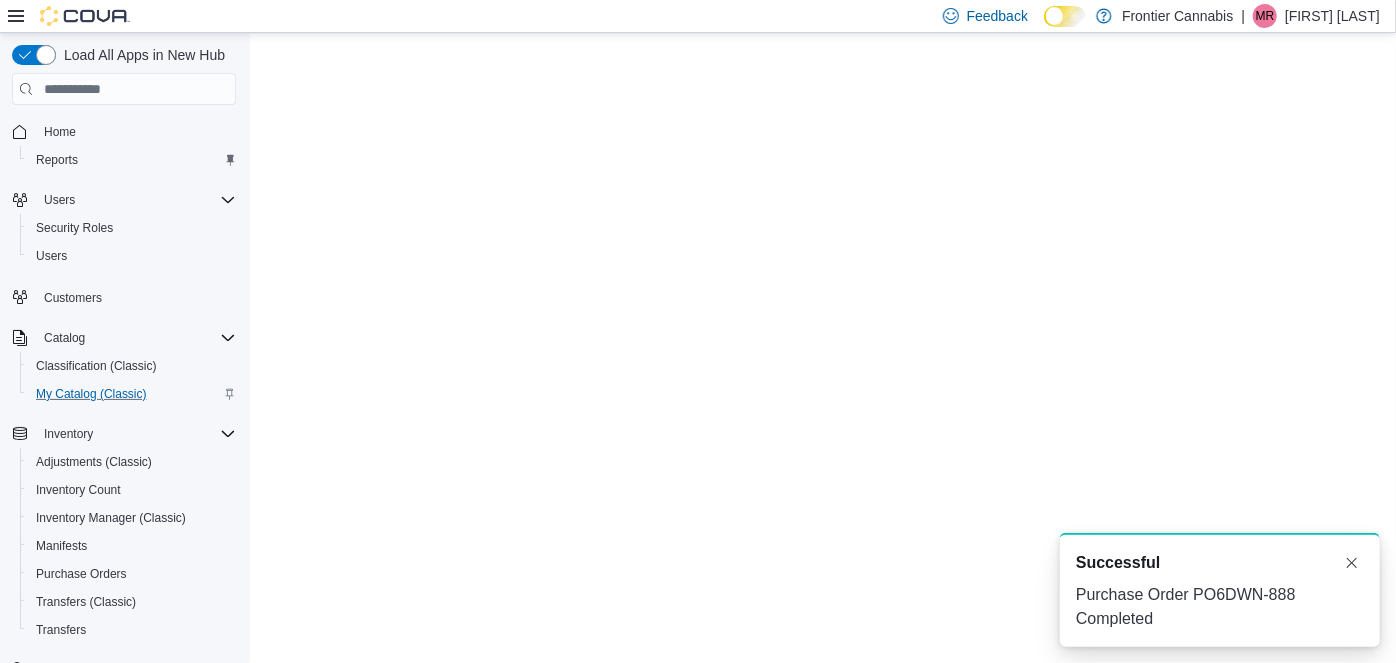 scroll, scrollTop: 0, scrollLeft: 0, axis: both 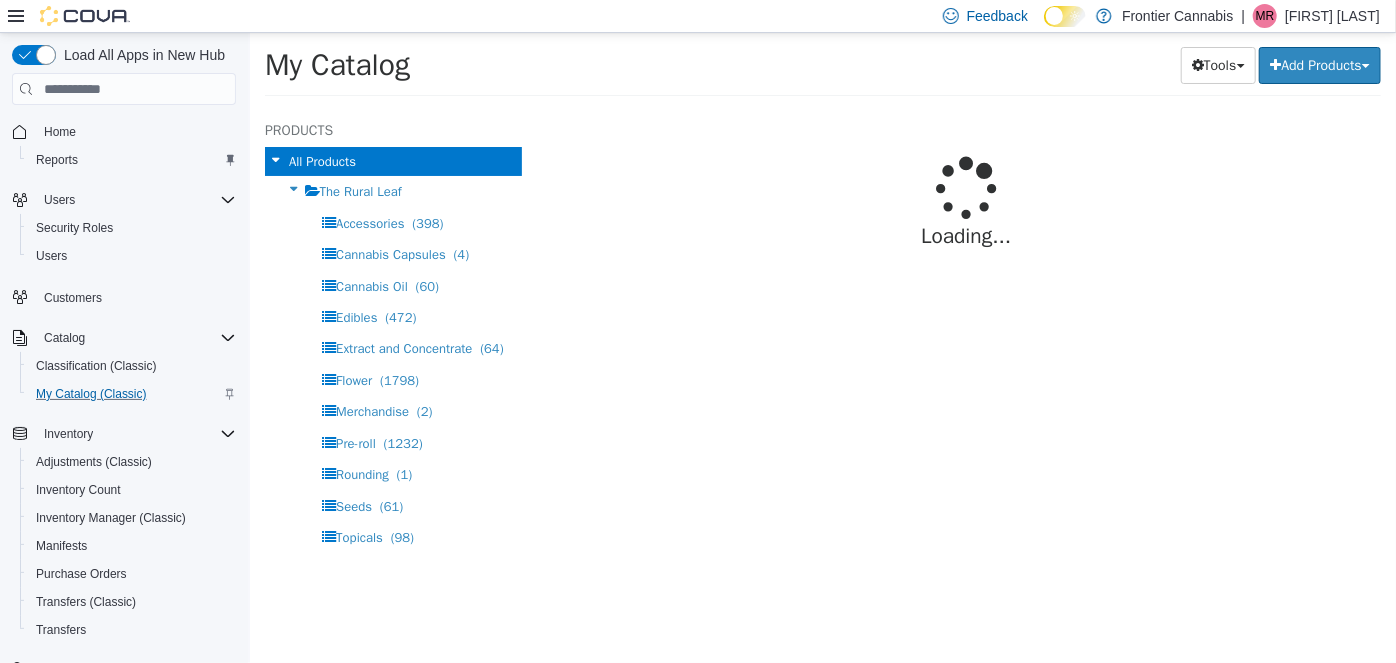 select on "**********" 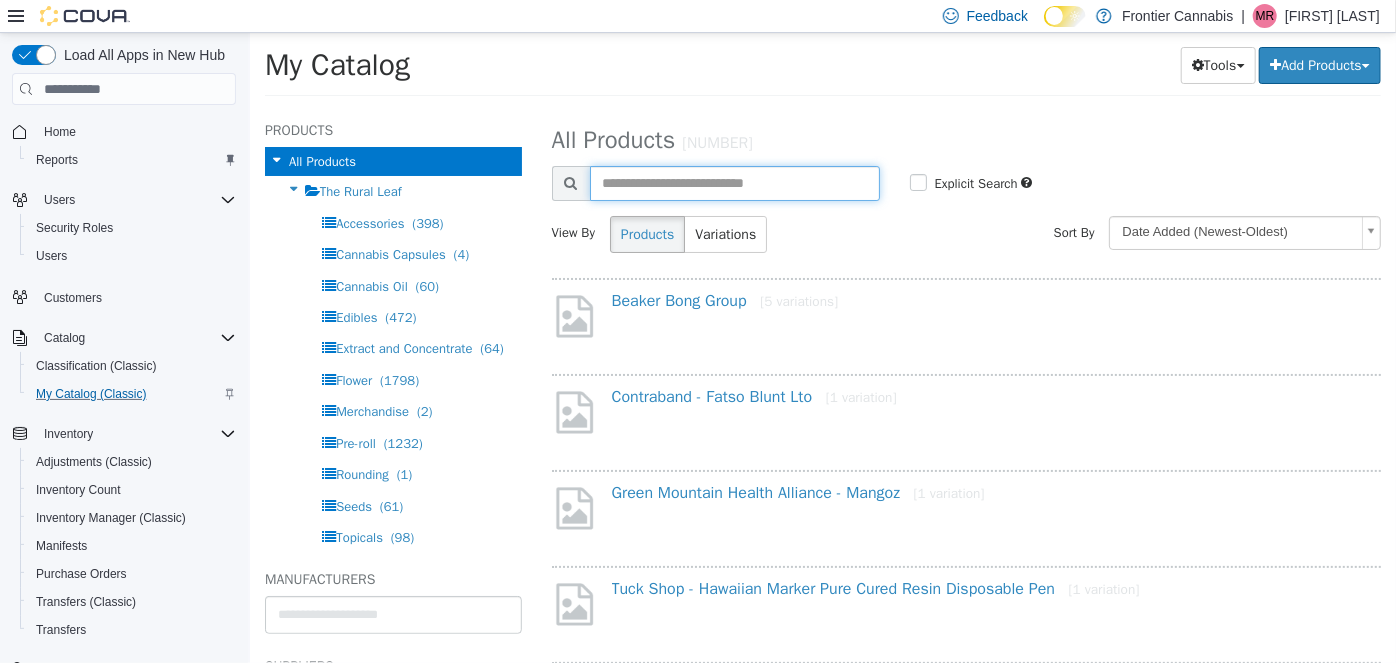 click at bounding box center (734, 183) 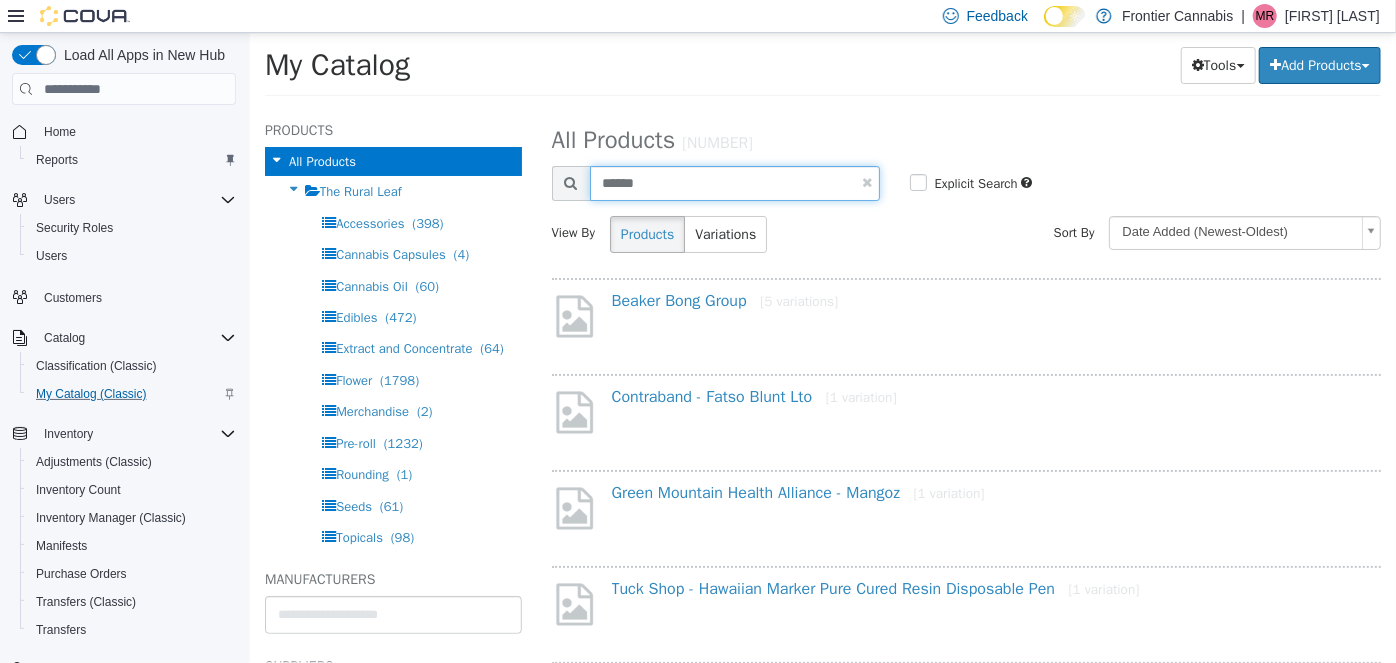 type on "******" 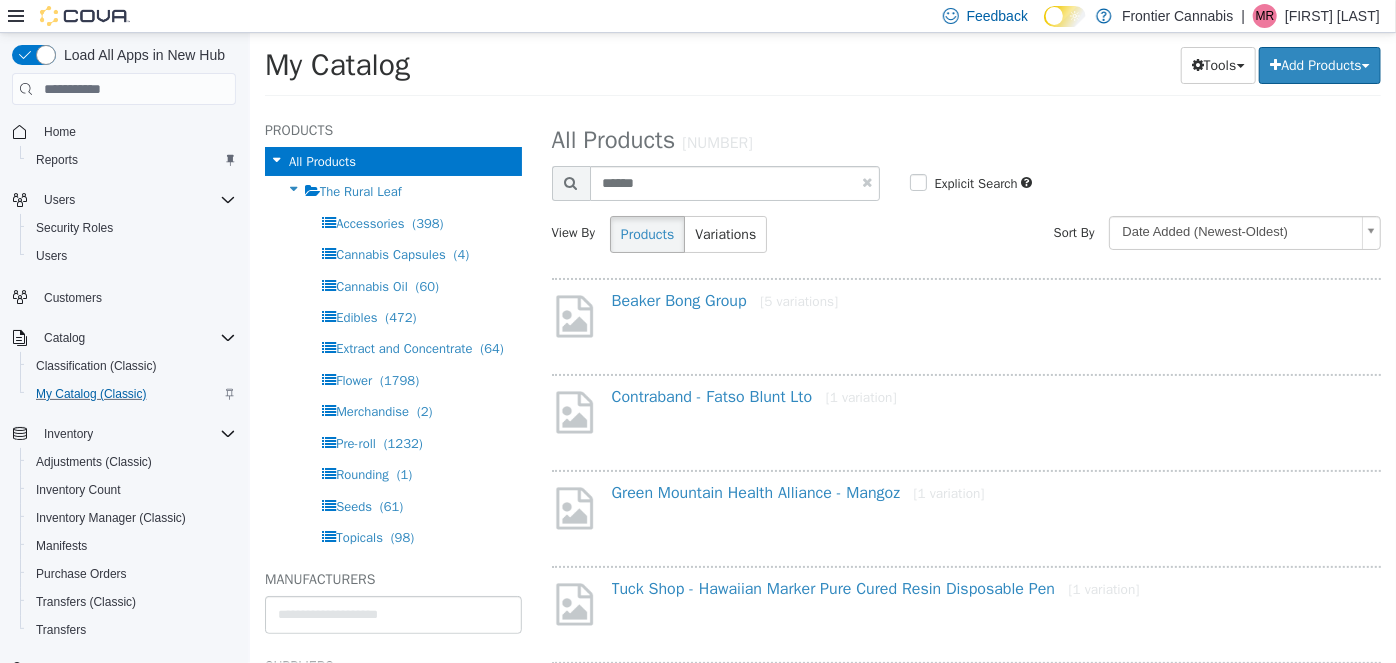 select on "**********" 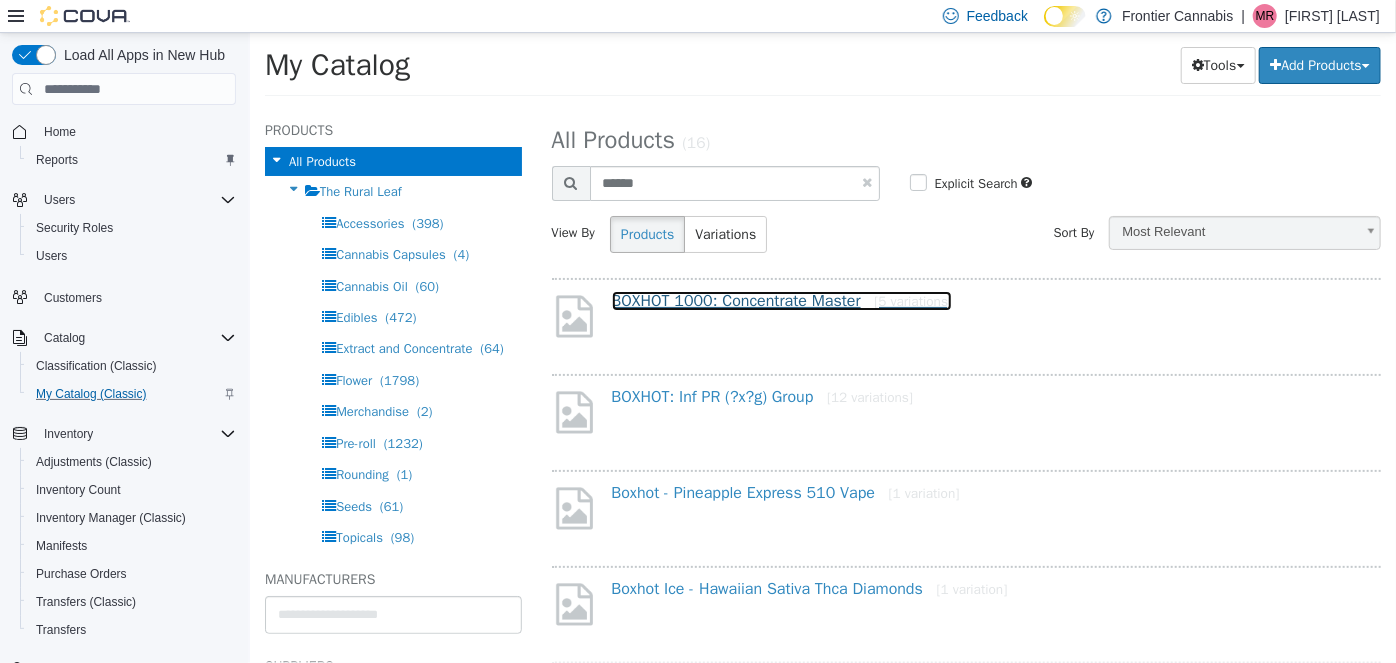 click on "BOXHOT 1000: Concentrate Master
[5 variations]" at bounding box center [781, 301] 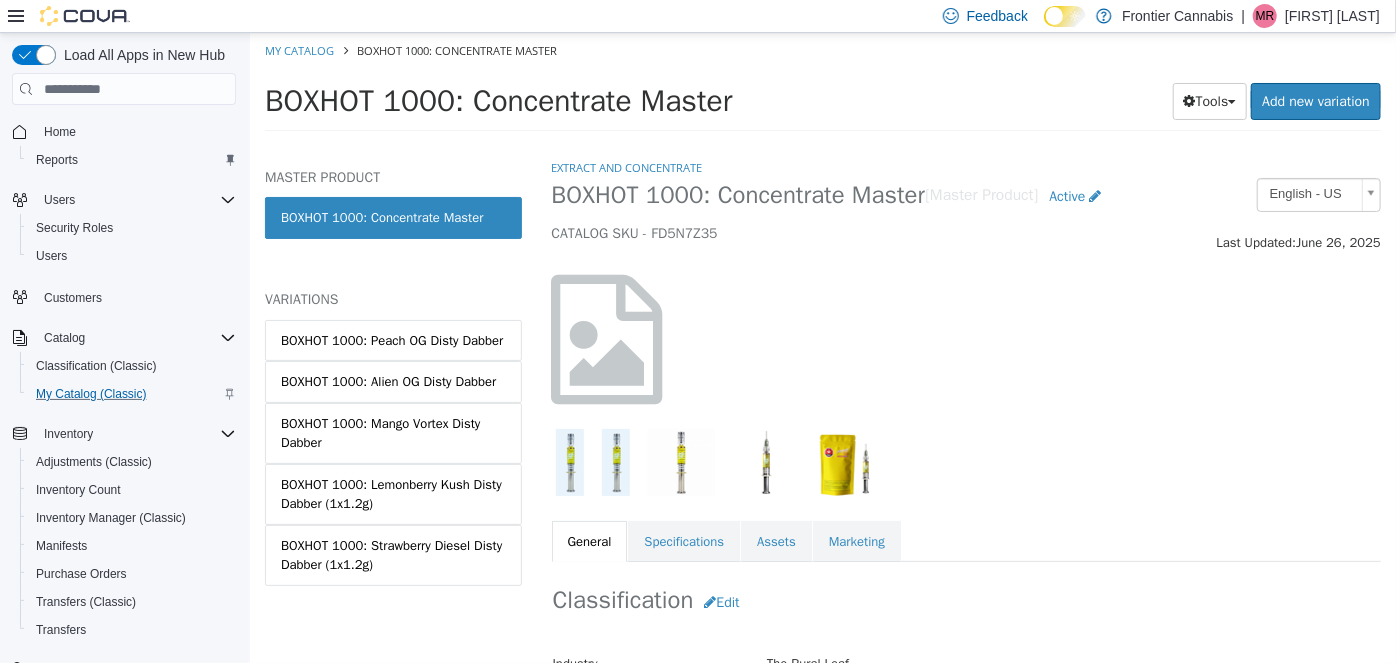 select on "**********" 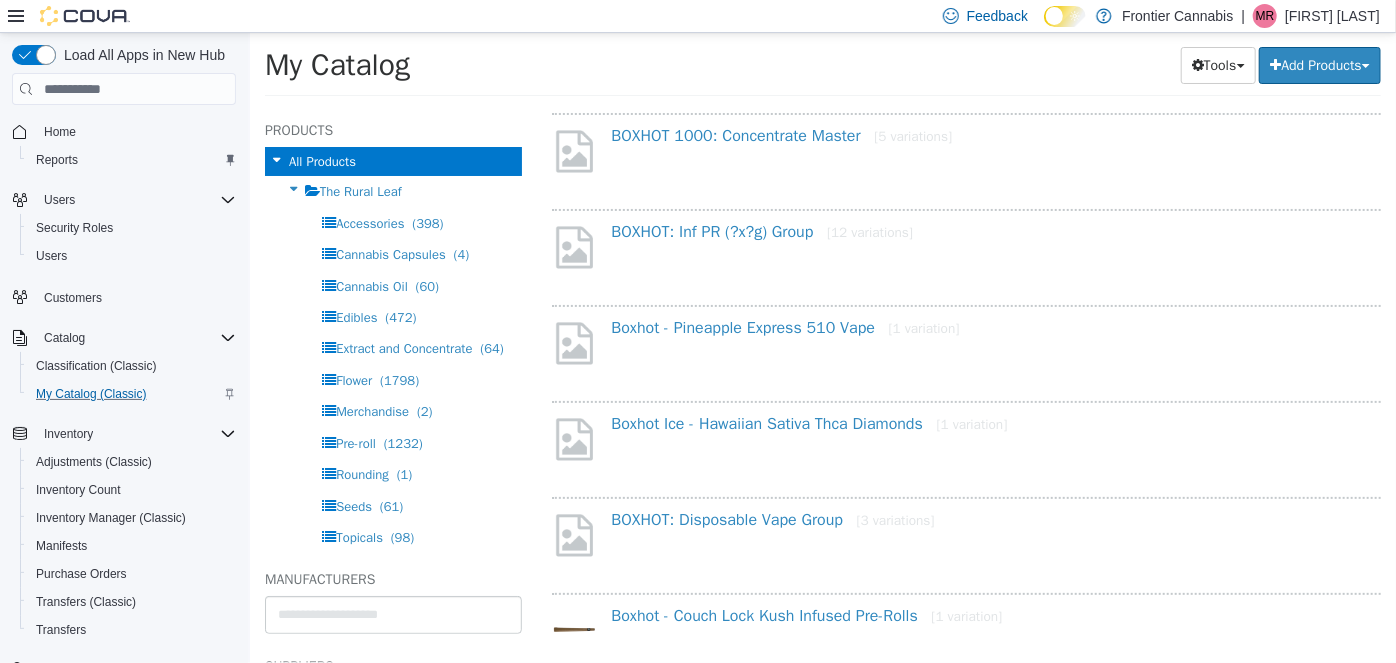 scroll, scrollTop: 181, scrollLeft: 0, axis: vertical 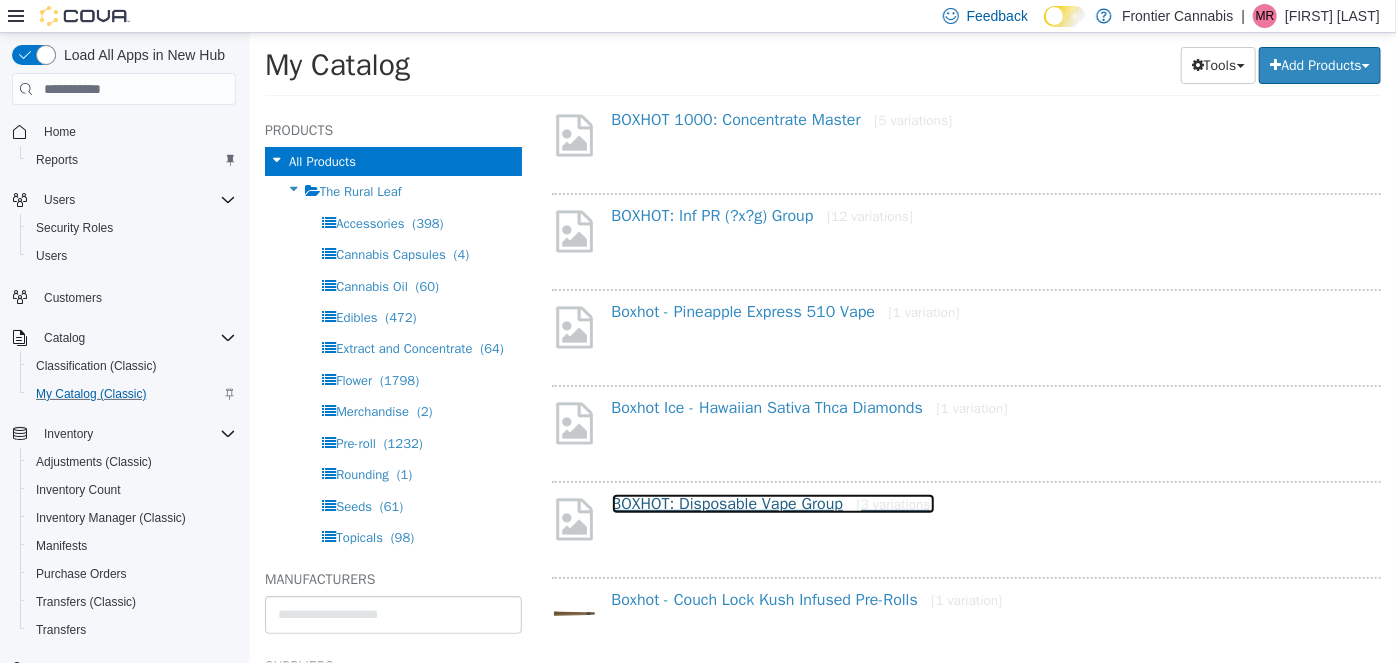 click on "BOXHOT: Disposable Vape Group
[3 variations]" at bounding box center [772, 504] 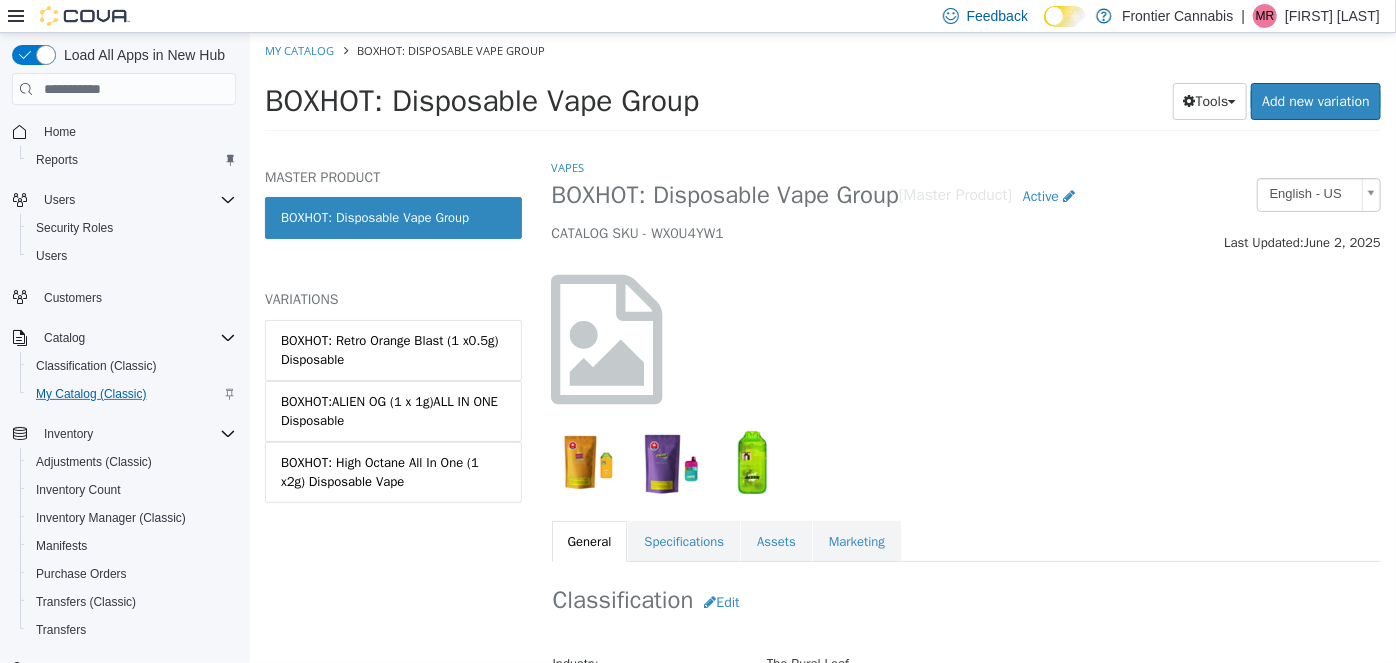 click on "Vapes
BOXHOT: Disposable Vape Group
[Master Product] Active   CATALOG SKU - WX0U4YW1     English - US                             Last Updated:  June 2, 2025
General Specifications Assets Marketing Classification  Edit Industry
The Rural Leaf
Classification
Vapes
Cancel Save Changes General Information  Edit Product Name
BOXHOT: Disposable Vape Group
Short Description
< empty >
Long Description
< empty >
MSRP
< empty >
Release Date
< empty >
I only want to update the master product. Cancel Save & select variations to update Manufacturer  Edit Manufacturer
< empty >
Cancel Save Manufacturer SKUs  Edit SKU Description Cancel Save Supplier SKUs  Edit SKU Supplier Description Cancel Save UPCs  Edit UPC Description Cancel Save Additional SKUs Retail Management SKU (RMS) < empty >" at bounding box center (966, 360) 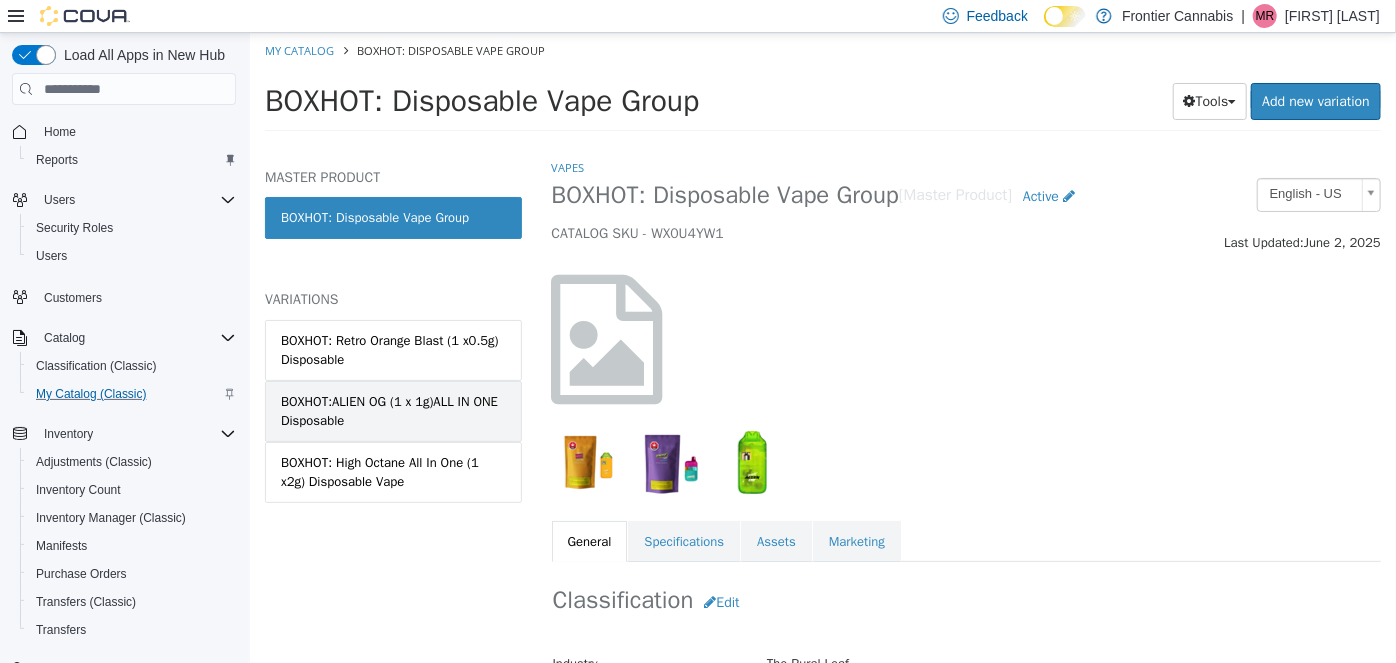 click on "BOXHOT:ALIEN OG (1 x 1g)ALL IN ONE Disposable" at bounding box center [392, 411] 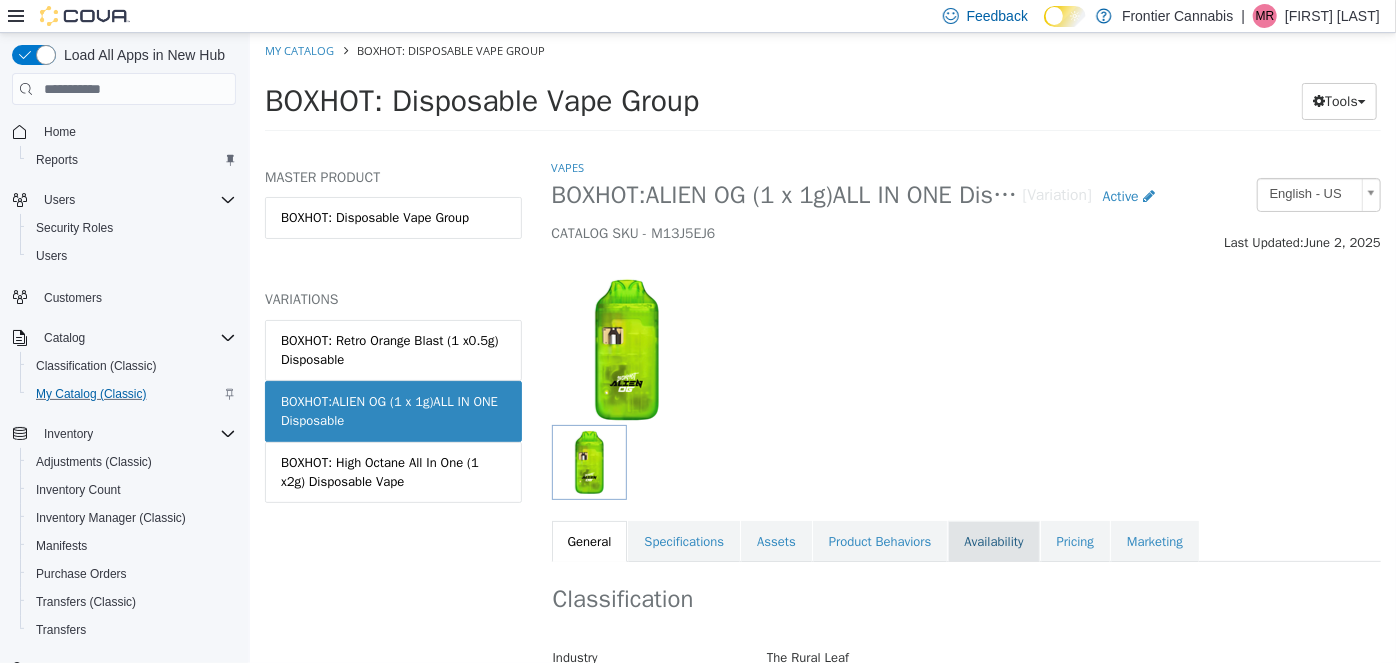click on "Availability" at bounding box center (992, 542) 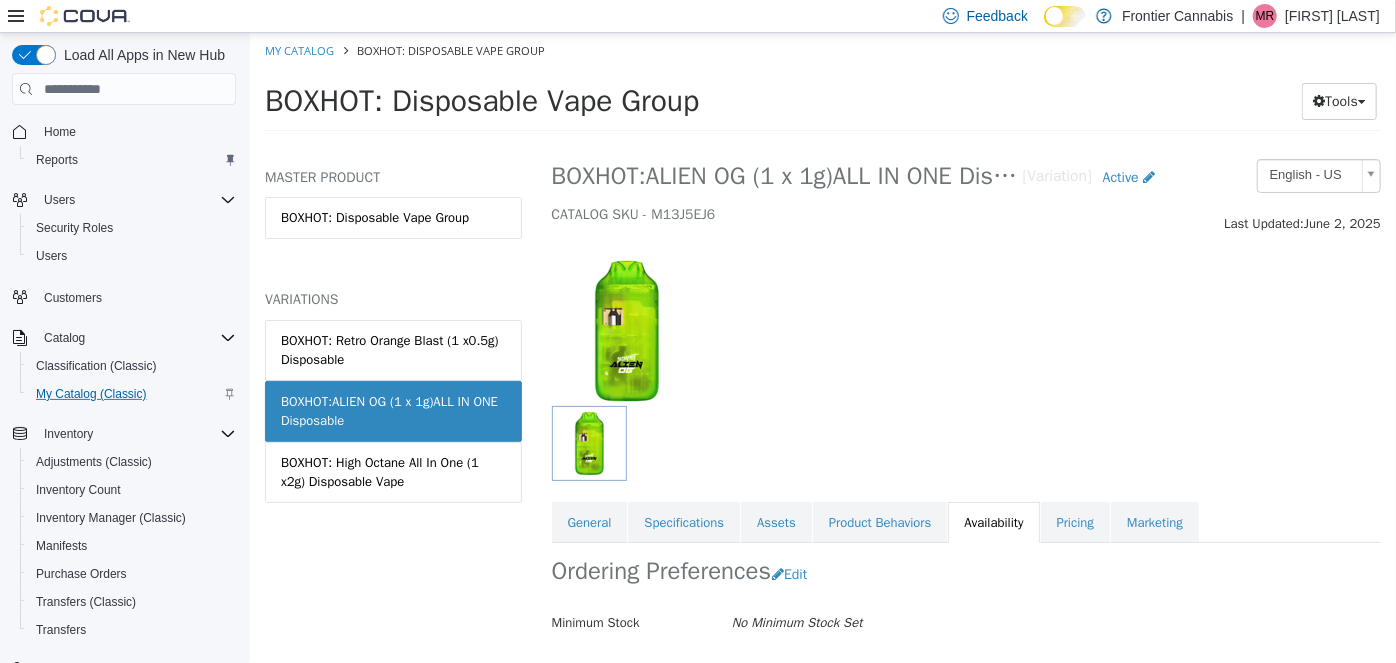 scroll, scrollTop: 0, scrollLeft: 0, axis: both 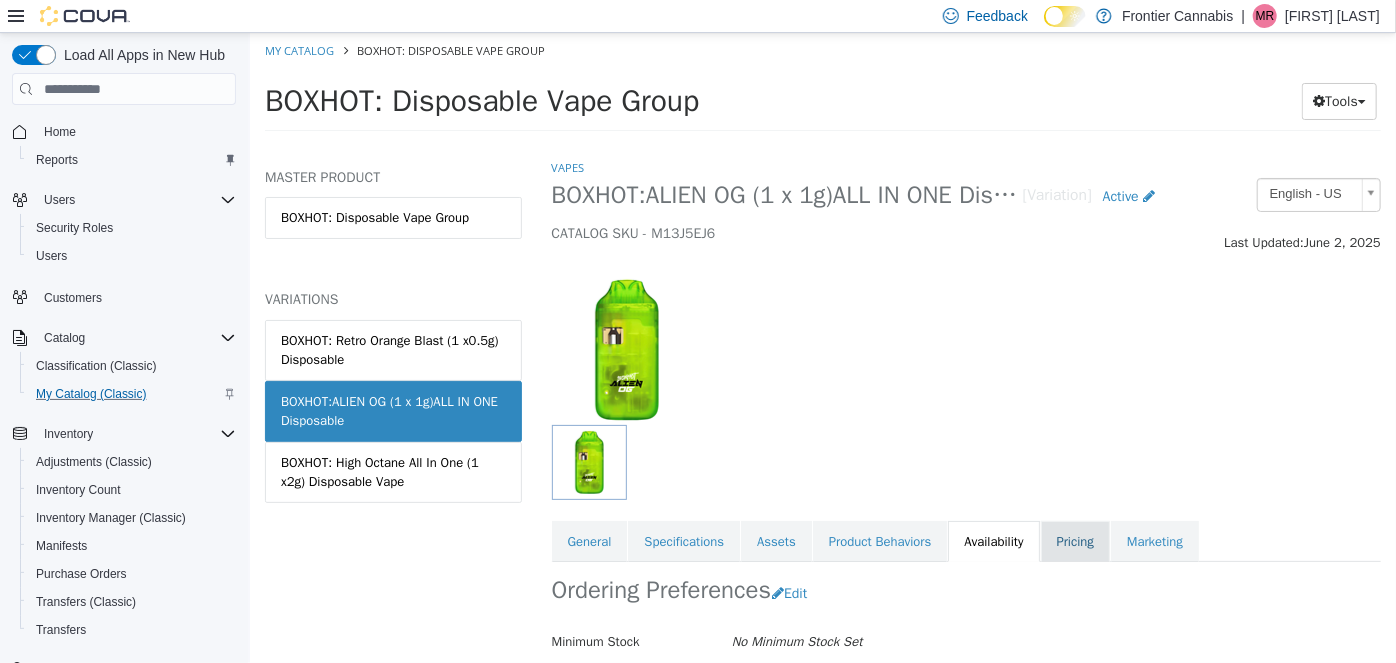 click on "Pricing" at bounding box center [1074, 542] 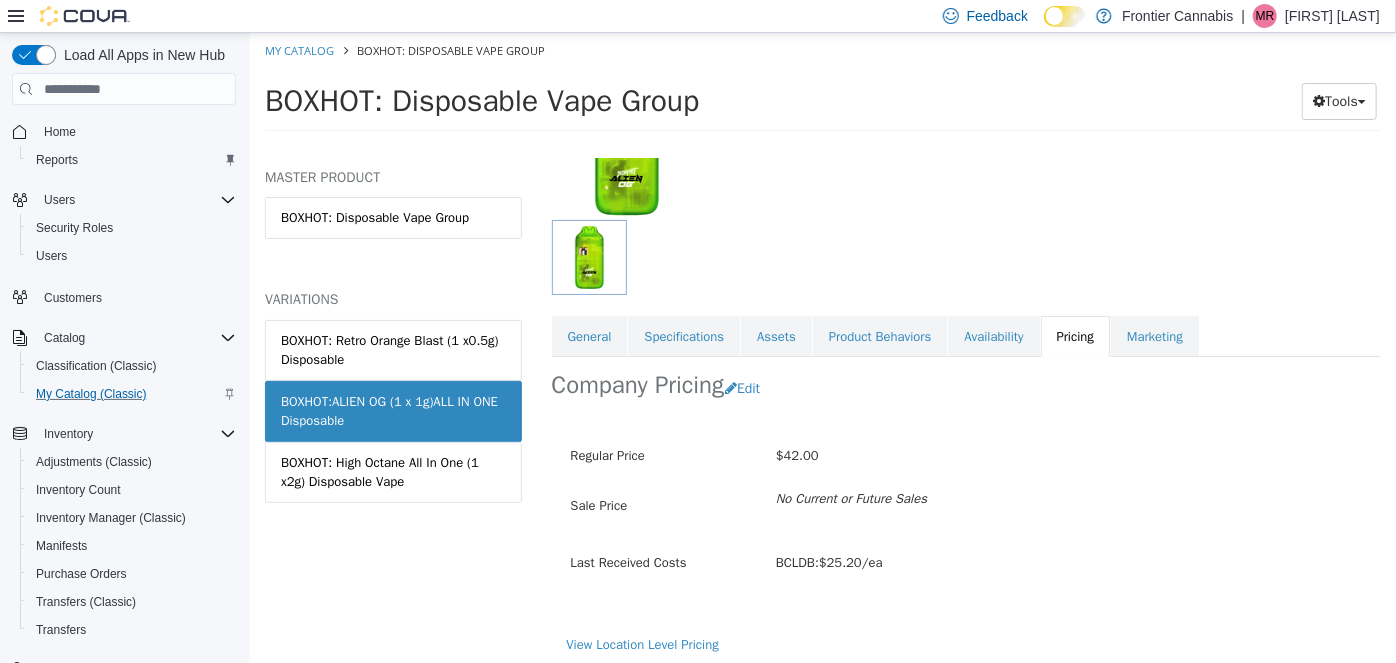 scroll, scrollTop: 210, scrollLeft: 0, axis: vertical 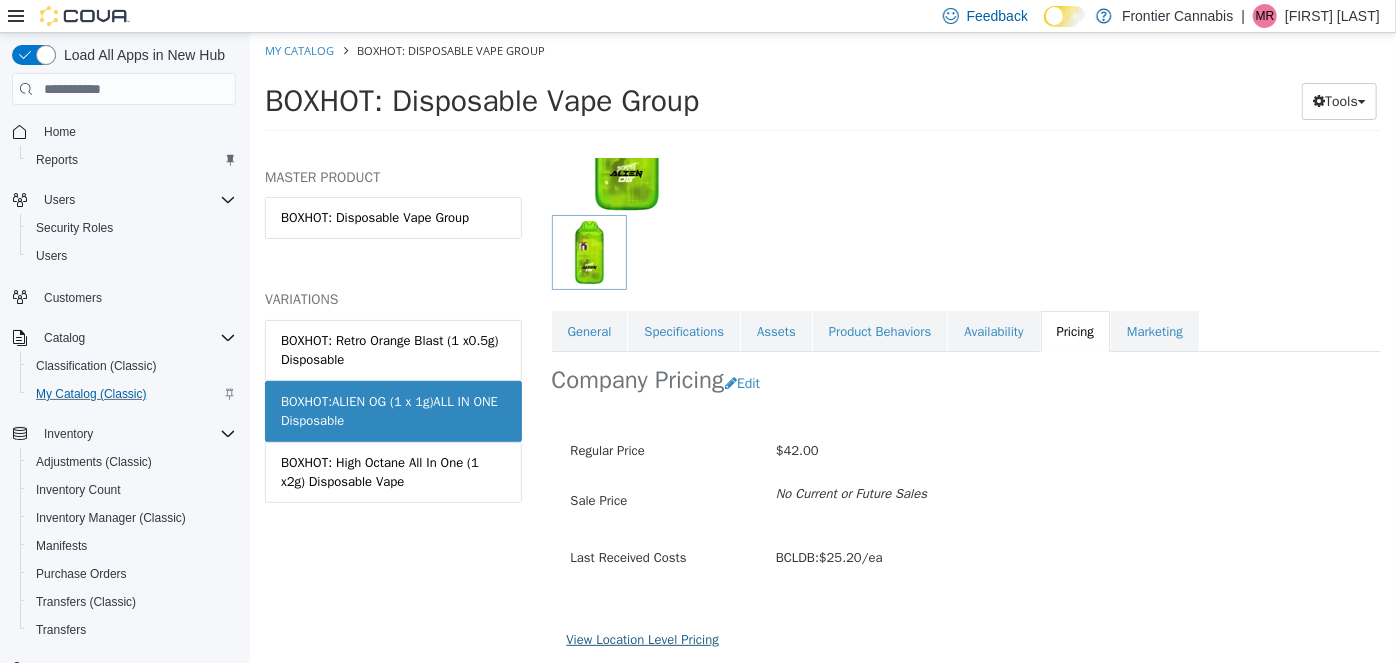 click on "View Location Level Pricing" at bounding box center [642, 639] 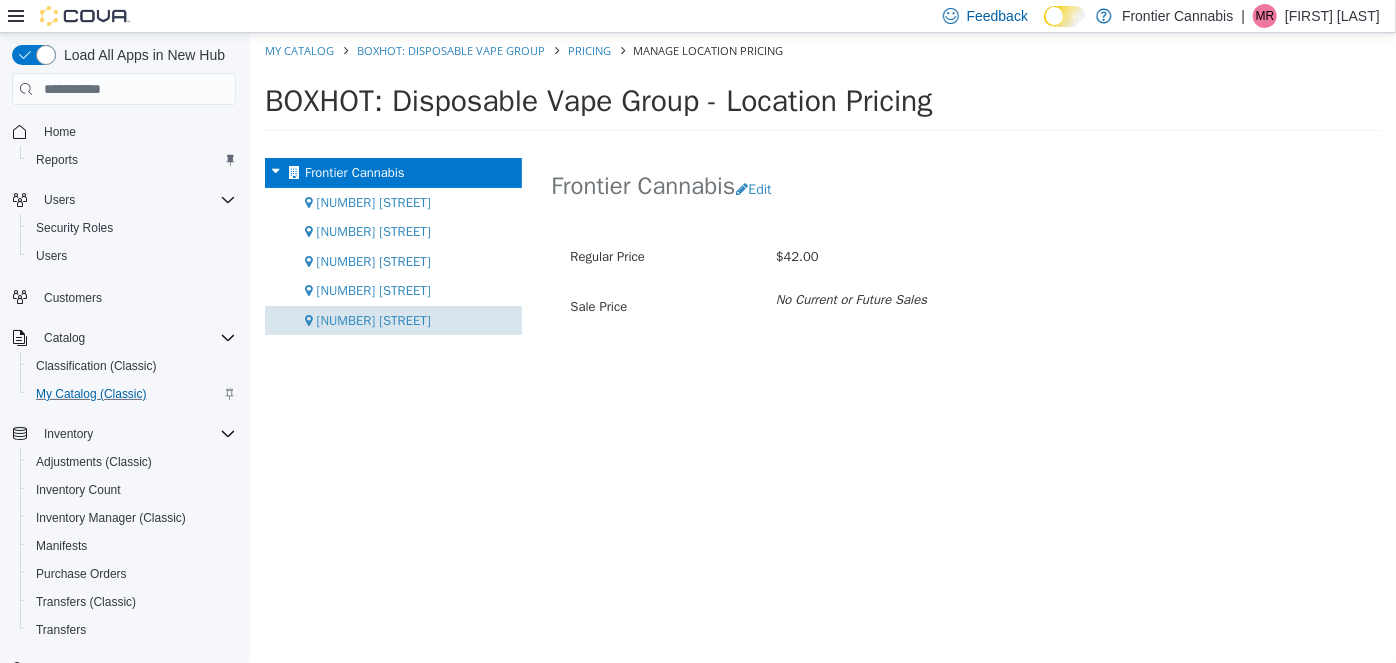 click on "[STREET_ADDRESS]" at bounding box center (373, 320) 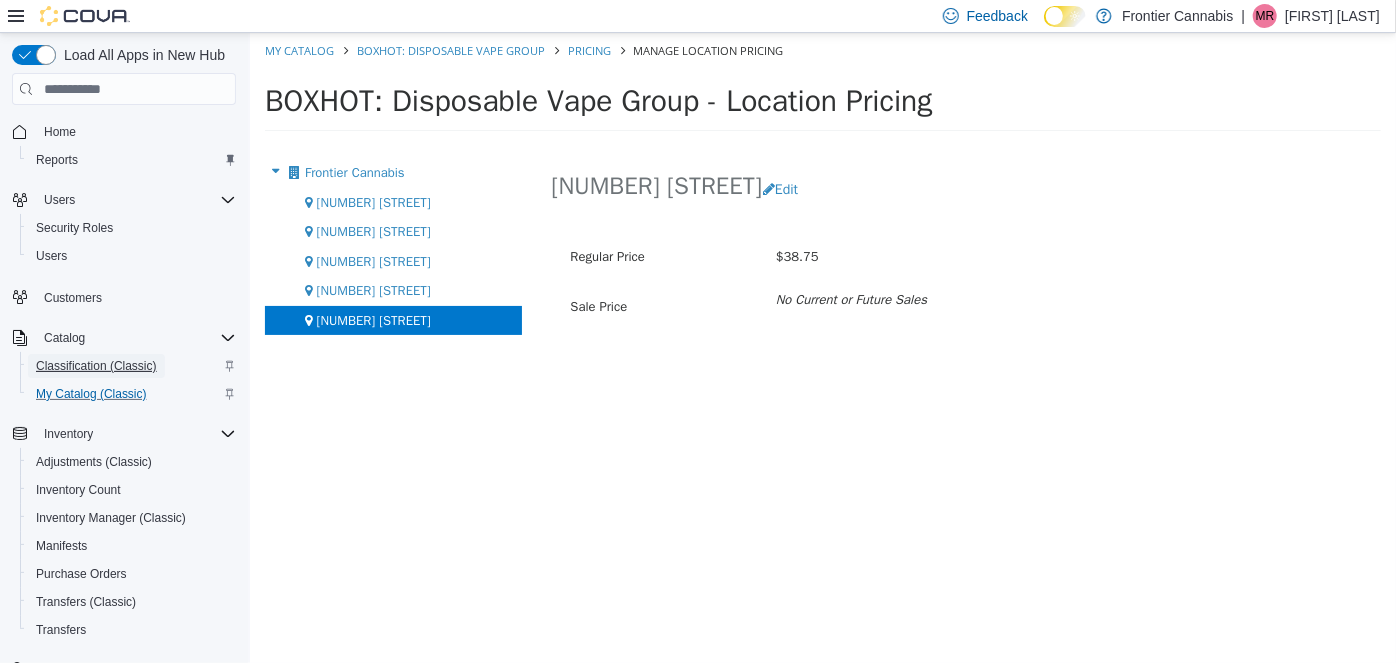 click on "Classification (Classic)" at bounding box center (96, 366) 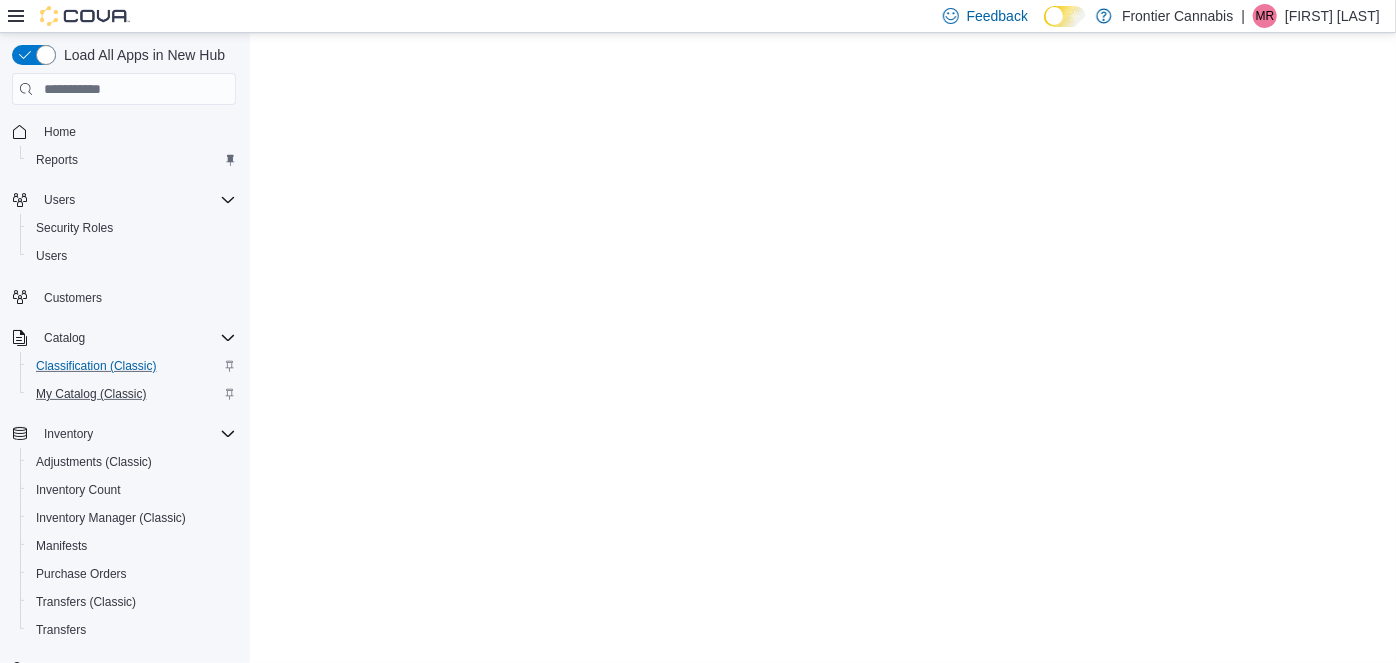 scroll, scrollTop: 0, scrollLeft: 0, axis: both 